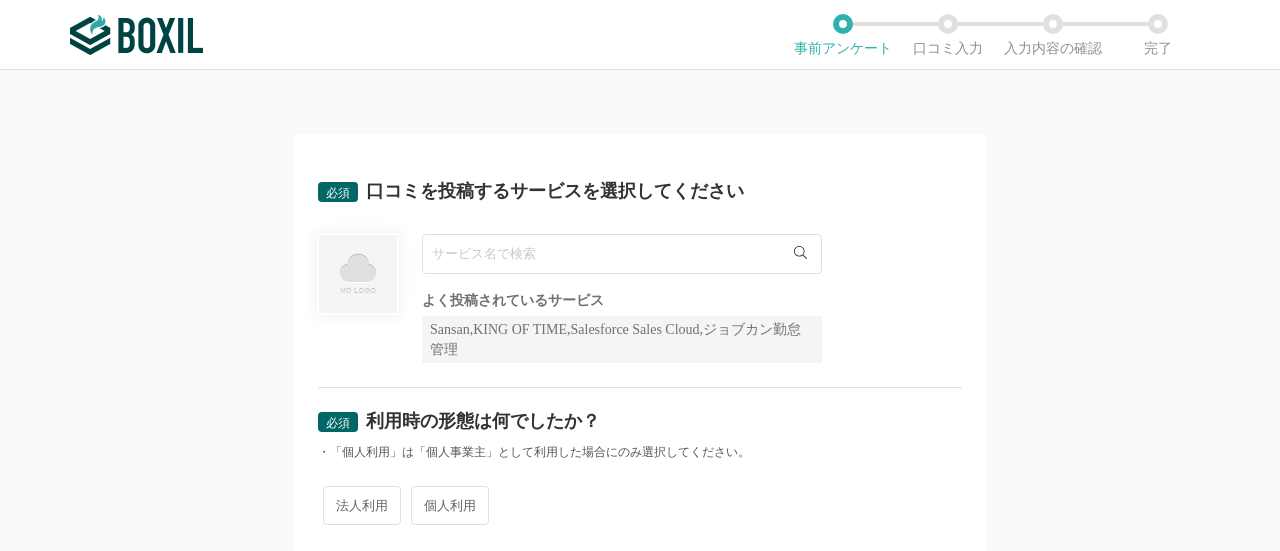 scroll, scrollTop: 0, scrollLeft: 0, axis: both 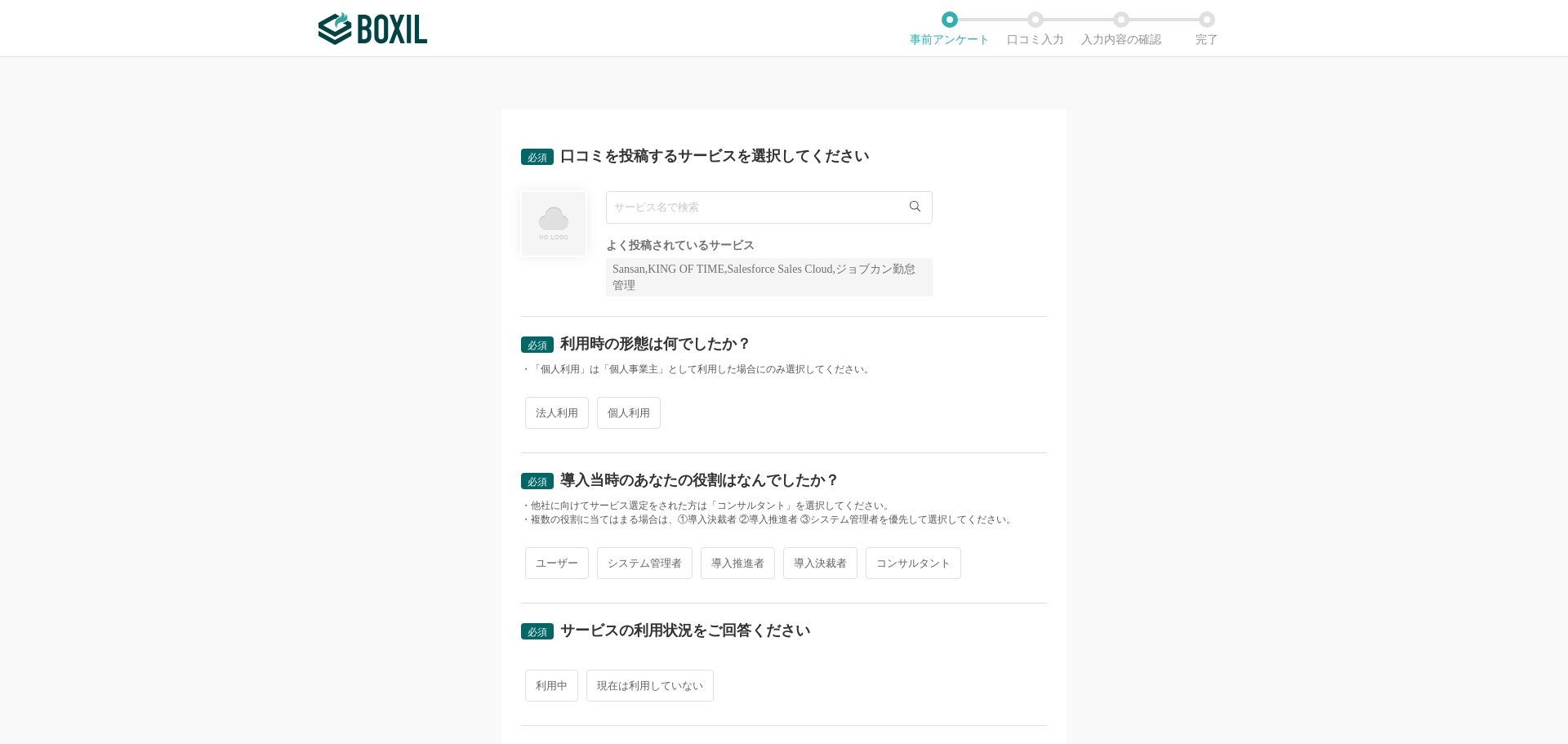 click at bounding box center [769, 207] 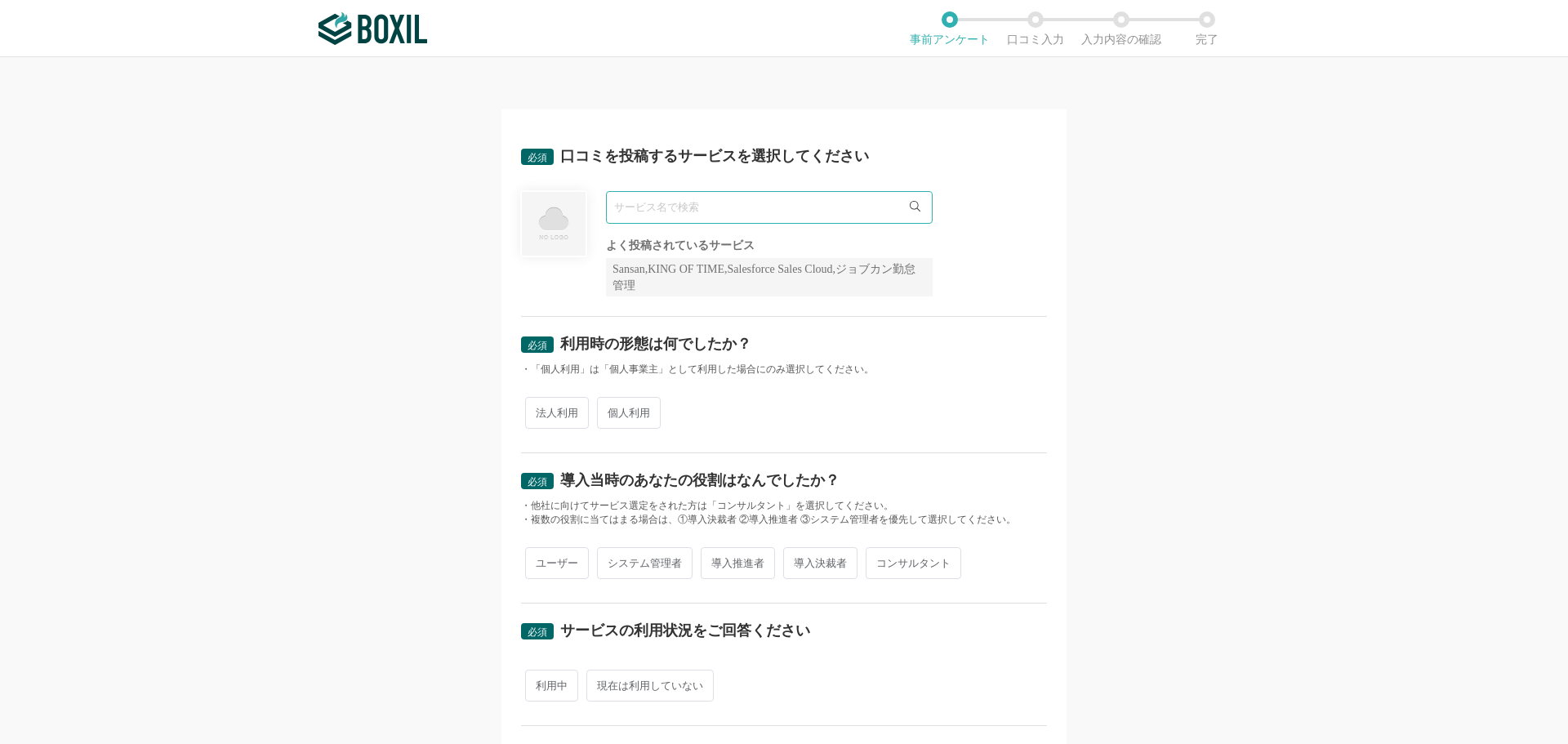 type on "T" 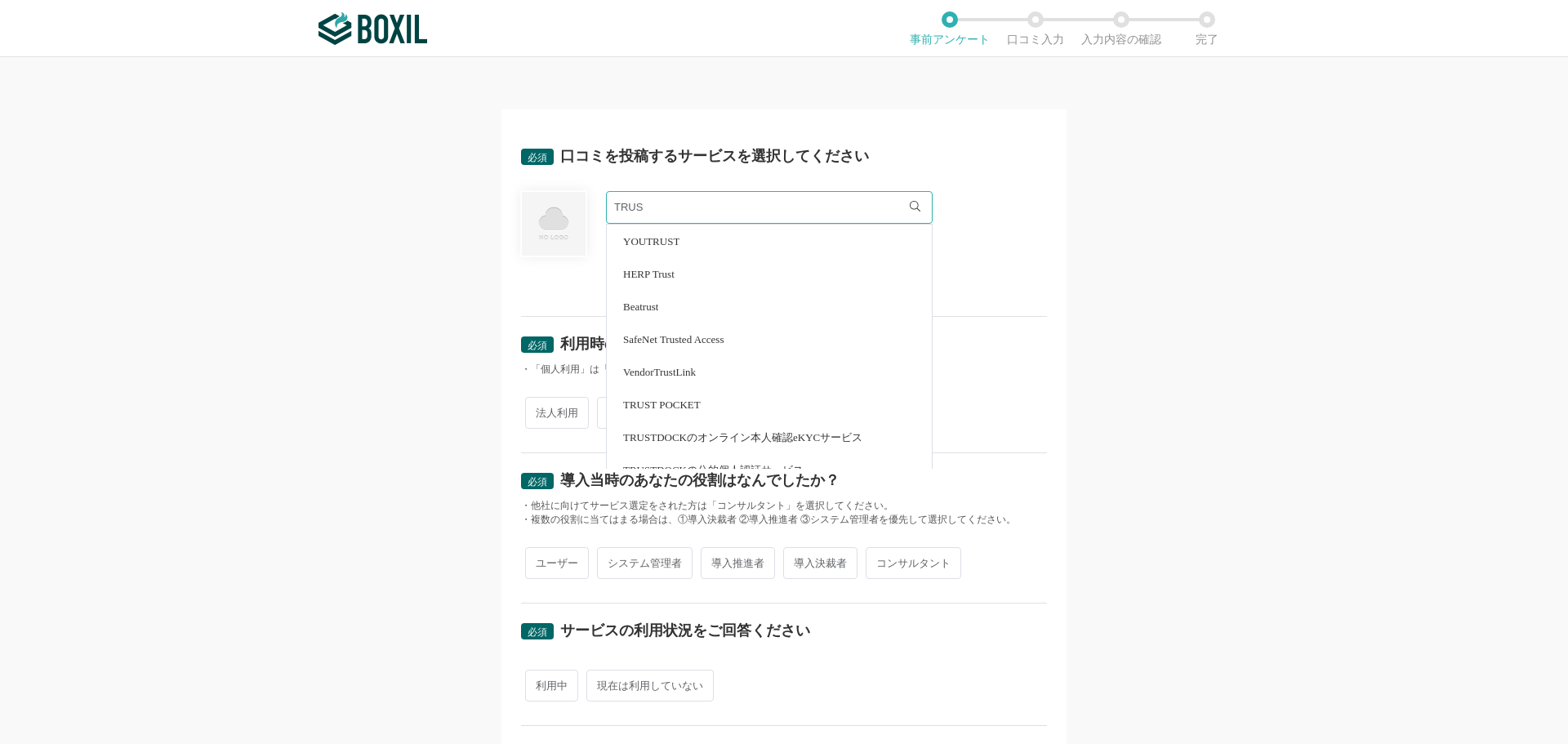 scroll, scrollTop: 83, scrollLeft: 0, axis: vertical 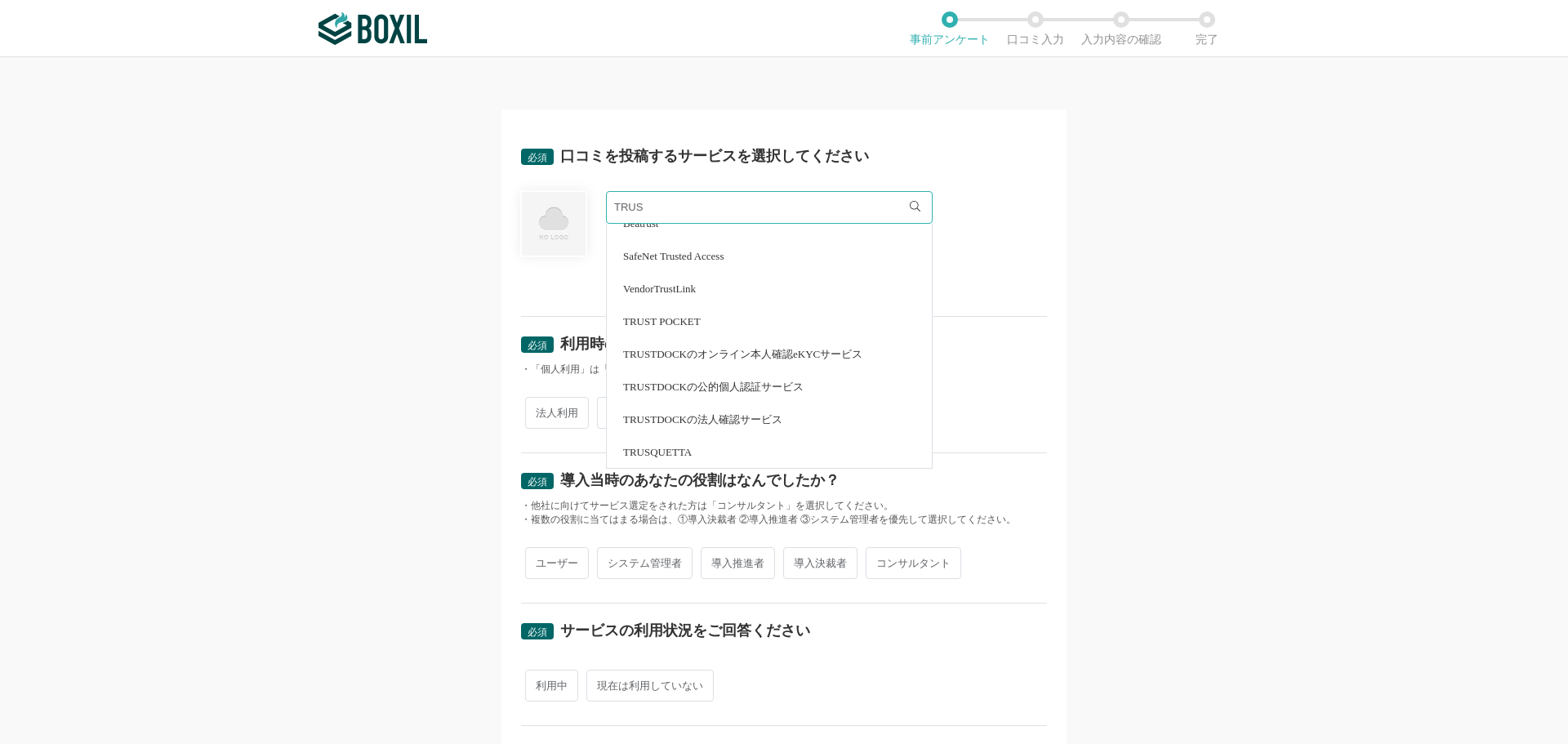 click on "TRUSQUETTA" at bounding box center (657, 452) 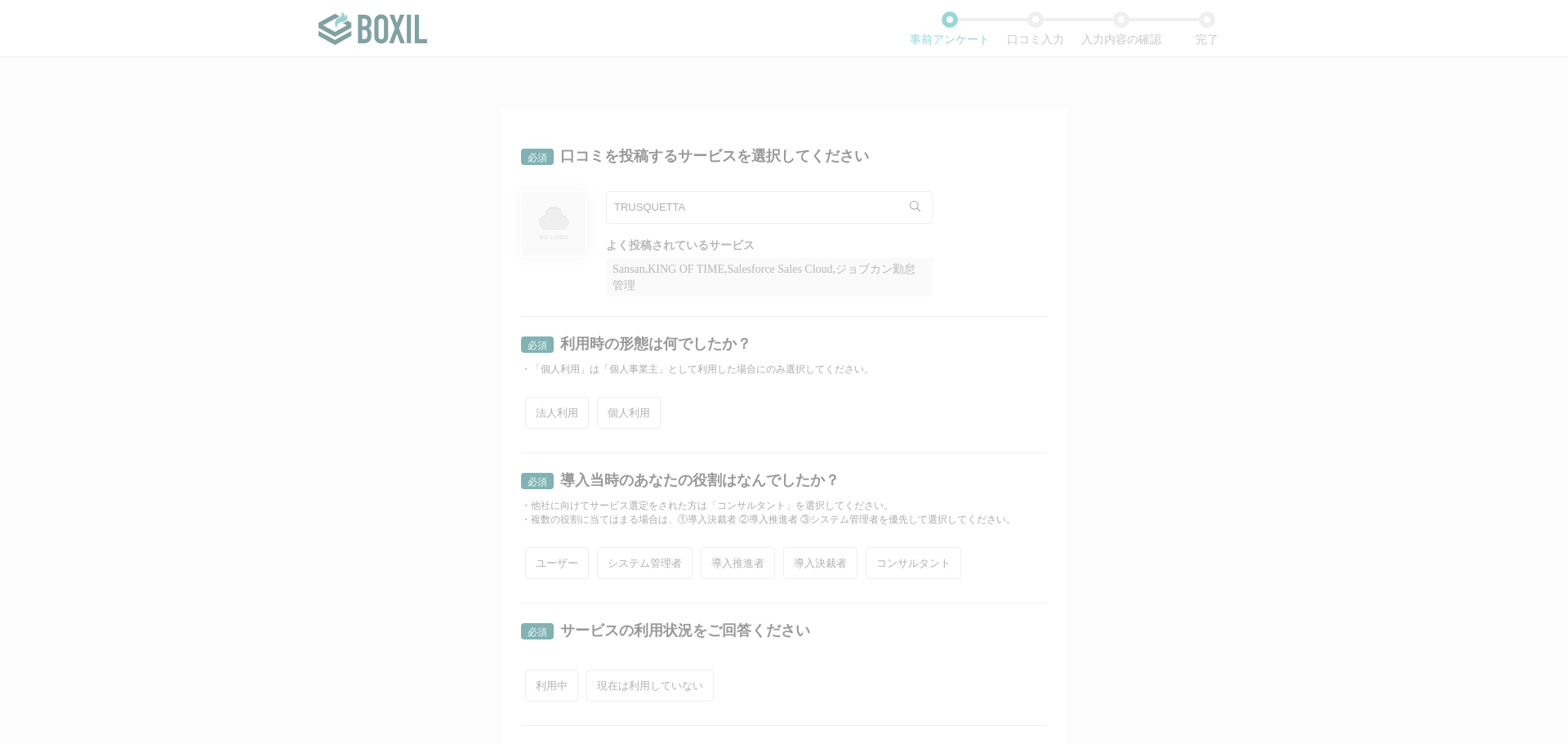 scroll, scrollTop: 0, scrollLeft: 0, axis: both 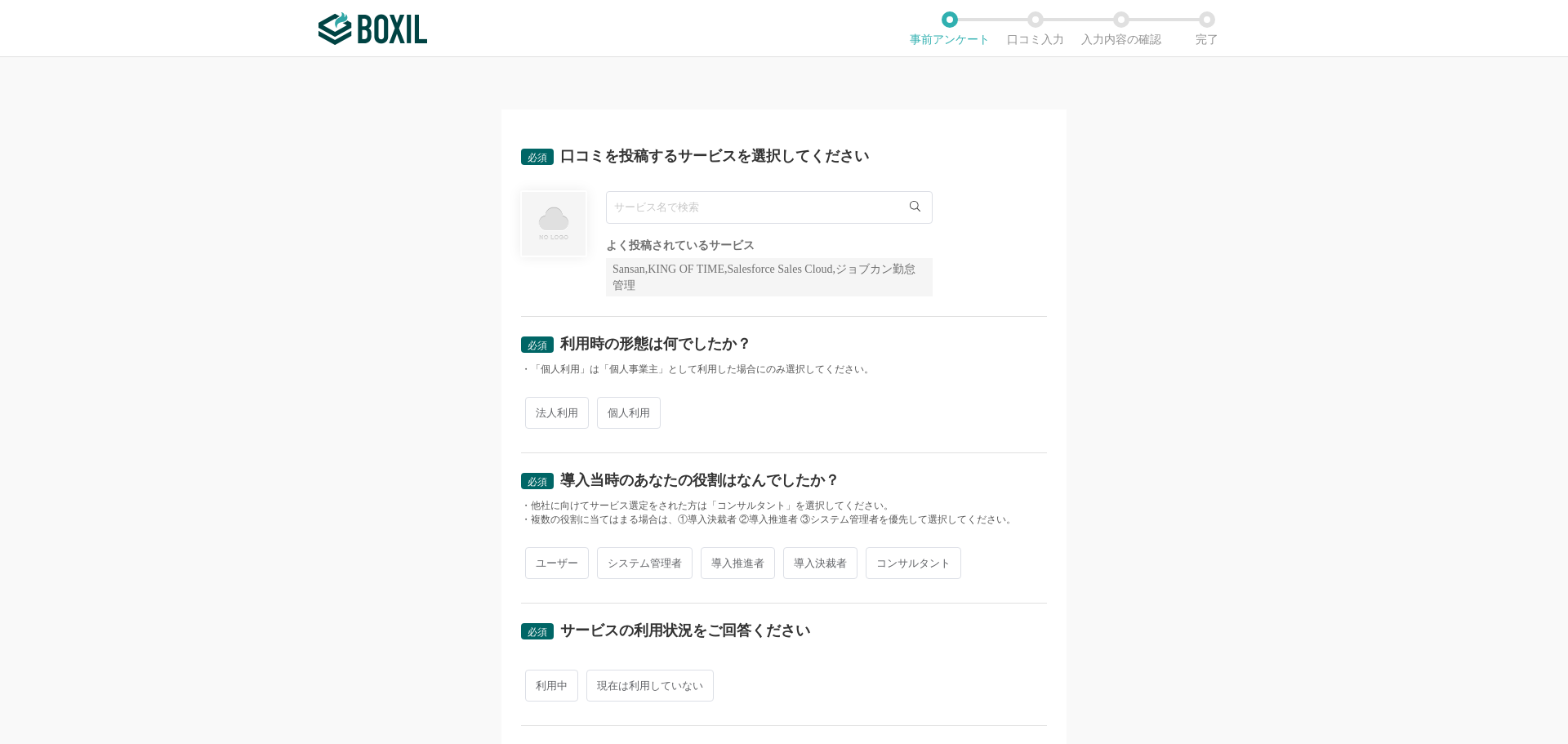 click at bounding box center [769, 207] 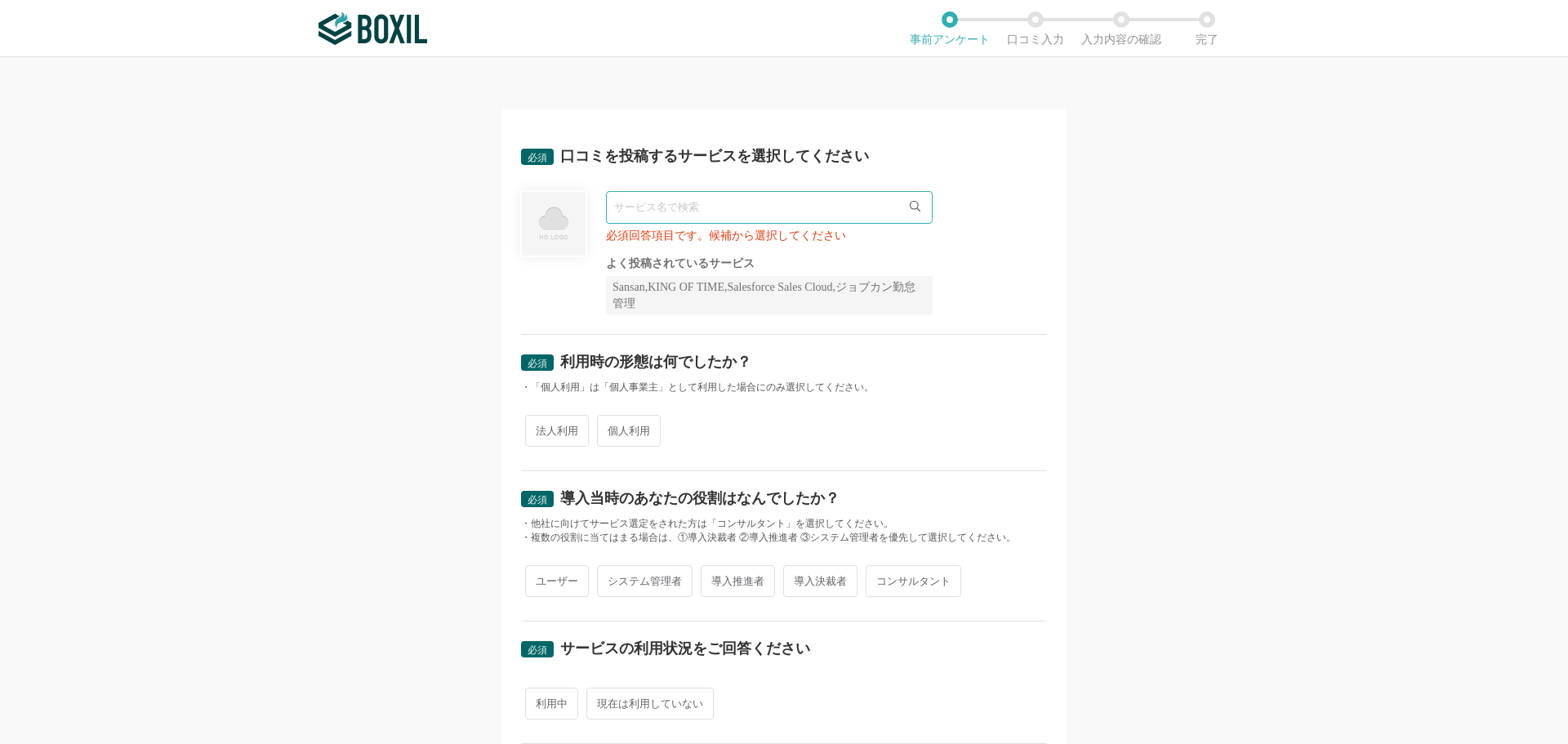 click on "必須 口コミを投稿するサービスを選択してください 必須回答項目です。候補から選択してください よく投稿されているサービス Sansan,KING OF TIME,Salesforce Sales Cloud,ジョブカン勤怠管理 必須 利用時の形態は何でしたか？ ・「個人利用」は「個人事業主」として利用した場合にのみ選択してください。 法人利用 個人利用 必須 導入当時のあなたの役割はなんでしたか？ ・他社に向けてサービス選定をされた方は「コンサルタント」を選択してください。 ・複数の役割に当てはまる場合は、①導入決裁者 ②導入推進者 ③システム管理者を優先して選択してください。 ユーザー システム管理者 導入推進者 導入決裁者 コンサルタント 必須 サービスの利用状況をご回答ください 利用中 現在は利用していない 必須 サービスの利用期間 2015 2016 2017 2018 2019 2020 2021 2022" at bounding box center [784, 400] 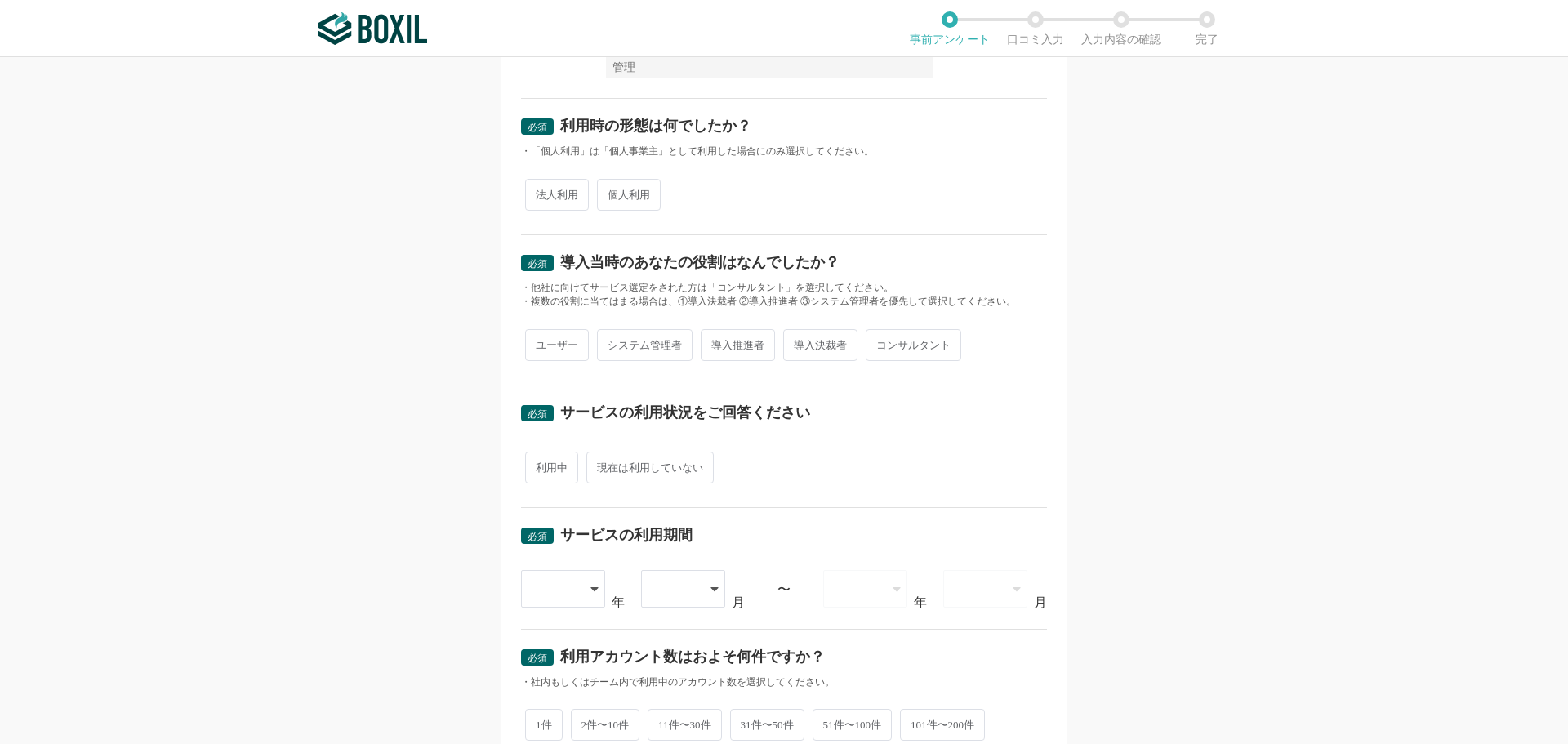 scroll, scrollTop: 0, scrollLeft: 0, axis: both 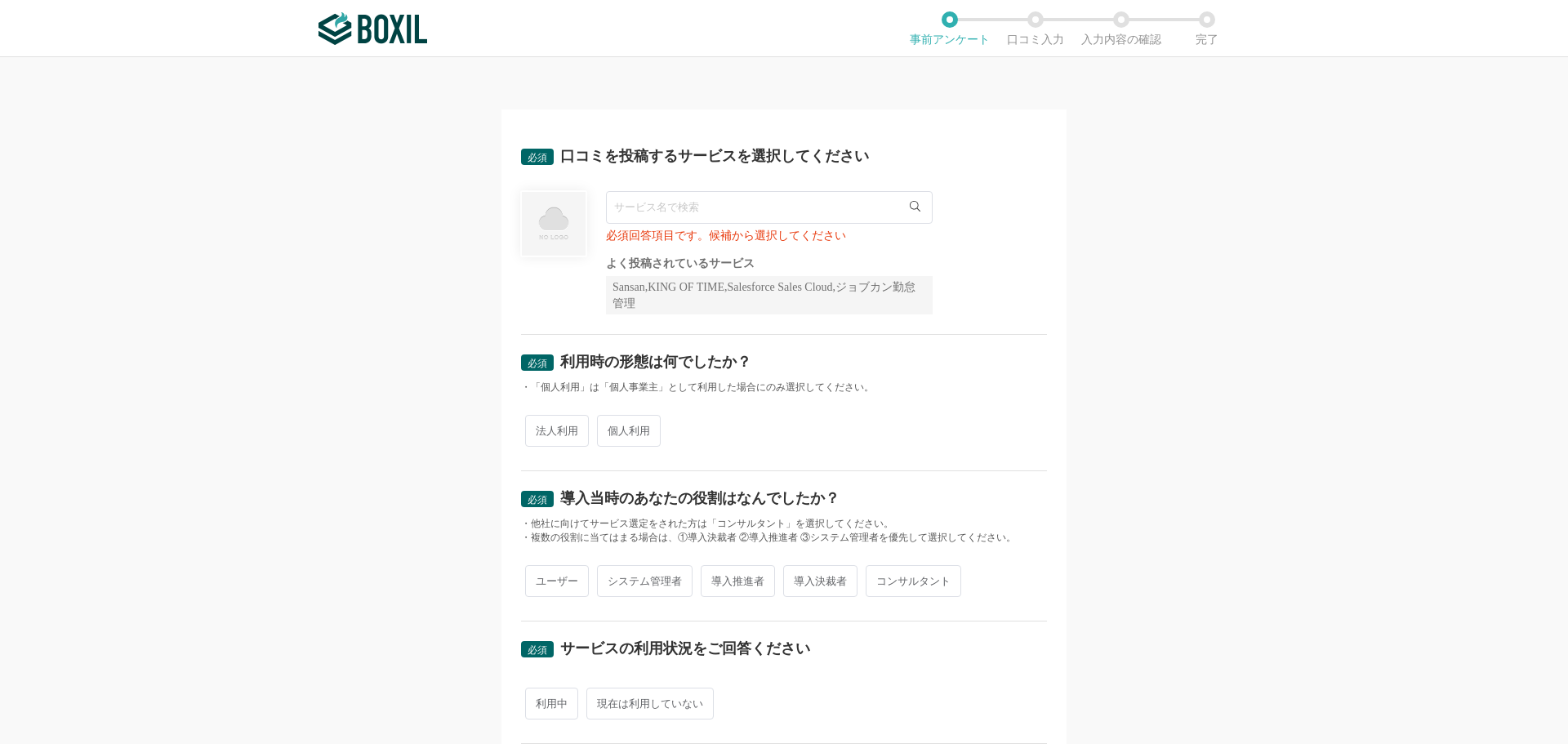 click at bounding box center (769, 207) 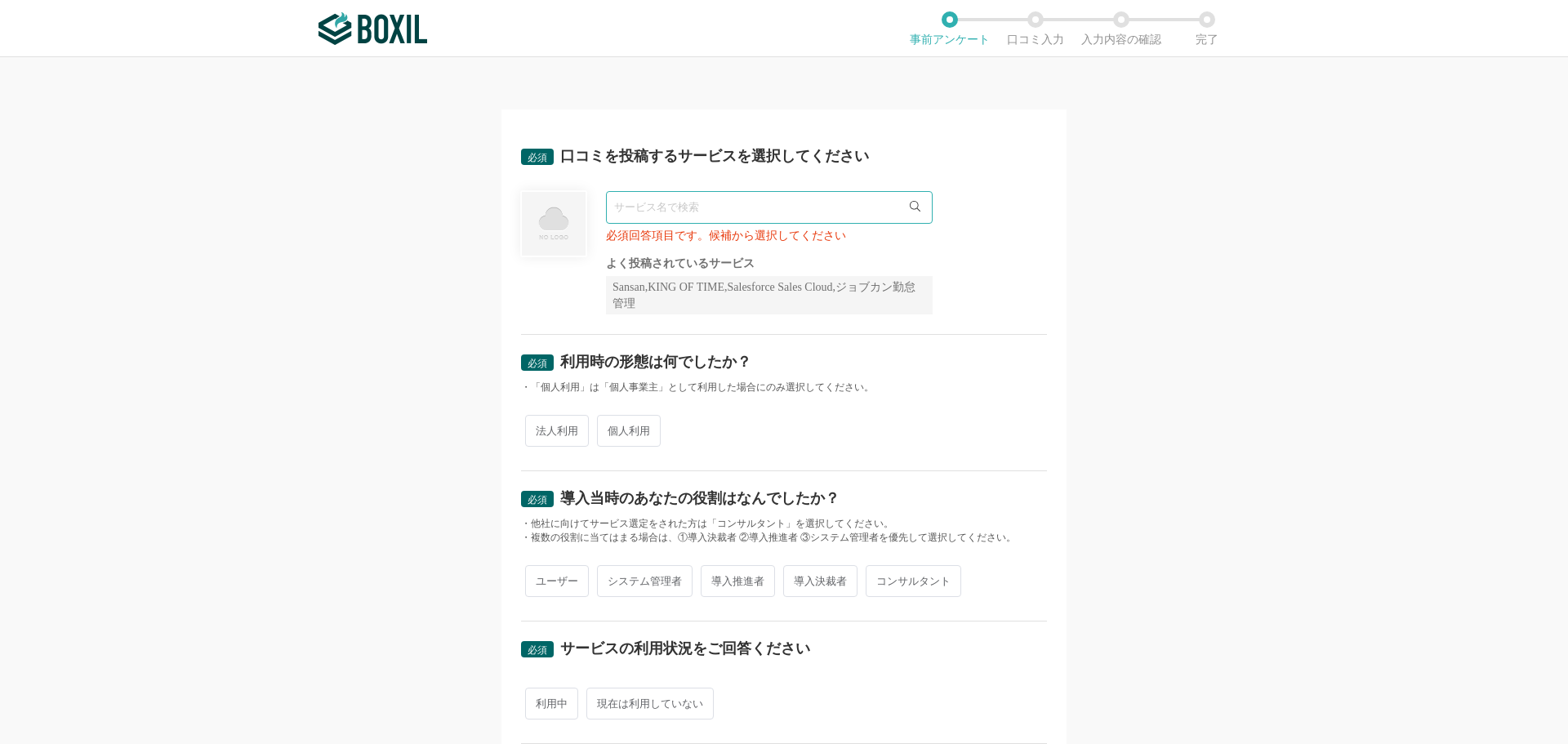 click at bounding box center (769, 207) 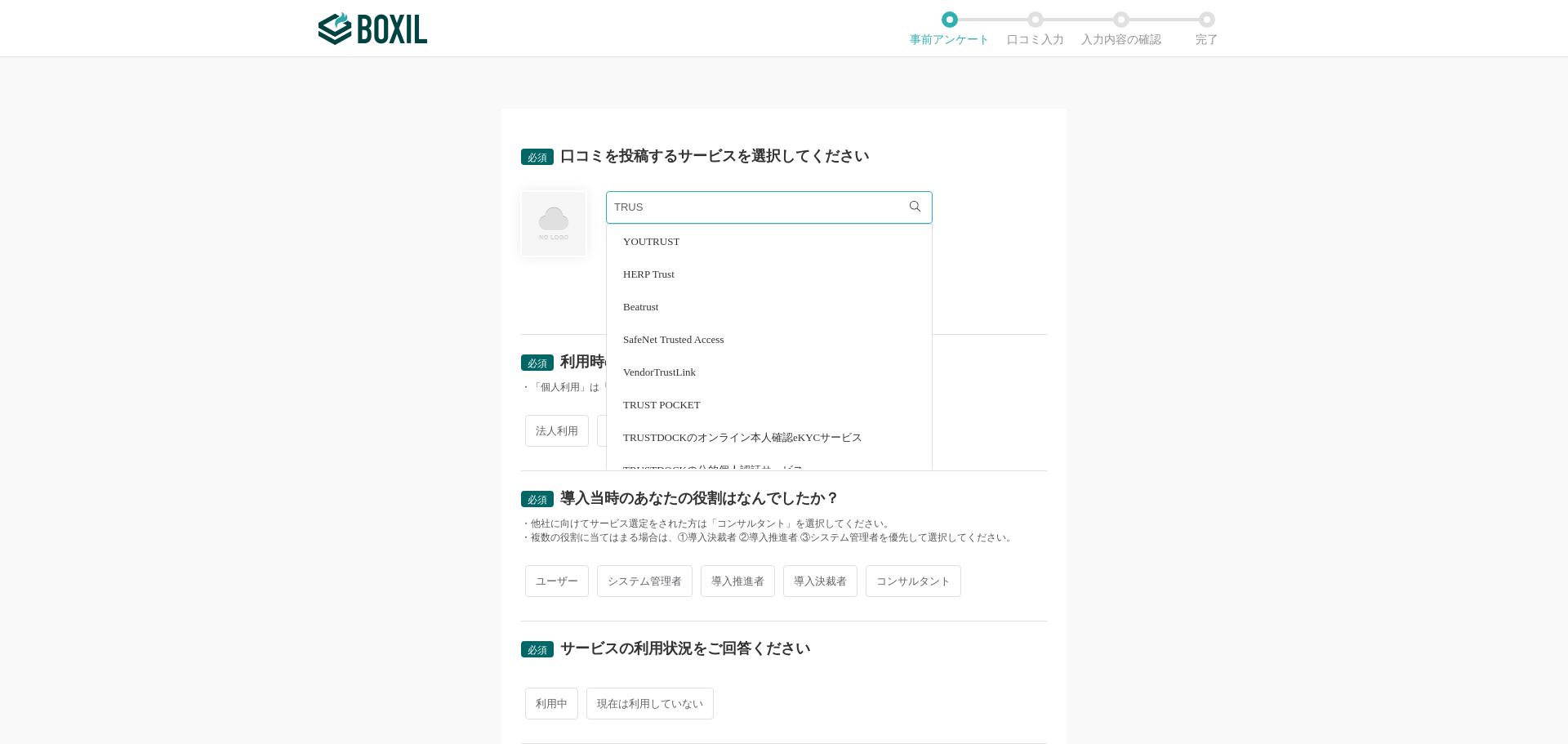 scroll, scrollTop: 83, scrollLeft: 0, axis: vertical 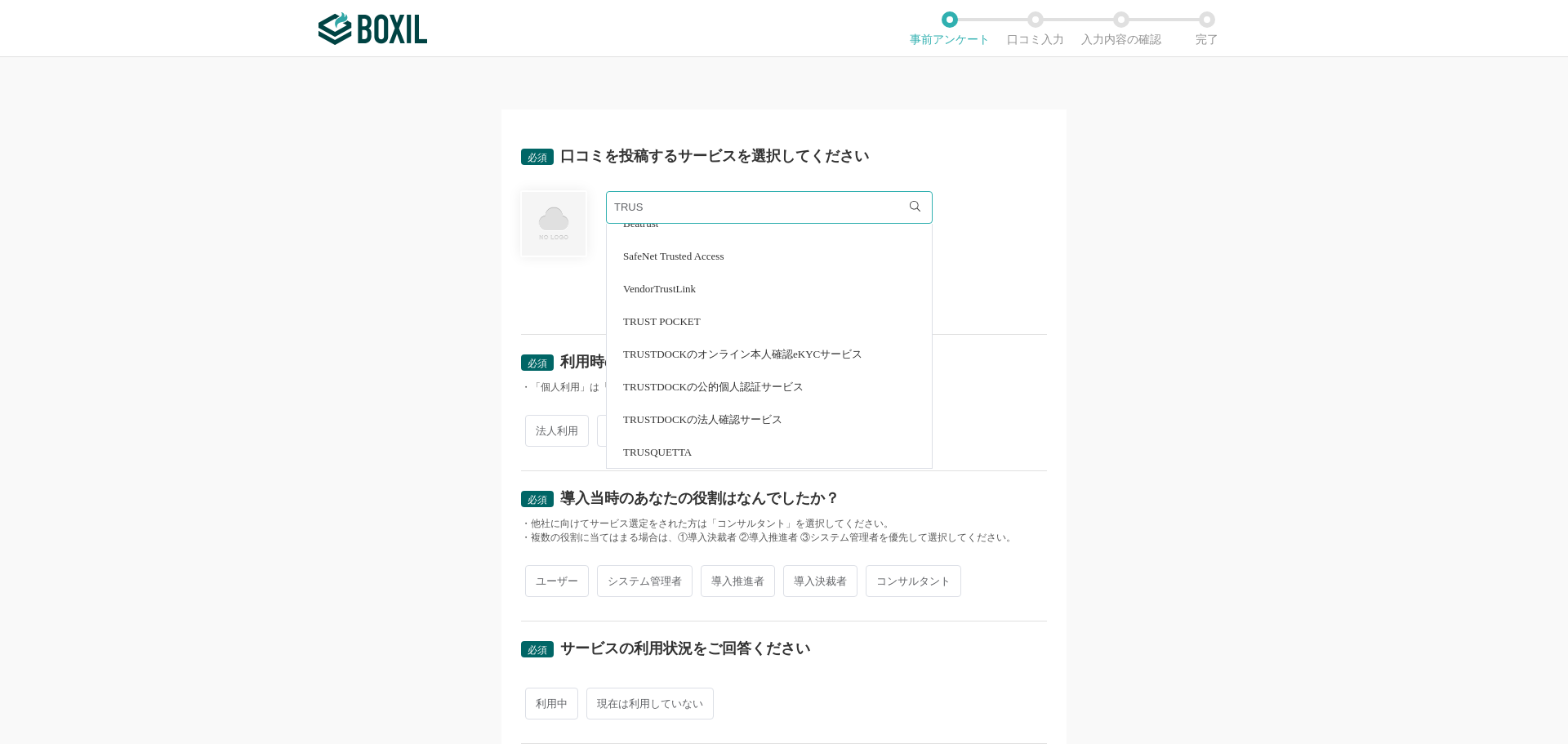click on "TRUSQUETTA" at bounding box center (769, 452) 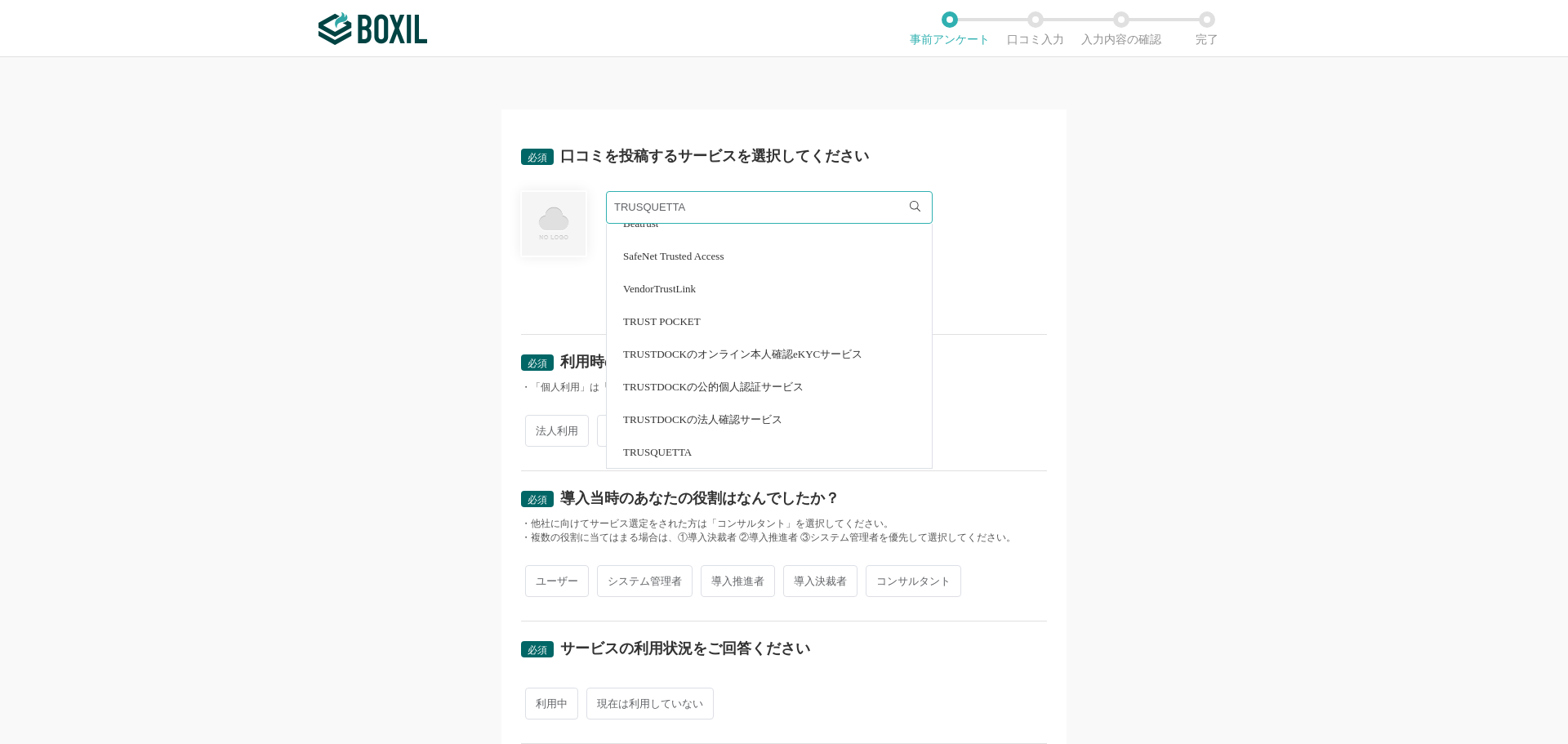 scroll, scrollTop: 0, scrollLeft: 0, axis: both 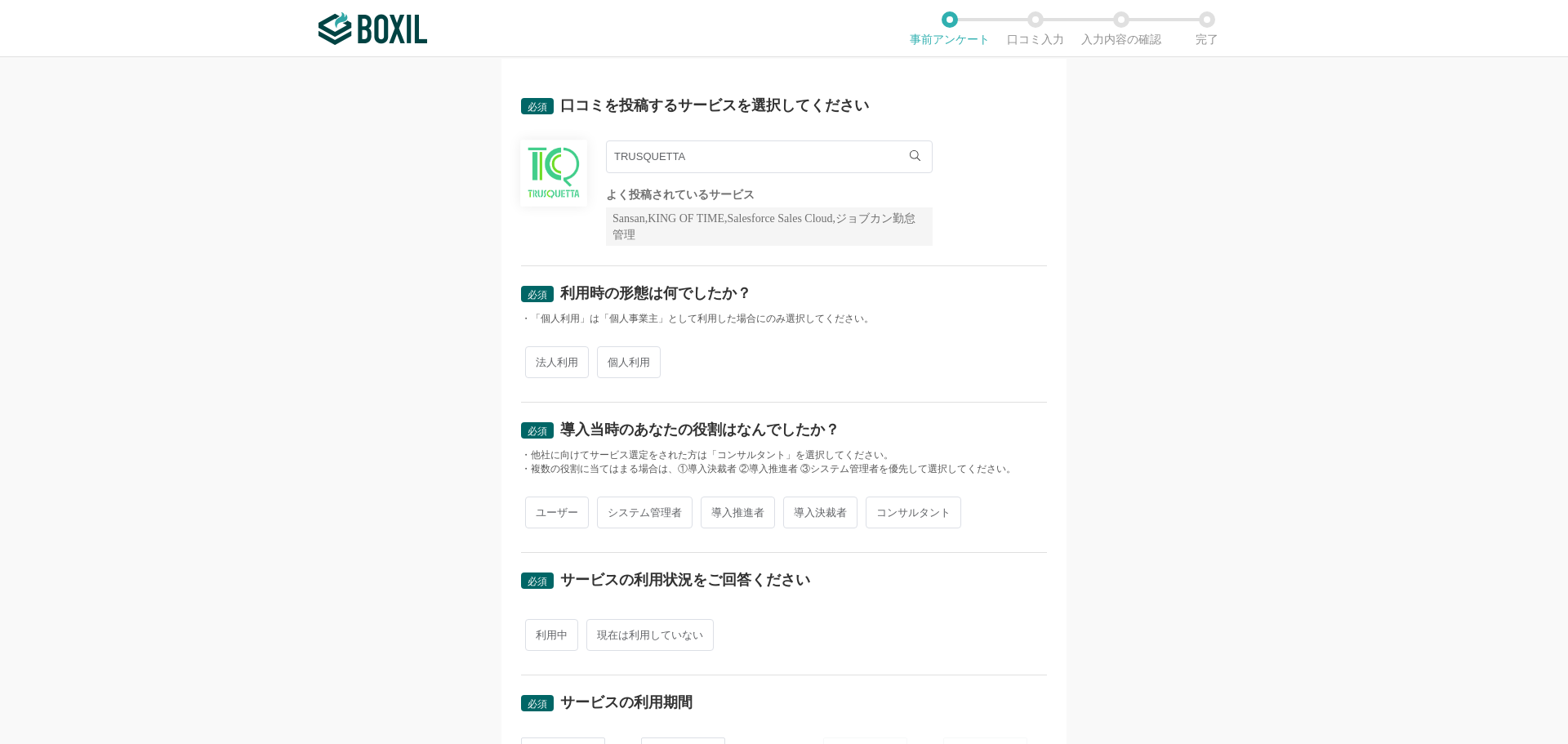 click on "法人利用" at bounding box center (557, 362) 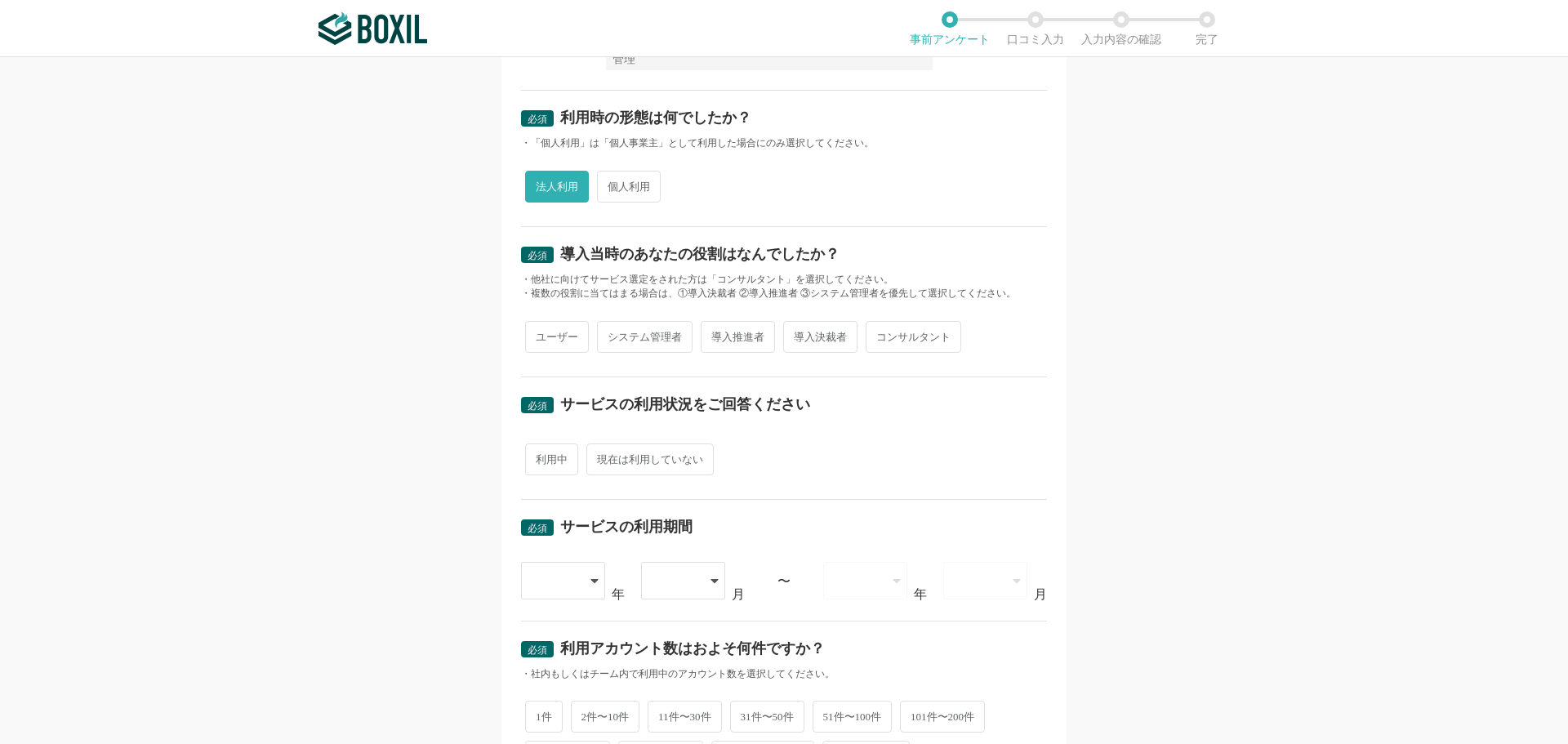scroll, scrollTop: 230, scrollLeft: 0, axis: vertical 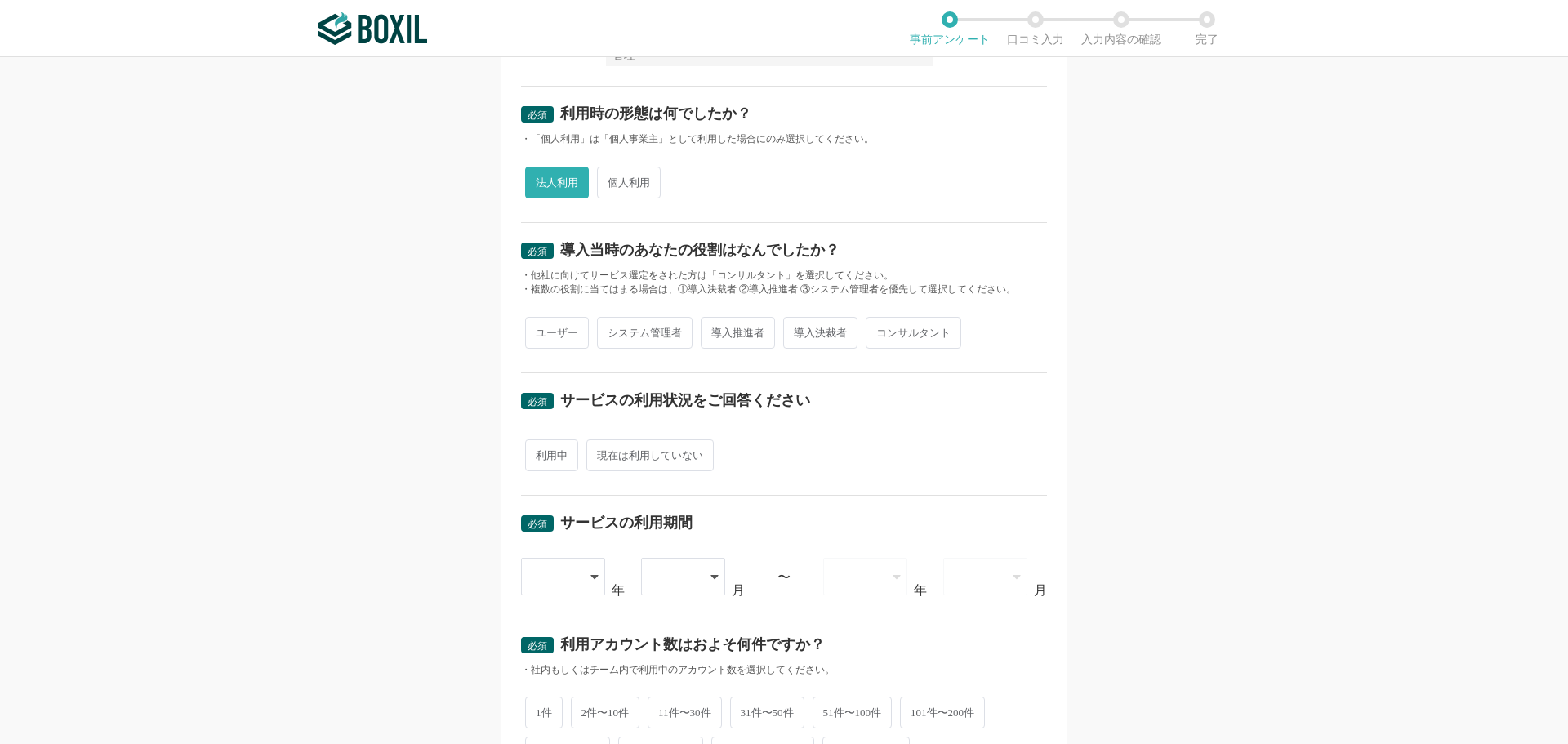 click on "システム管理者" at bounding box center (644, 332) 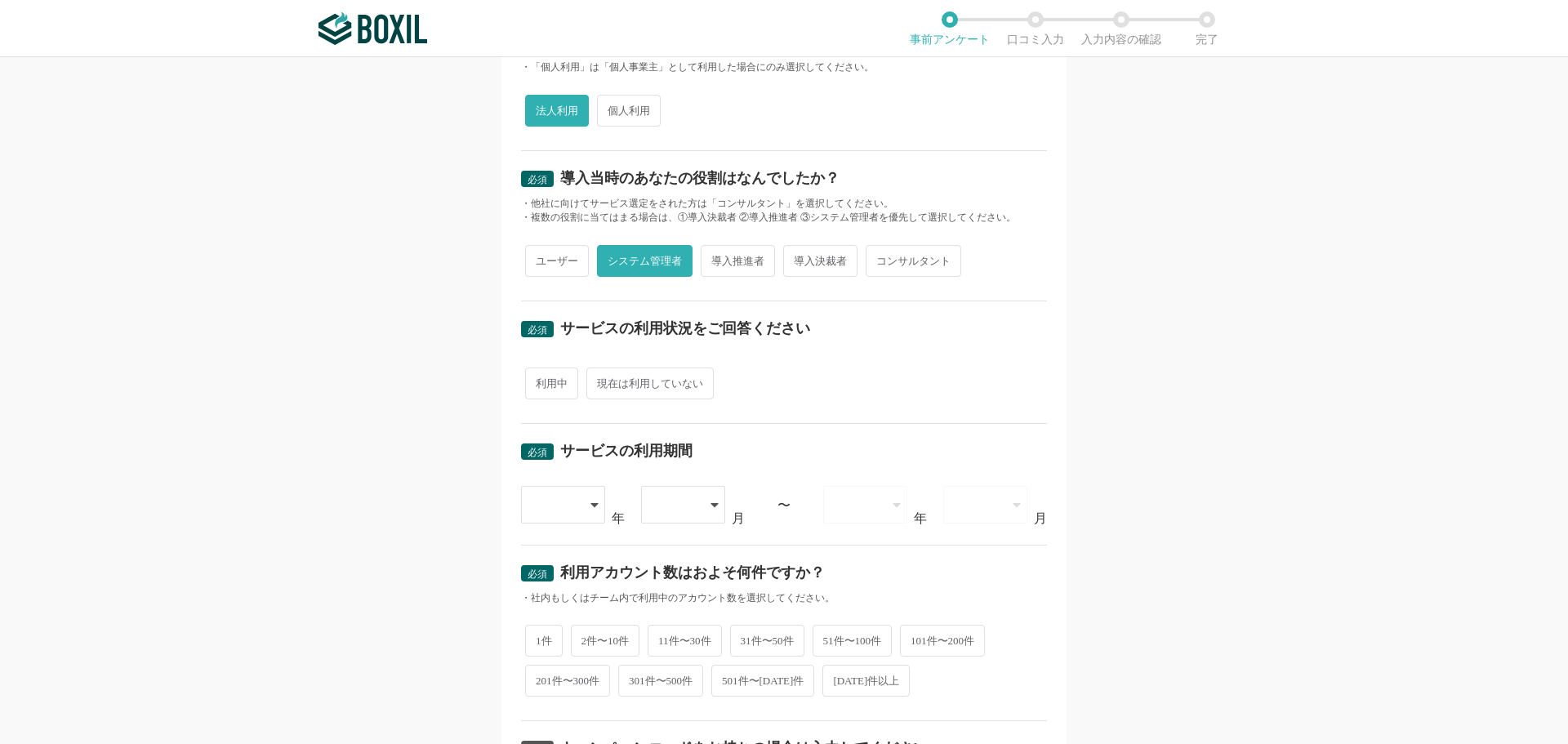 scroll, scrollTop: 306, scrollLeft: 0, axis: vertical 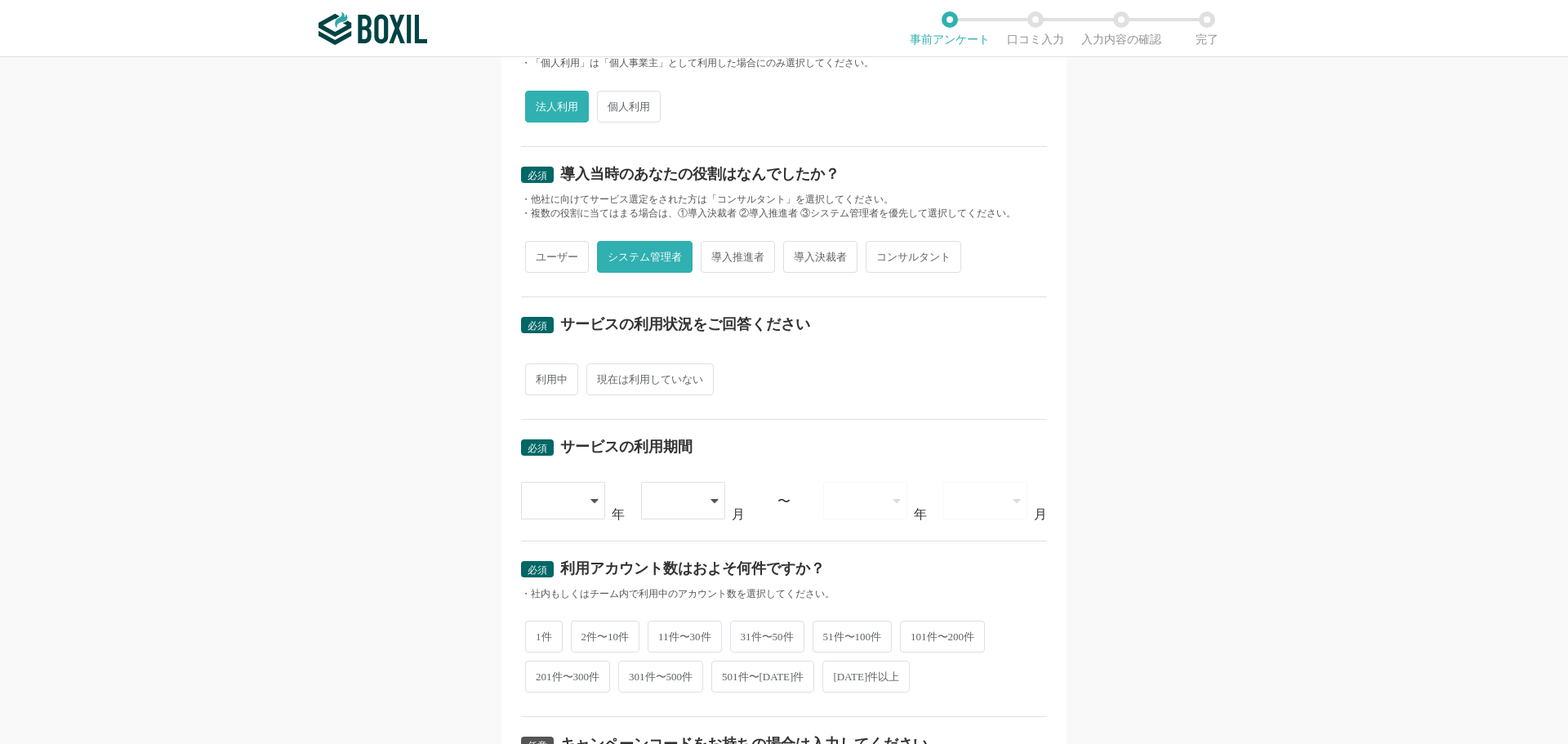 click on "利用中" at bounding box center (551, 379) 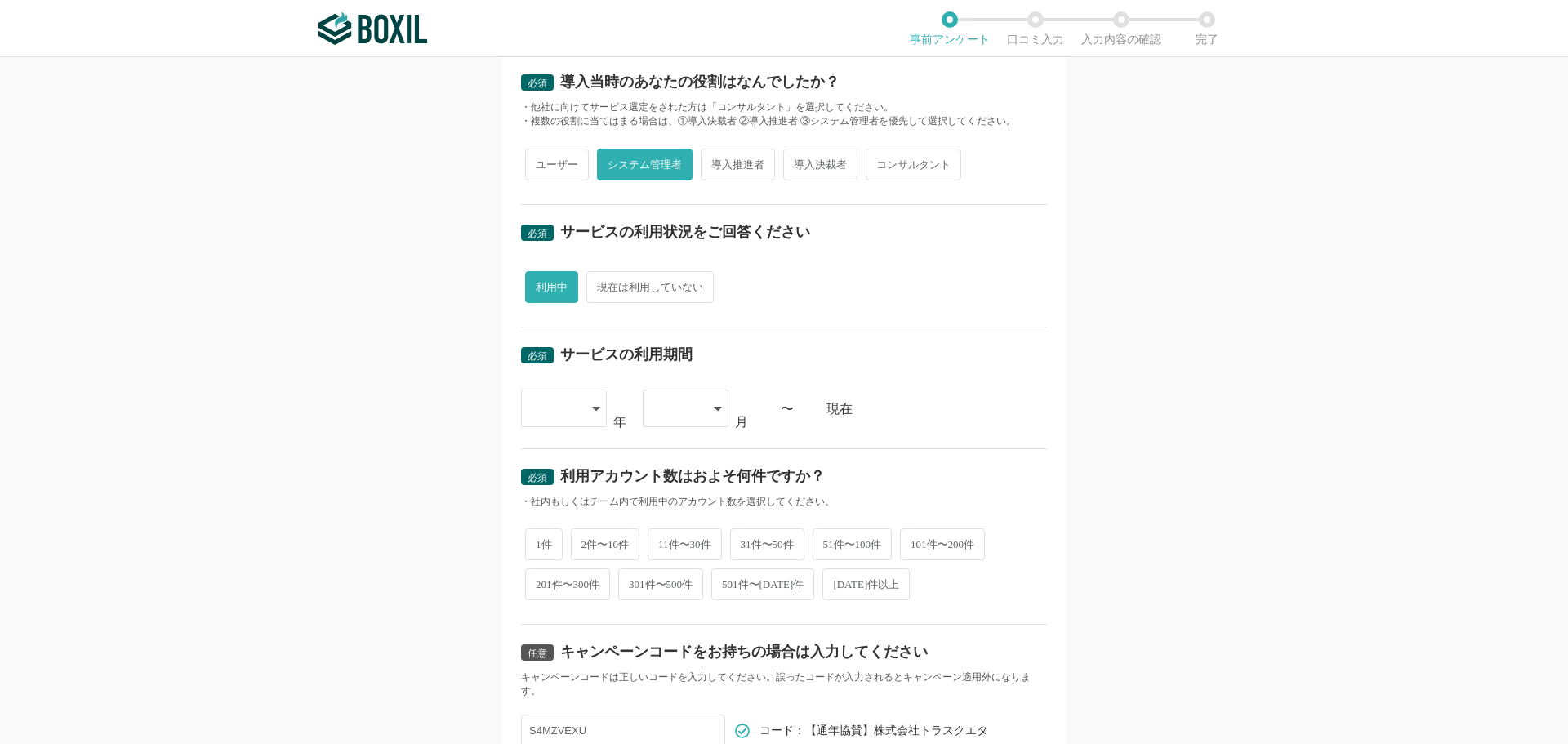 scroll, scrollTop: 409, scrollLeft: 0, axis: vertical 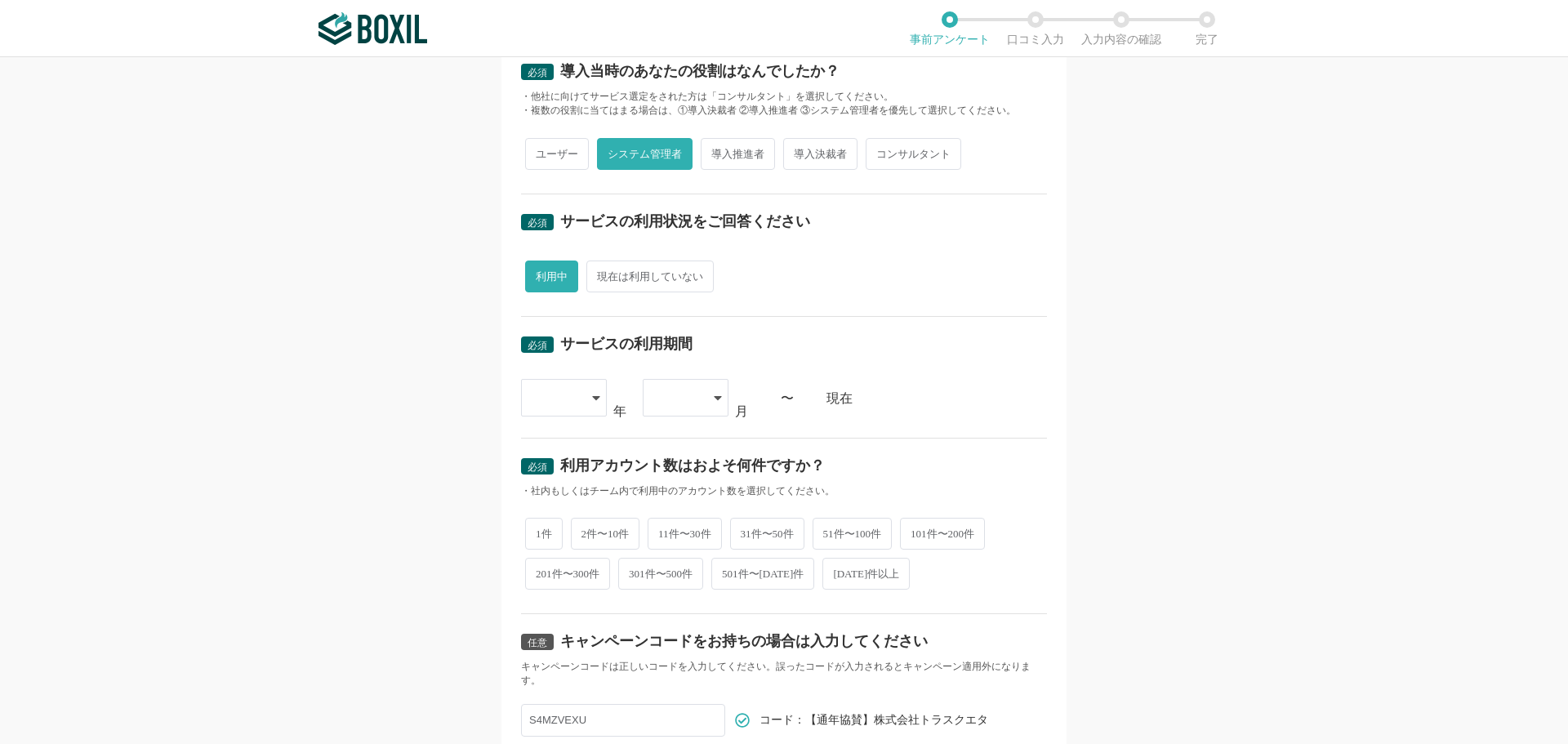 click 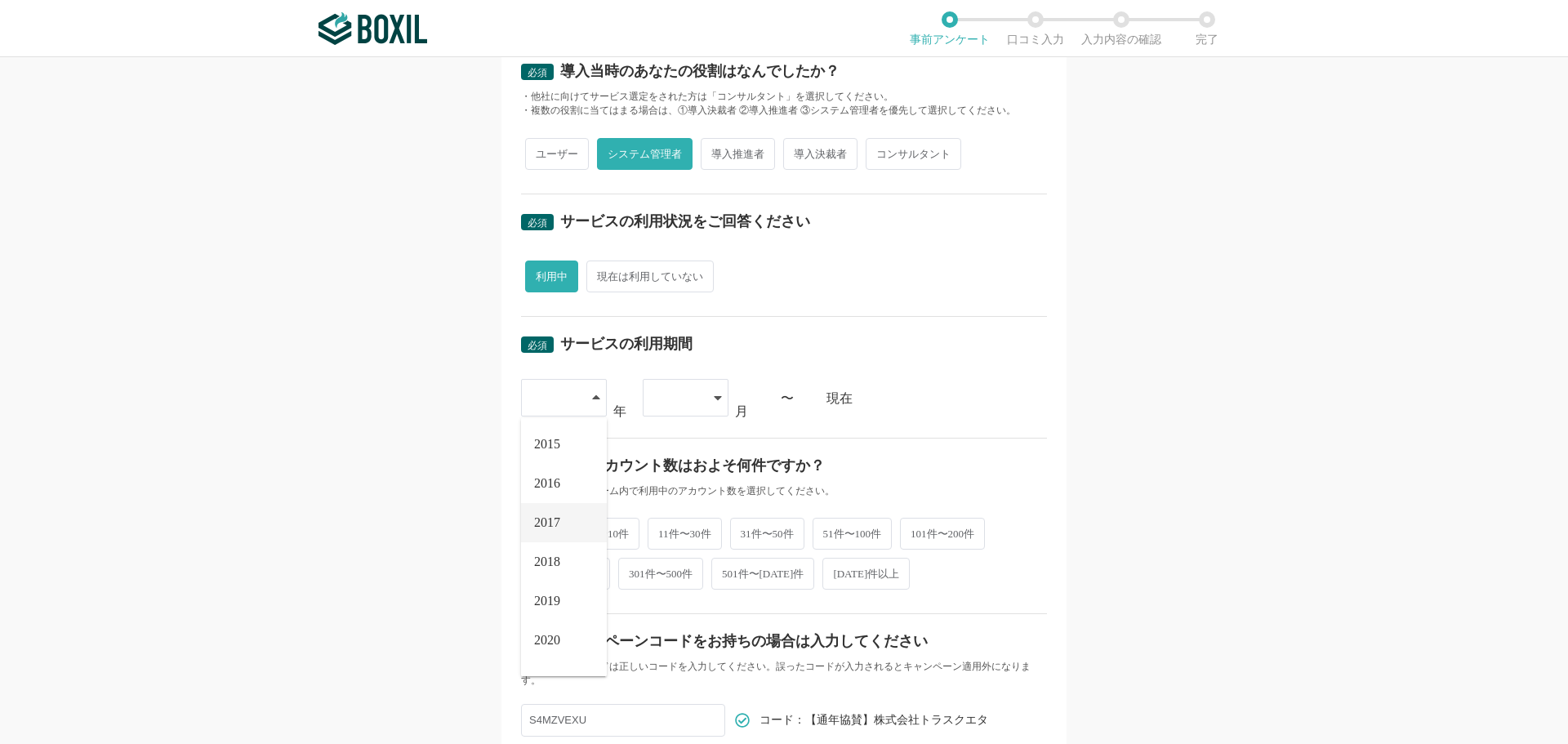scroll, scrollTop: 186, scrollLeft: 0, axis: vertical 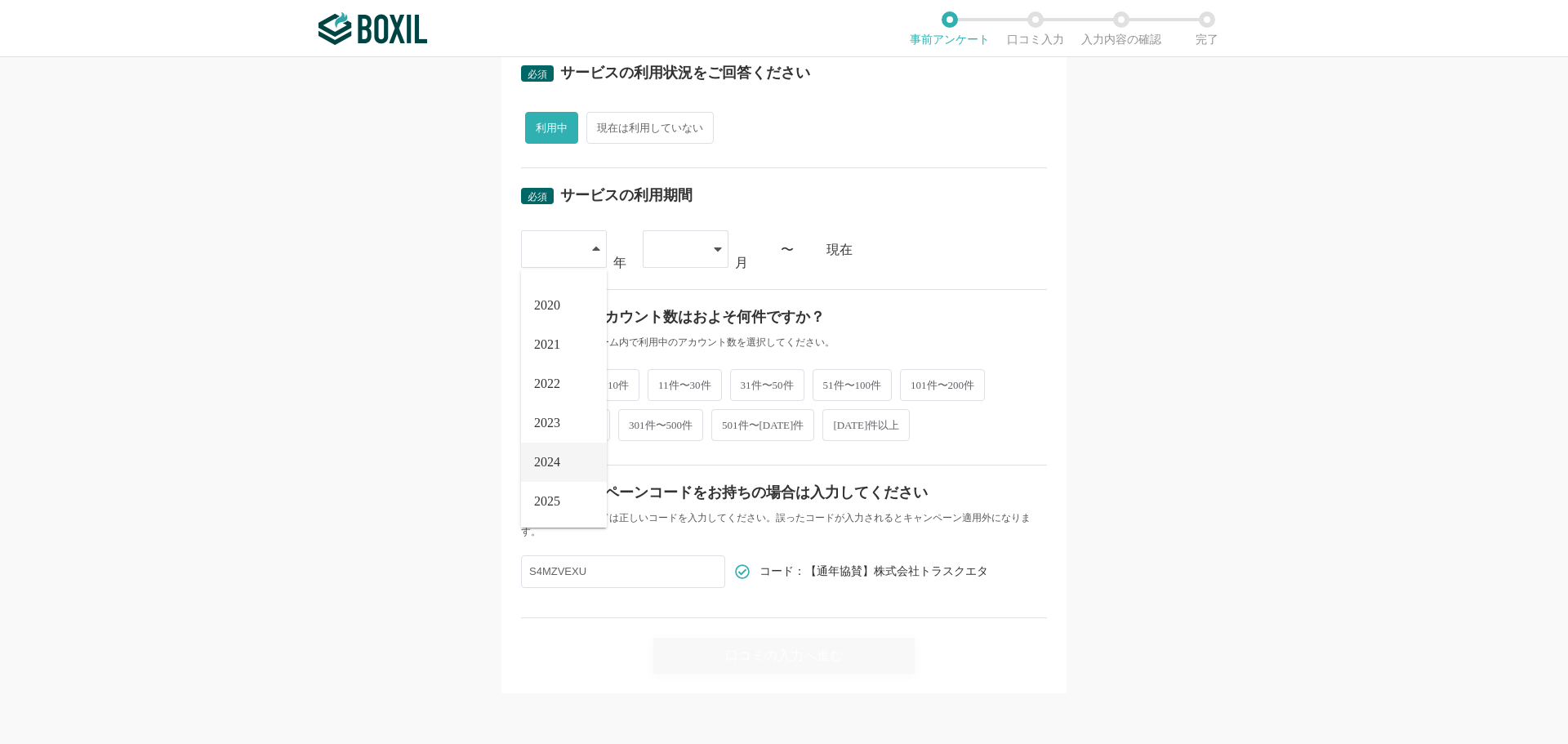 click on "2024" at bounding box center (547, 462) 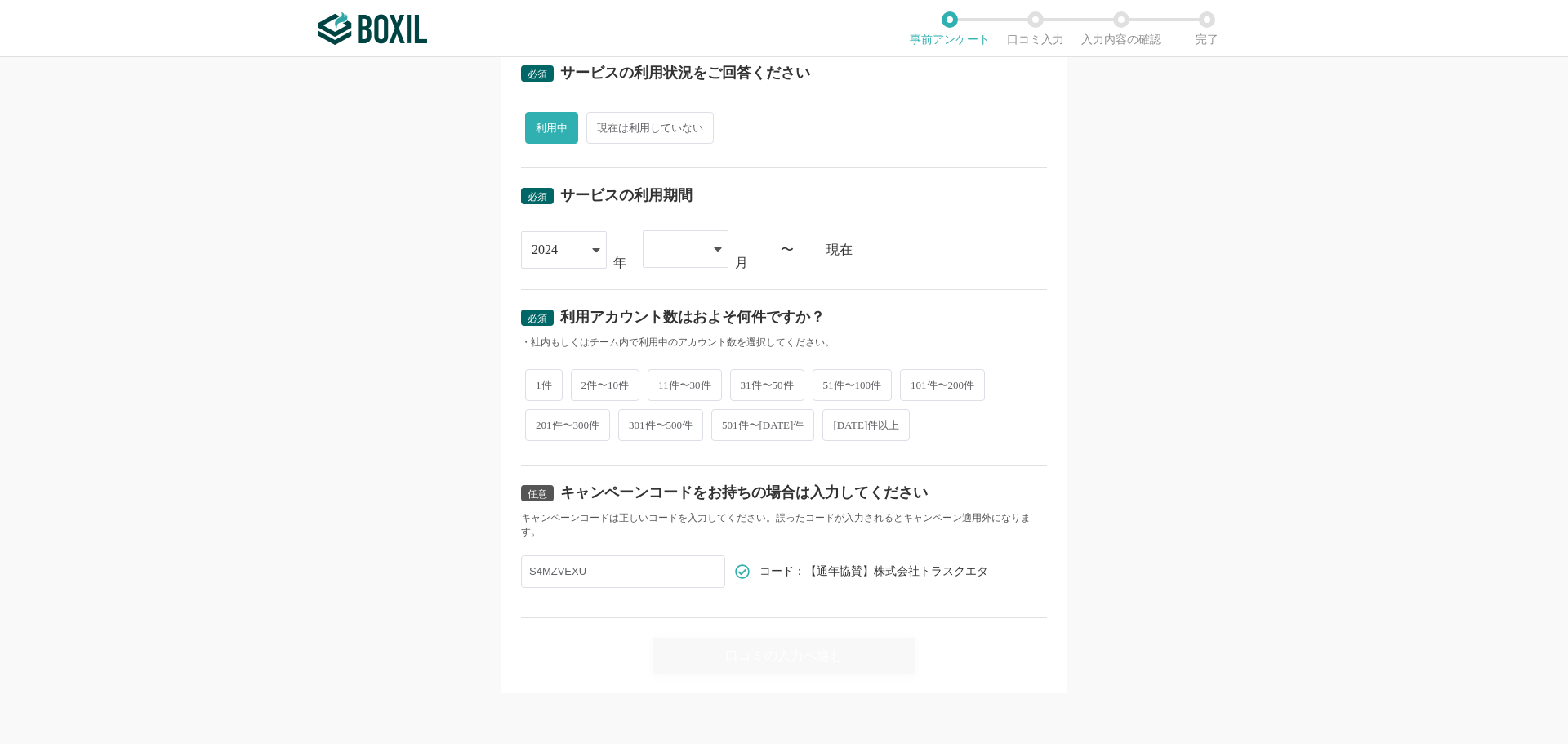 click at bounding box center (685, 249) 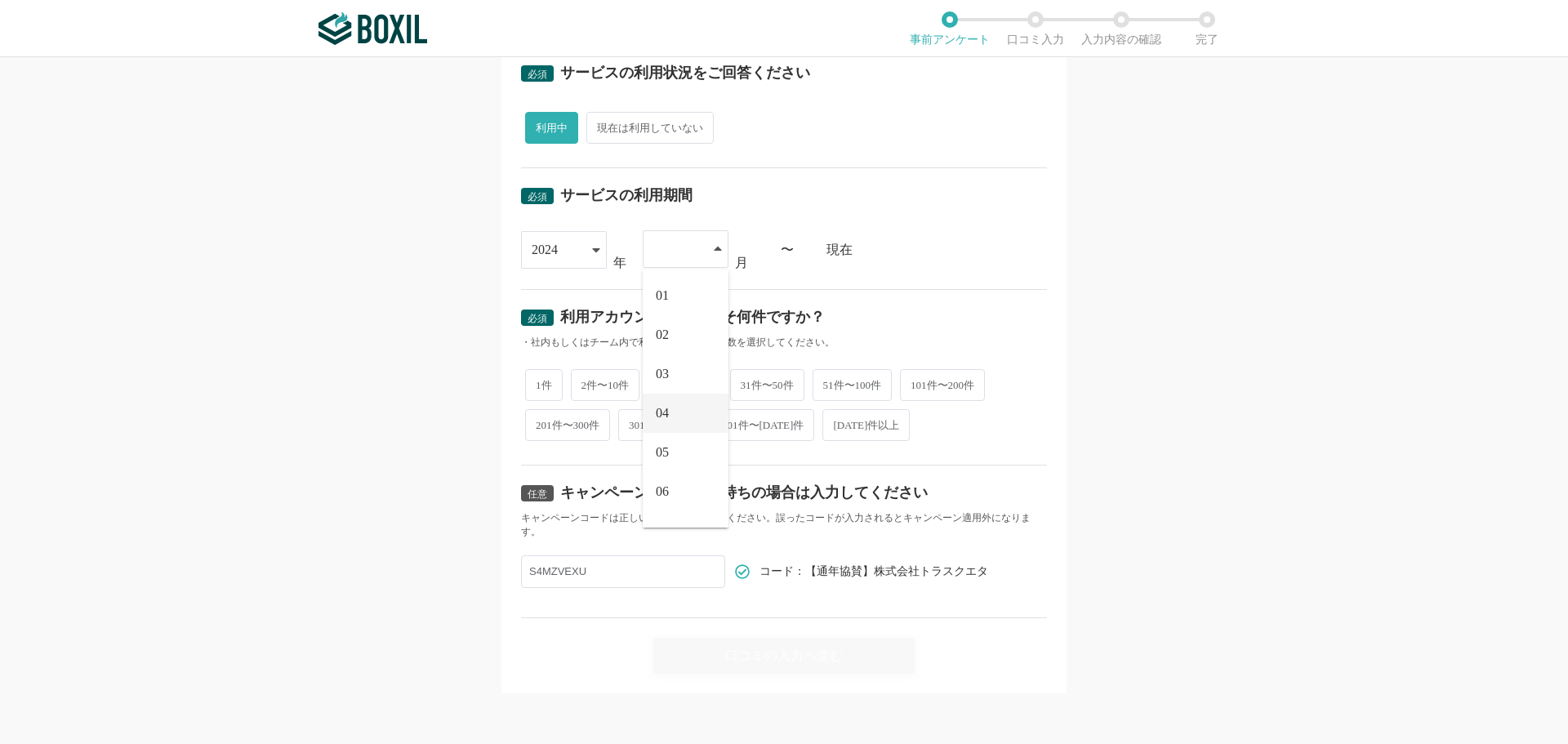 scroll, scrollTop: 225, scrollLeft: 0, axis: vertical 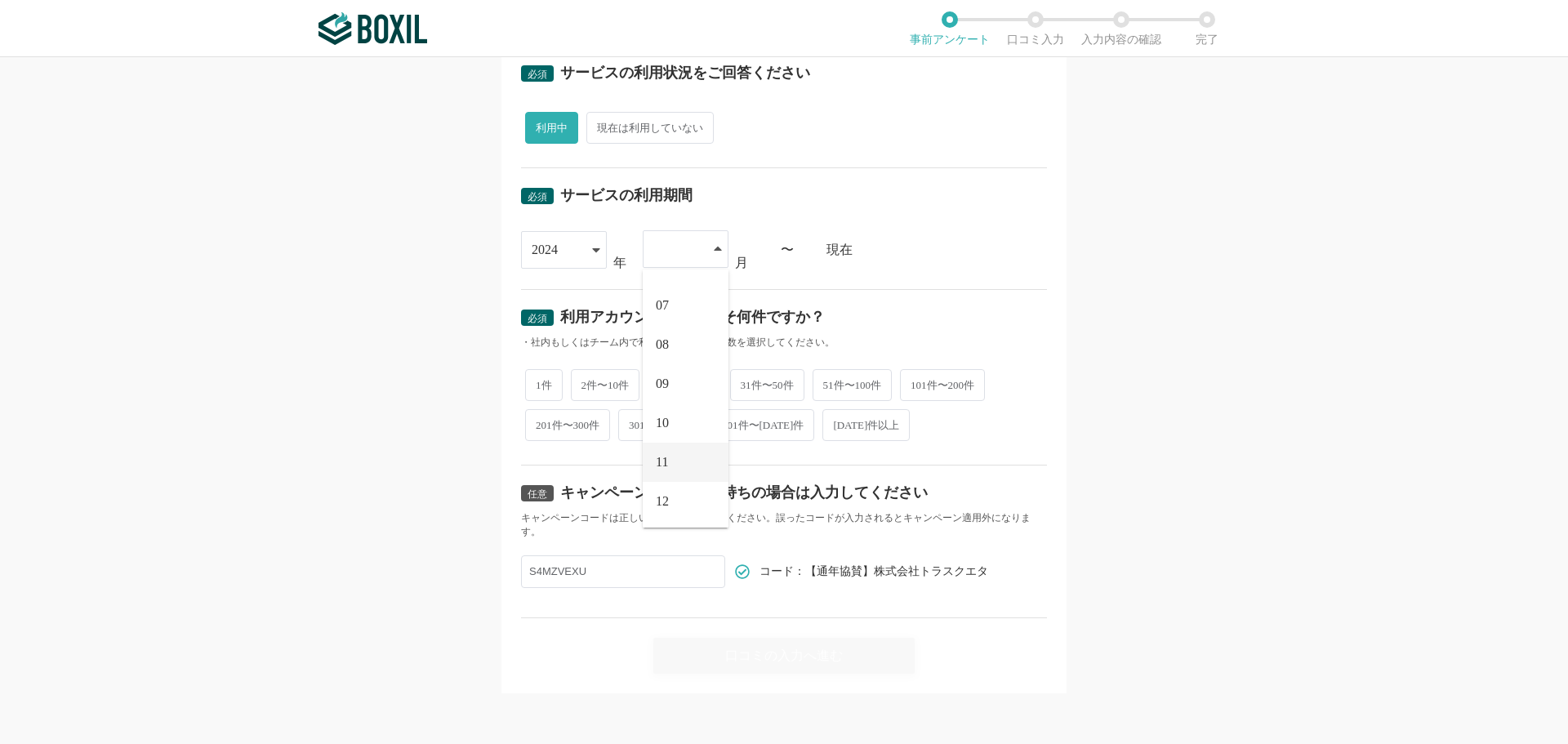 click on "11" at bounding box center (685, 462) 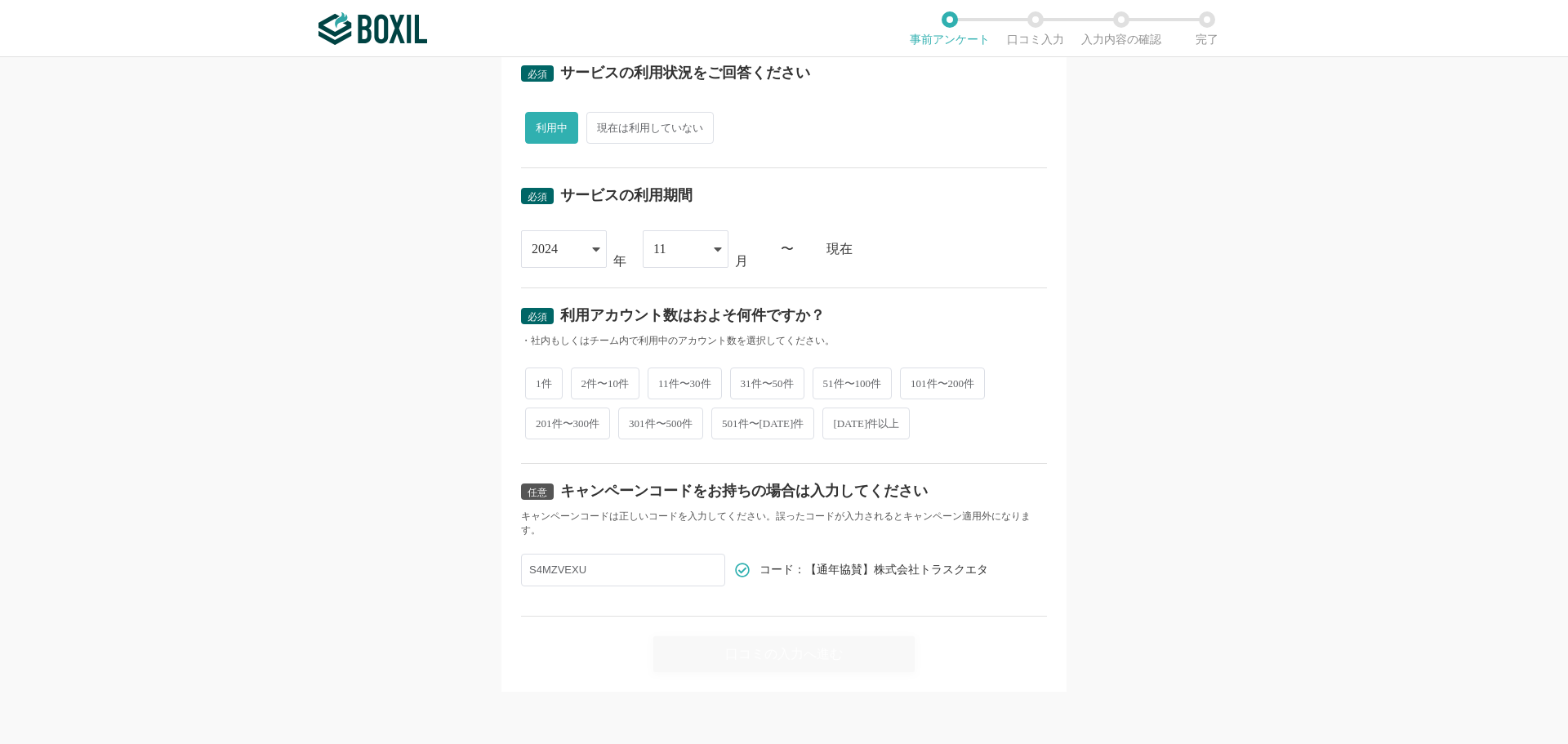 click on "必須 口コミを投稿するサービスを選択してください TRUSQUETTA TRUSQUETTA よく投稿されているサービス Sansan,KING OF TIME,Salesforce Sales Cloud,ジョブカン勤怠管理 必須 利用時の形態は何でしたか？ ・「個人利用」は「個人事業主」として利用した場合にのみ選択してください。 法人利用 個人利用 必須 導入当時のあなたの役割はなんでしたか？ ・他社に向けてサービス選定をされた方は「コンサルタント」を選択してください。 ・複数の役割に当てはまる場合は、①導入決裁者 ②導入推進者 ③システム管理者を優先して選択してください。 ユーザー システム管理者 導入推進者 導入決裁者 コンサルタント 必須 サービスの利用状況をご回答ください 利用中 現在は利用していない 必須 サービスの利用期間 2024 2015 2016 2017 2018 2019 2020 2021 2022 2023 2024 2025 年 11 01 02 03 04 05" at bounding box center [784, 400] 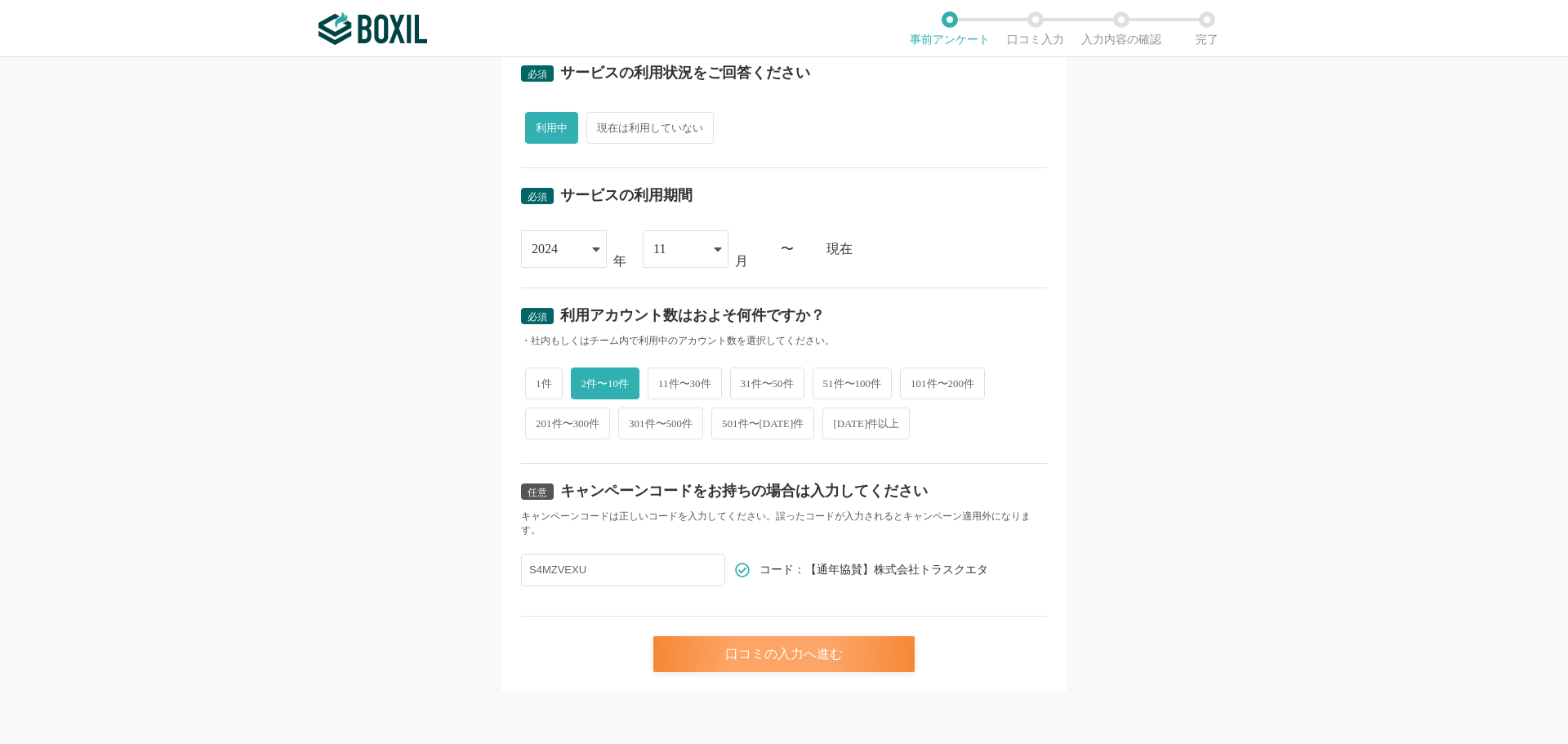 click on "口コミの入力へ進む" at bounding box center (784, 654) 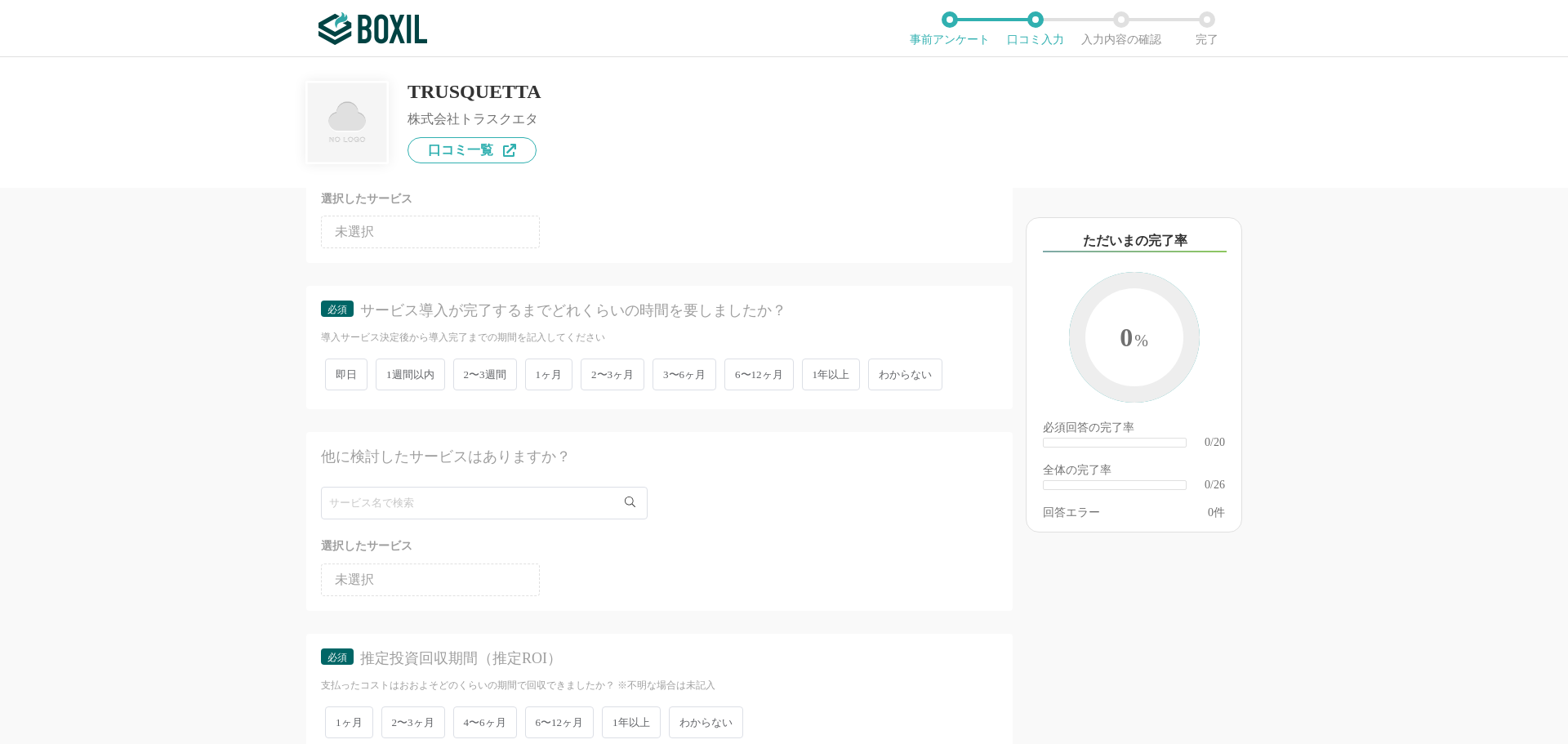 scroll, scrollTop: 154, scrollLeft: 0, axis: vertical 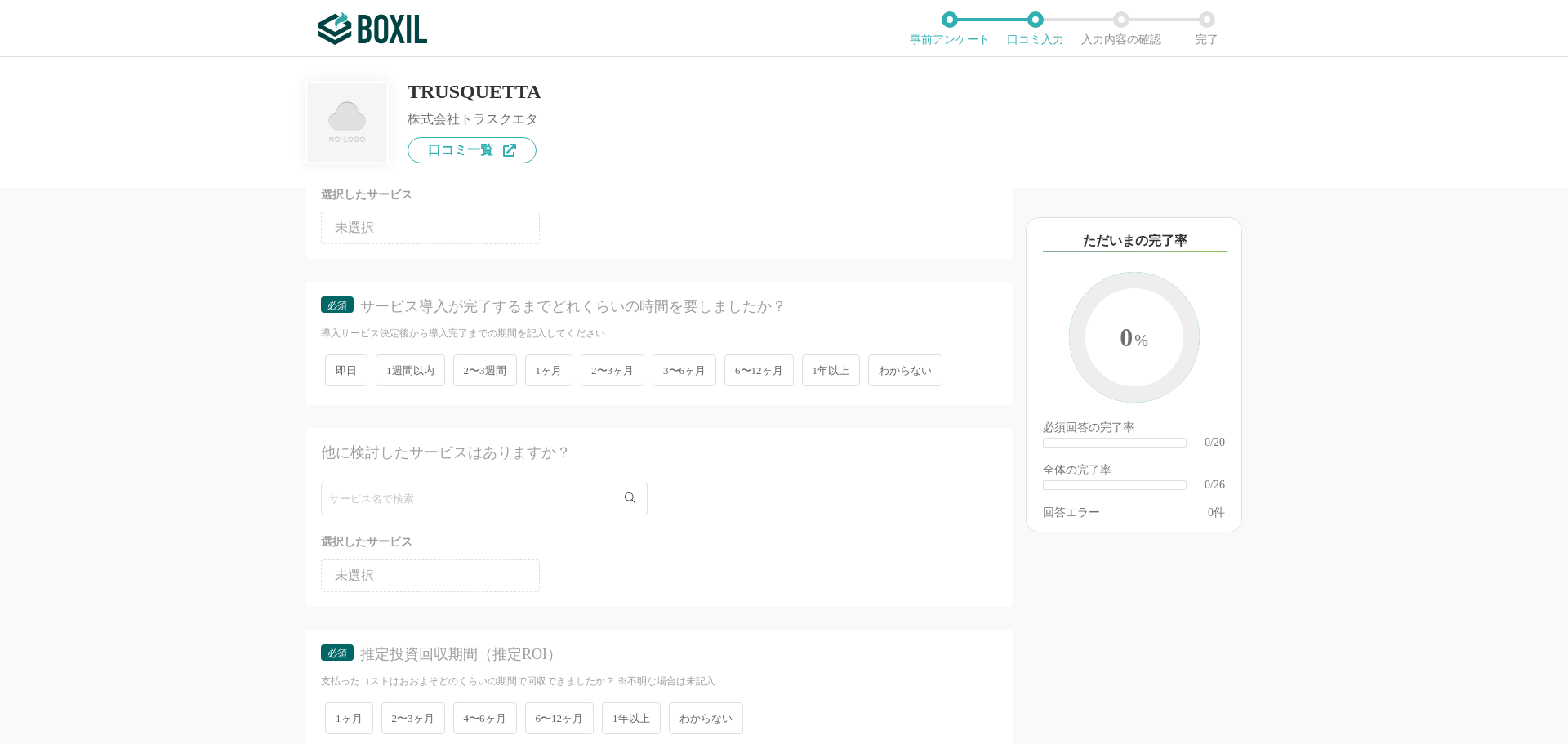 click on "3〜6ヶ月" at bounding box center [684, 370] 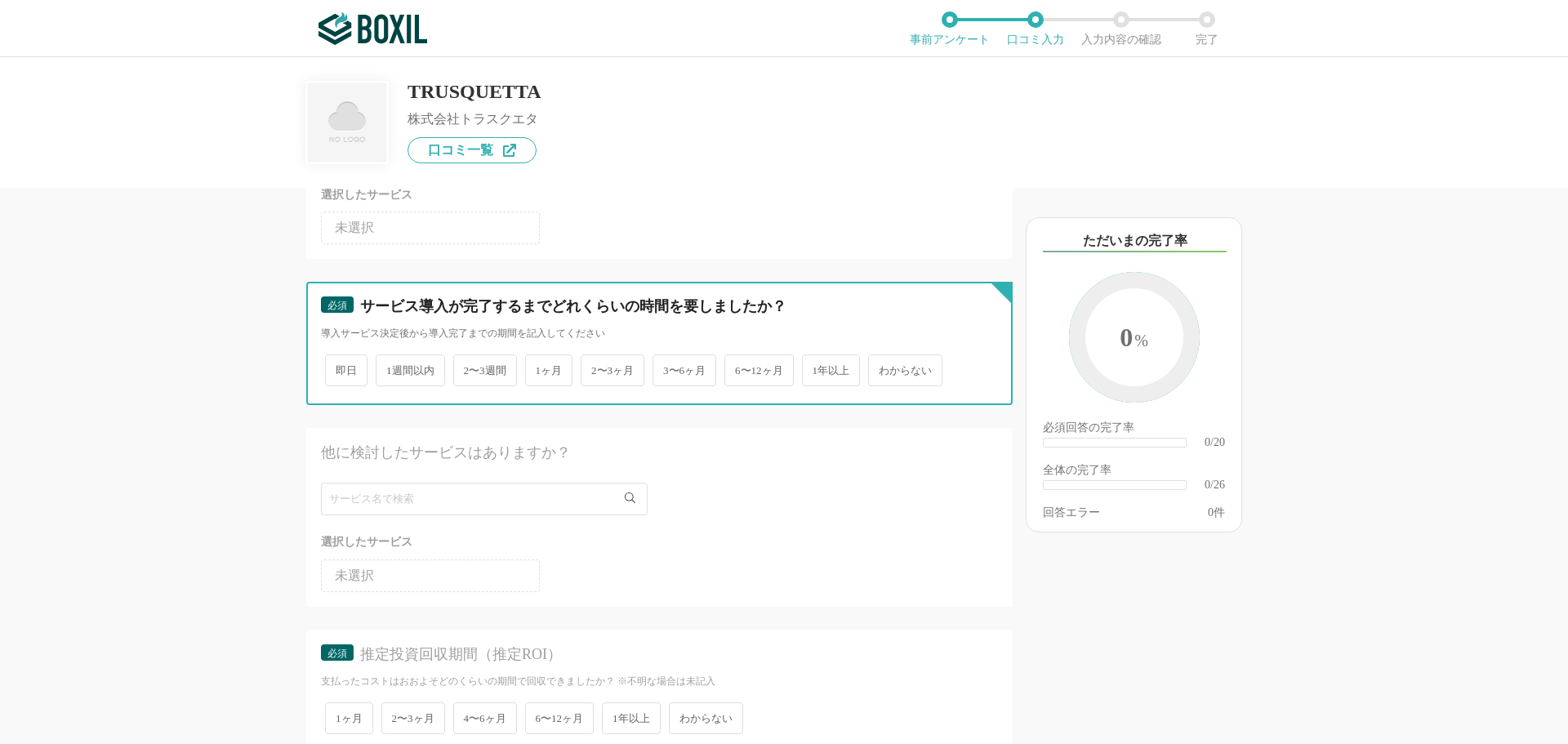 click on "3〜6ヶ月" at bounding box center (662, 362) 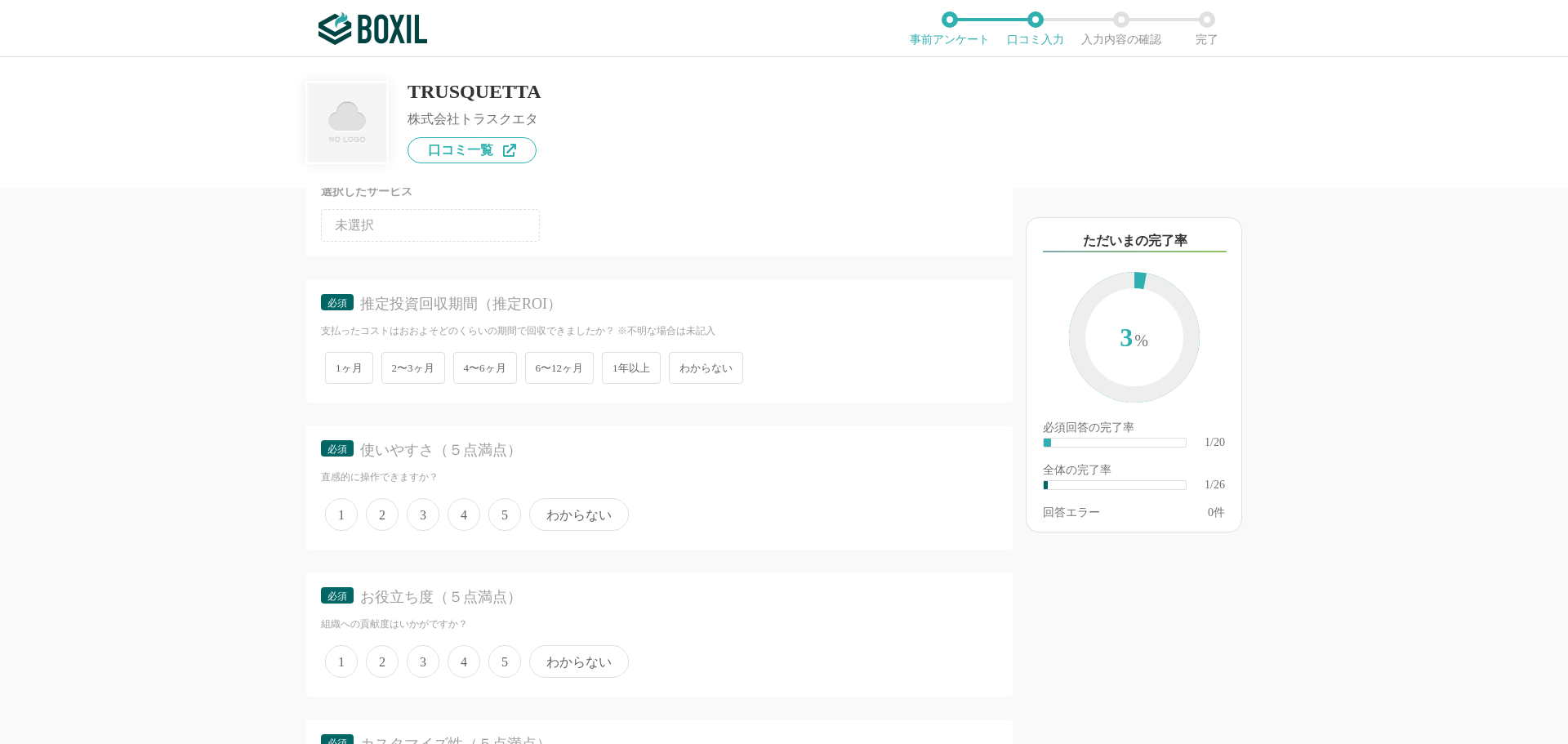 scroll, scrollTop: 524, scrollLeft: 0, axis: vertical 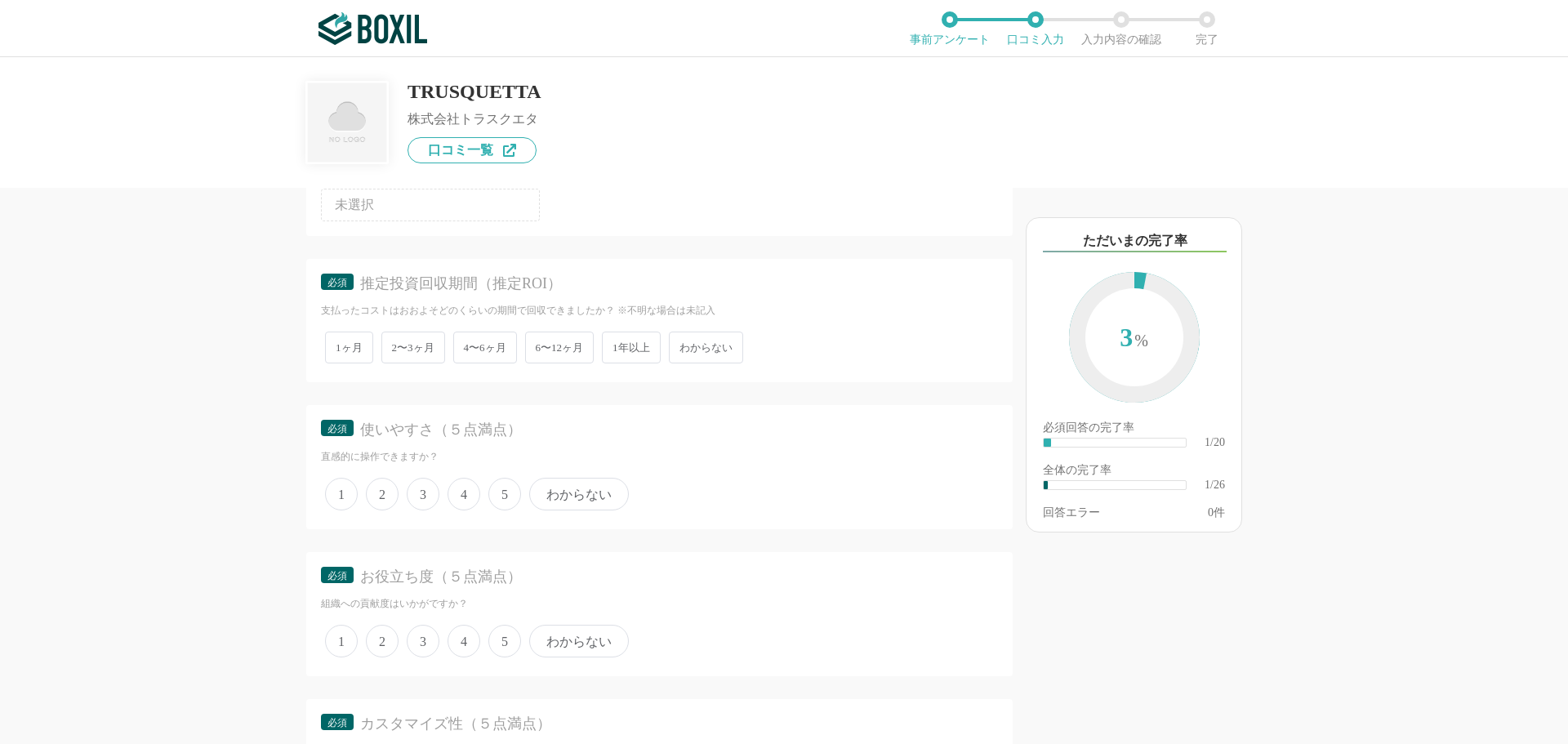 click on "わからない" at bounding box center [706, 347] 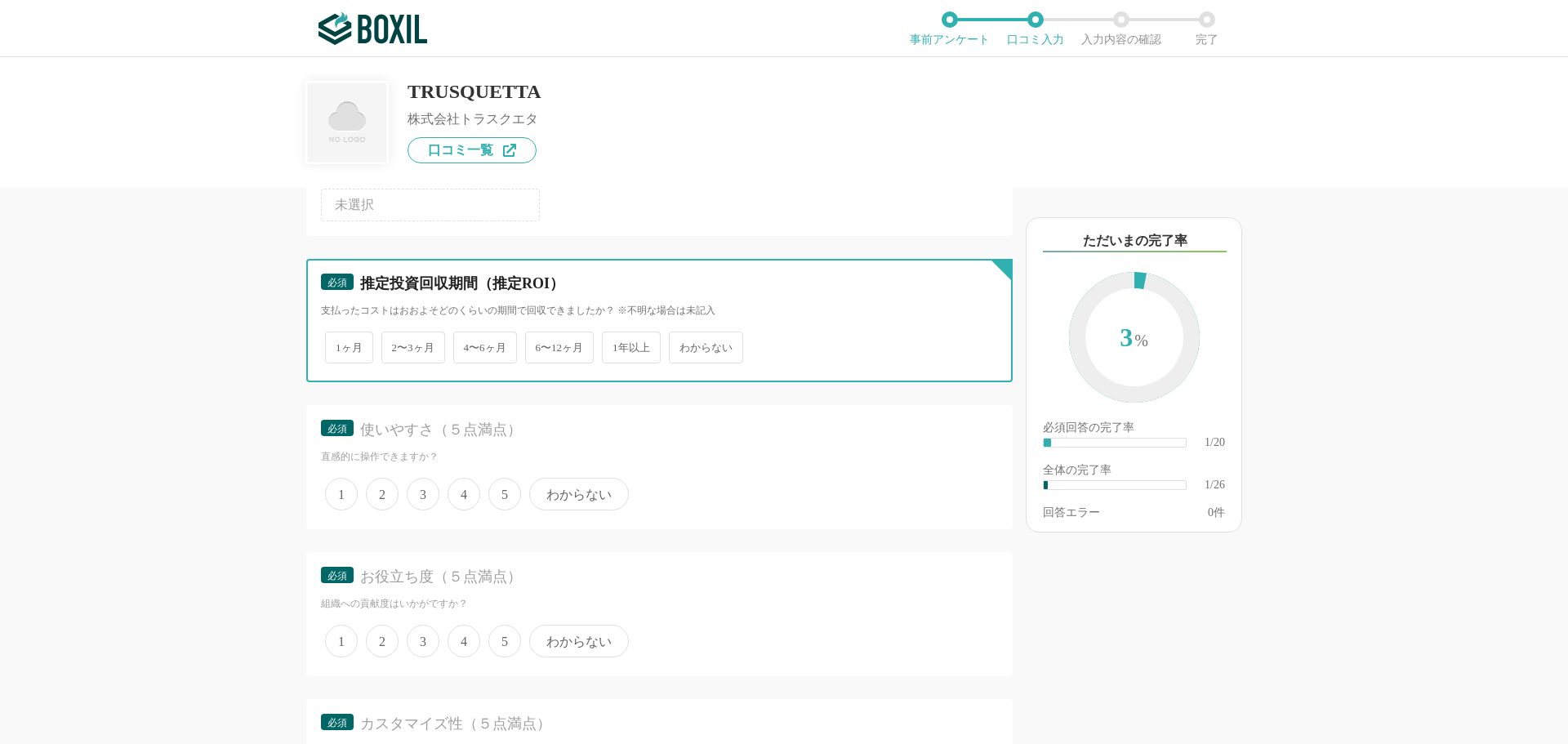 click on "わからない" at bounding box center [678, 339] 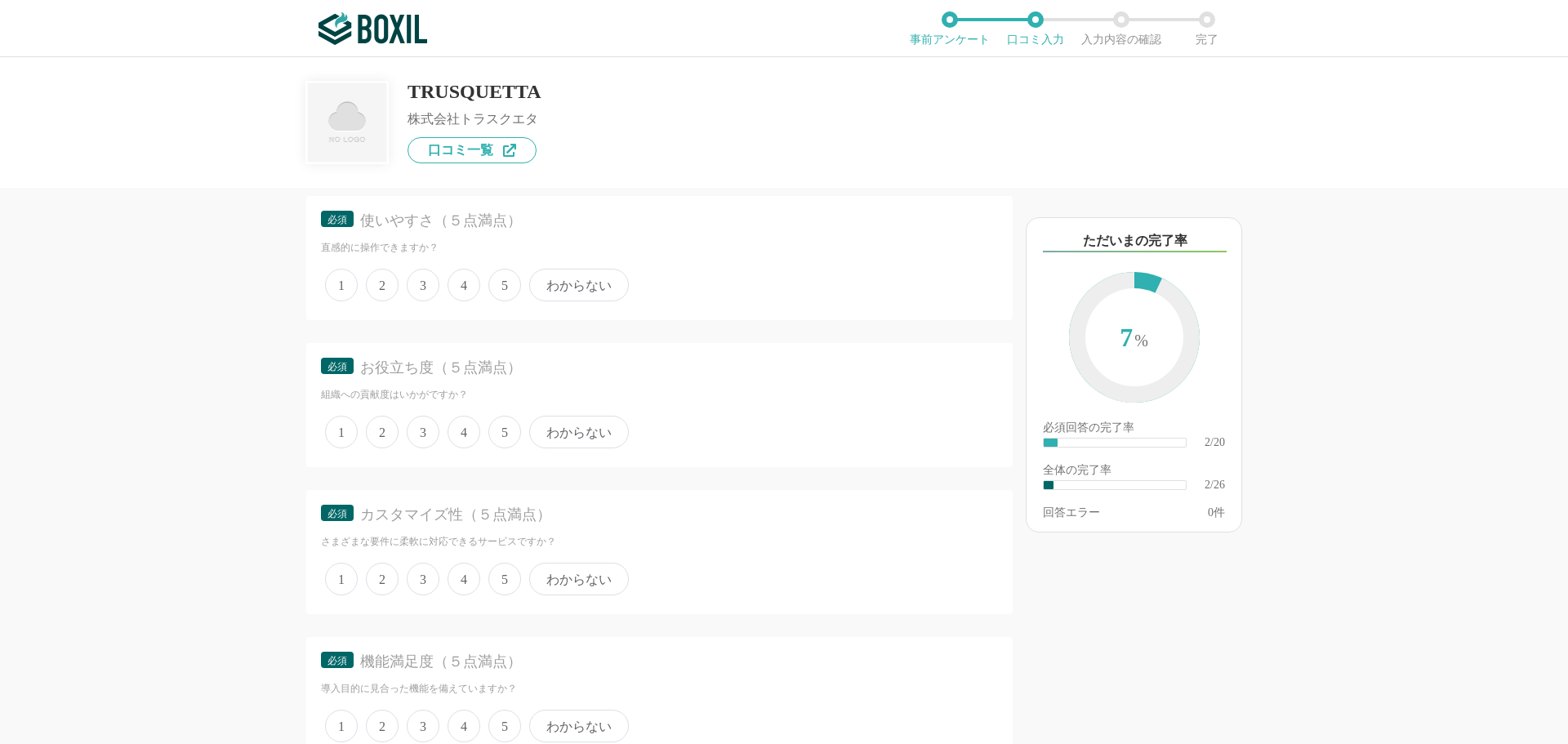 scroll, scrollTop: 734, scrollLeft: 0, axis: vertical 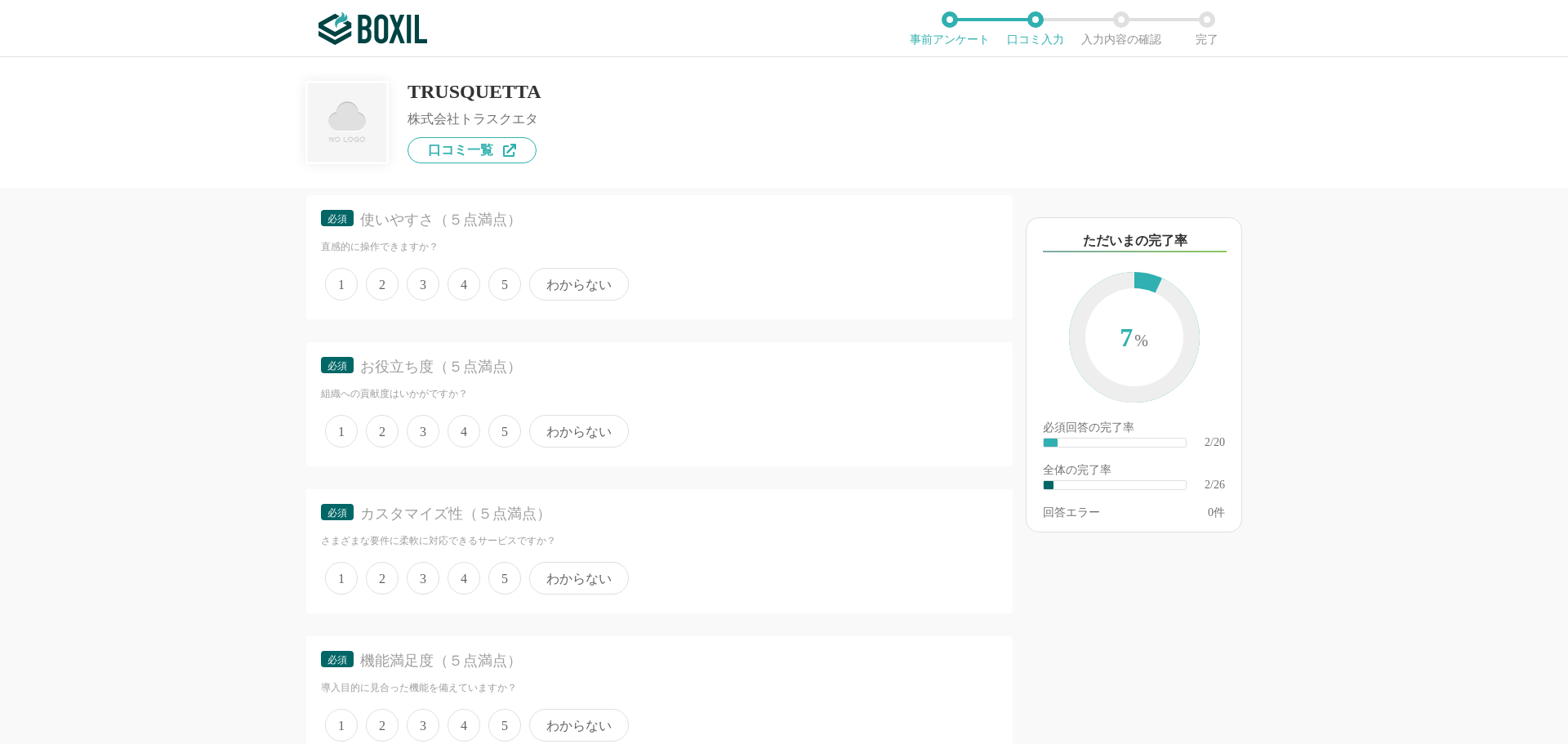 click on "5" at bounding box center (505, 284) 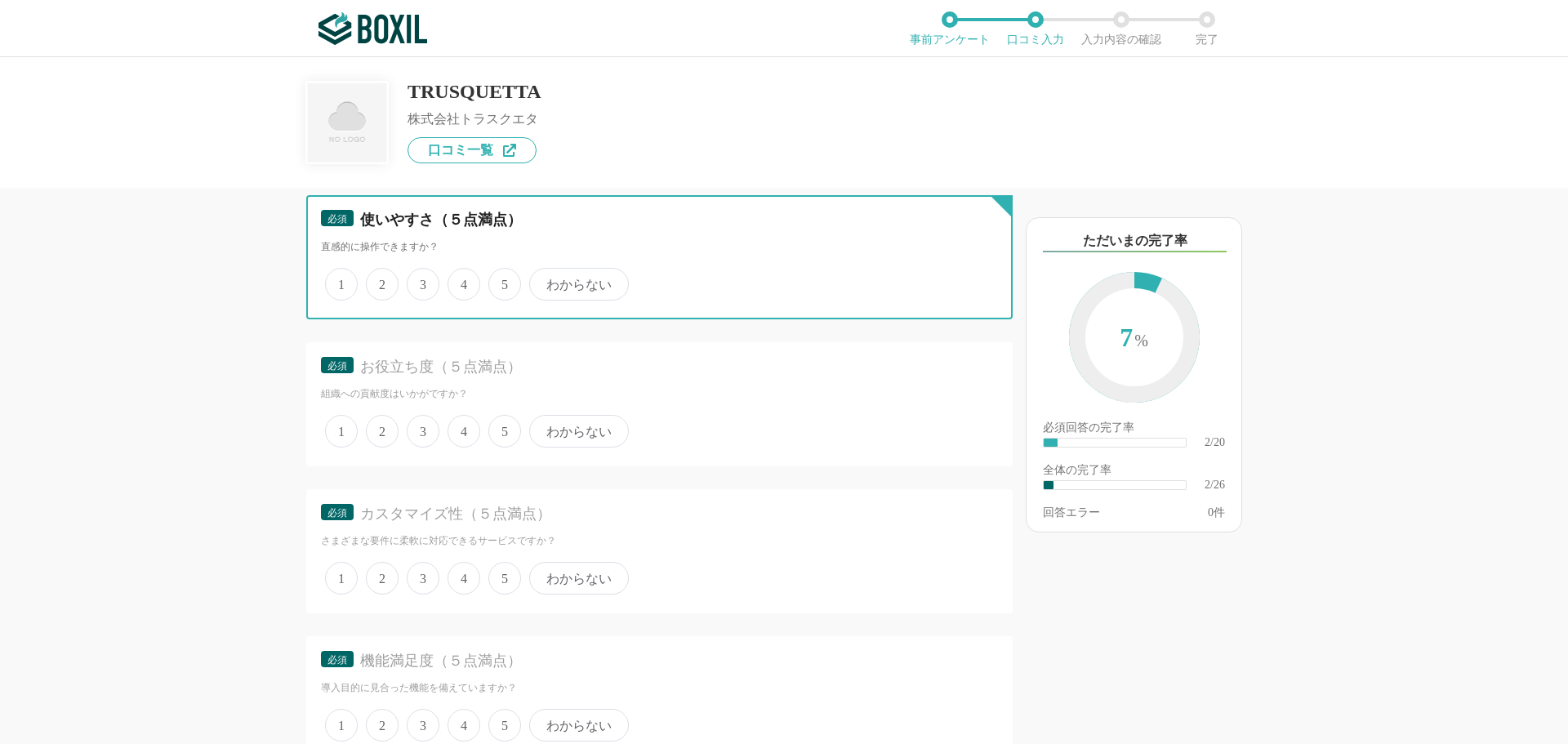 click on "5" at bounding box center [497, 275] 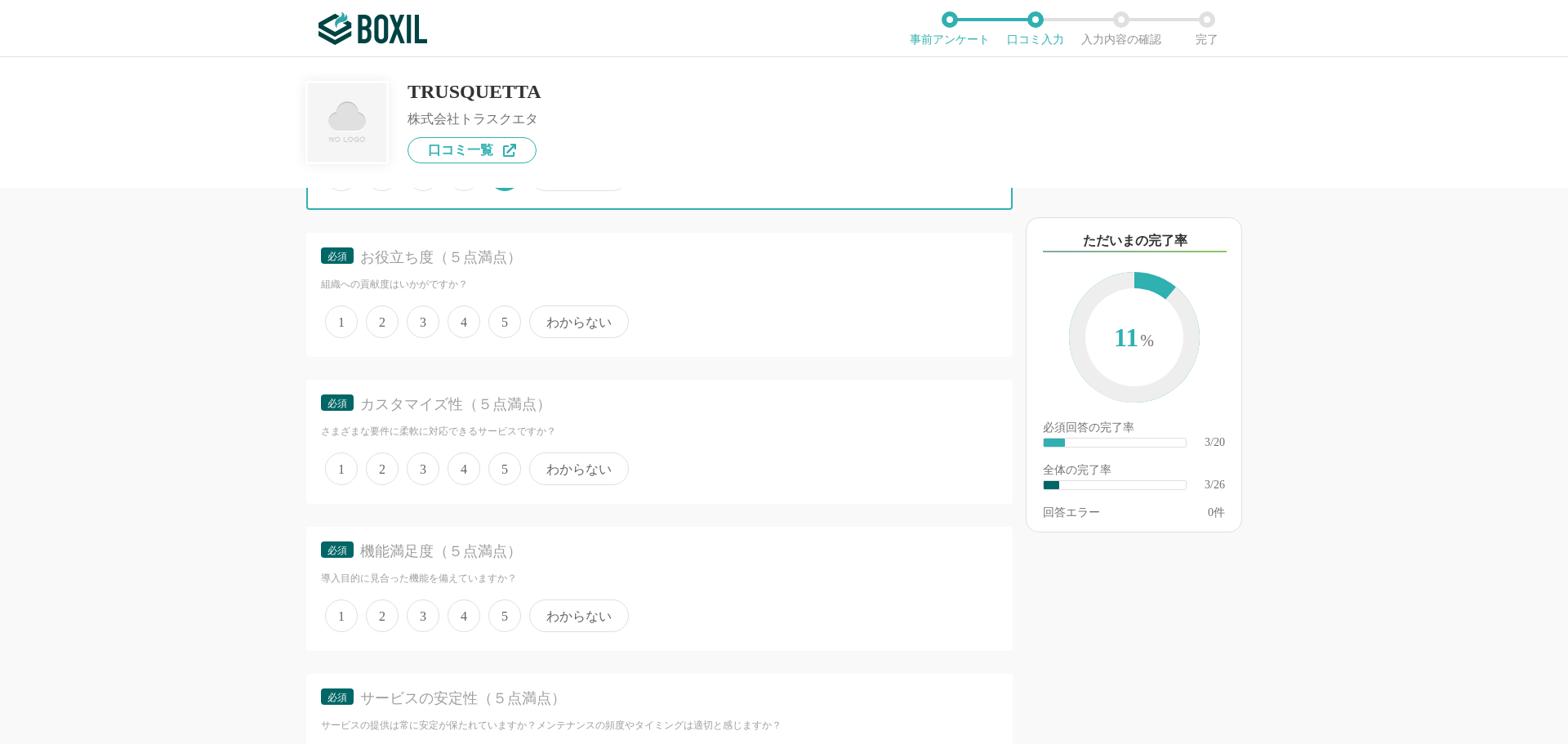 scroll, scrollTop: 848, scrollLeft: 0, axis: vertical 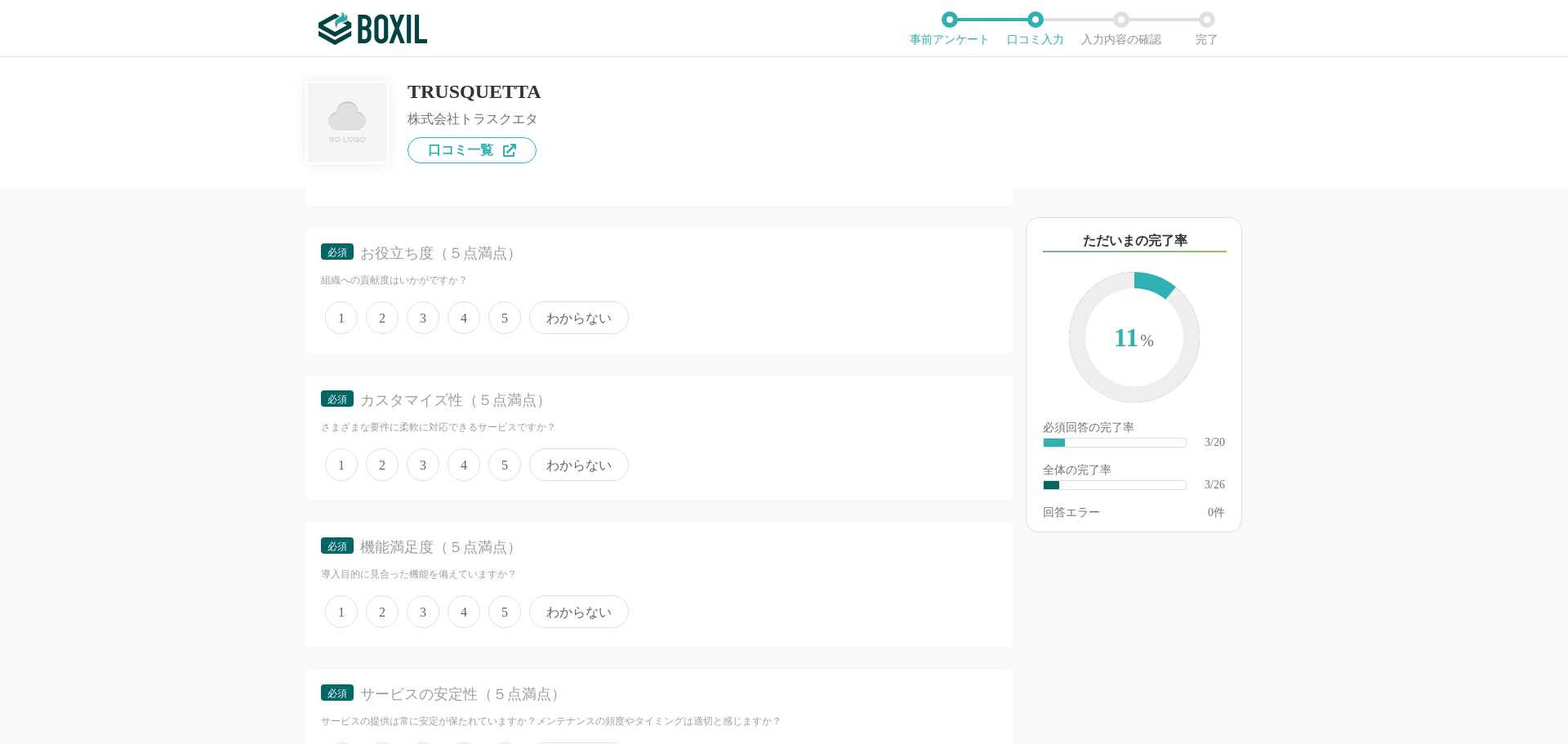 click on "5" at bounding box center [505, 318] 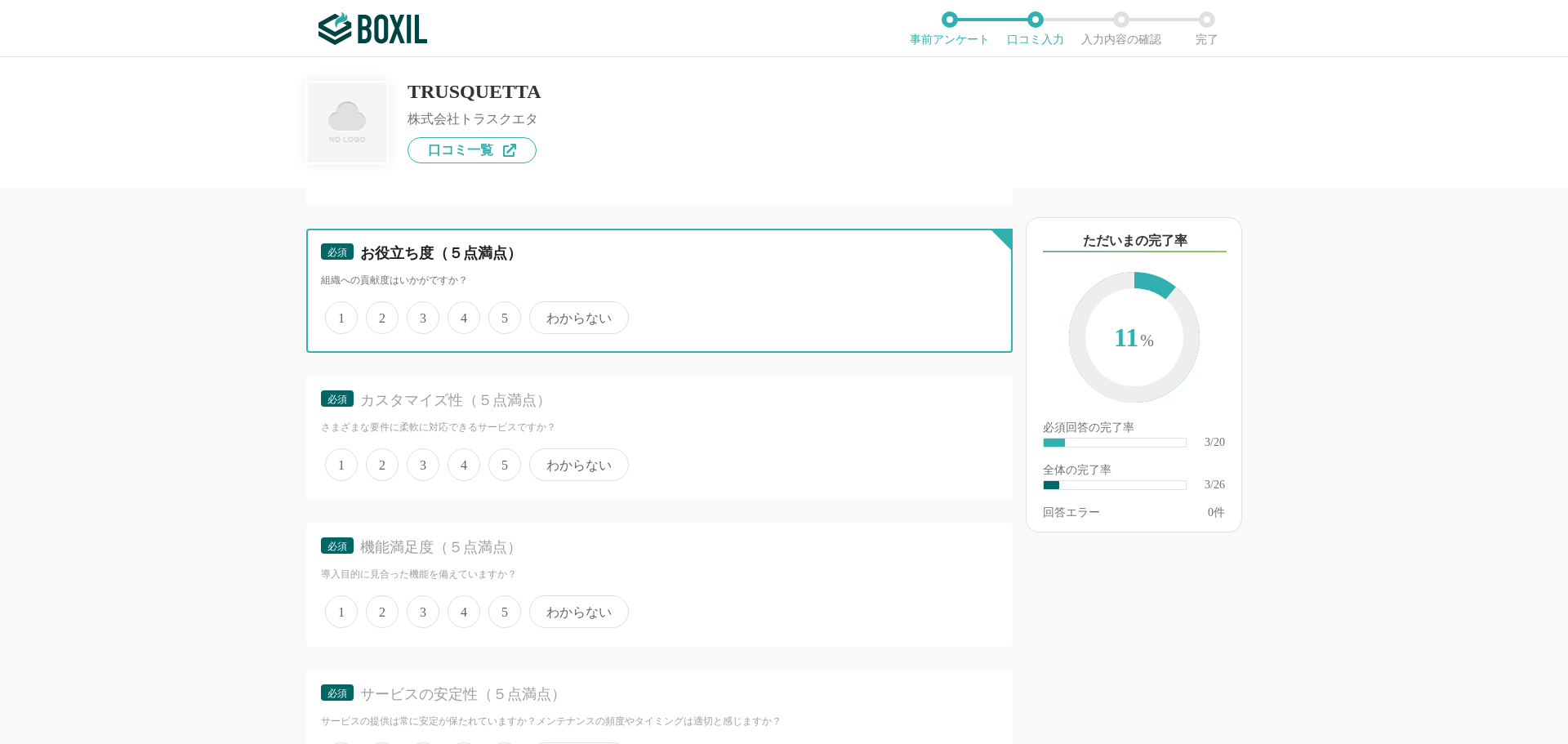 click on "5" at bounding box center (497, 309) 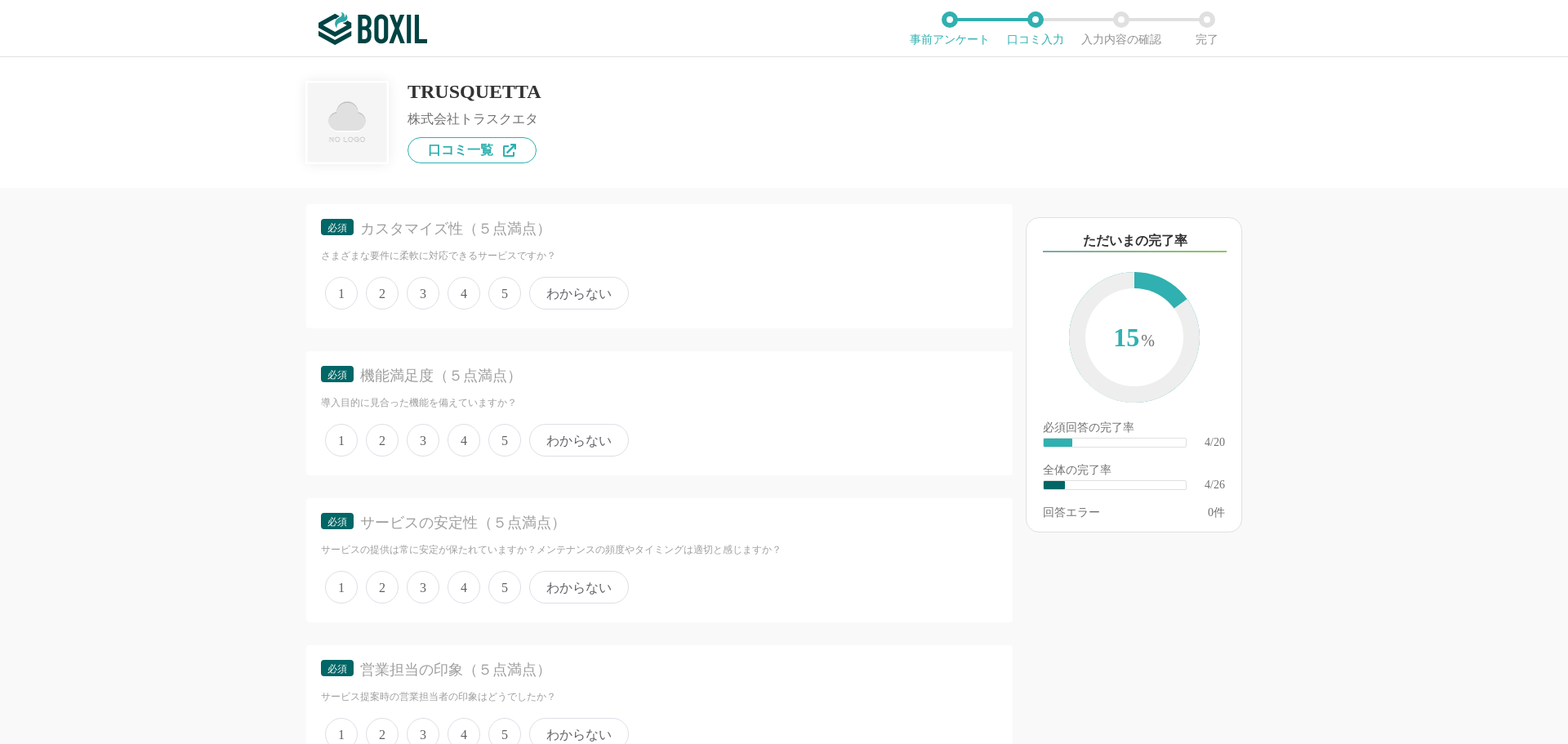scroll, scrollTop: 1025, scrollLeft: 0, axis: vertical 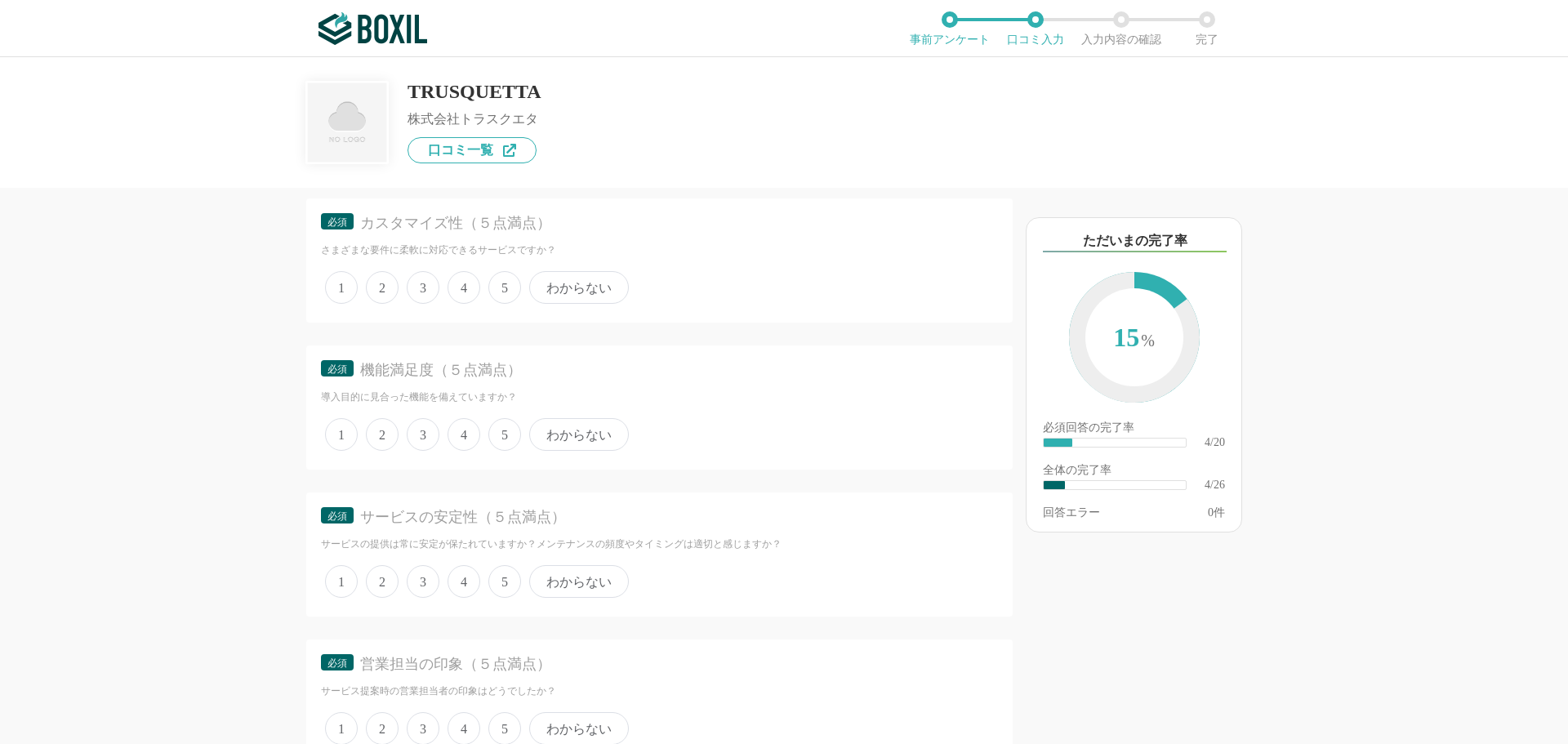 click on "4" at bounding box center (464, 287) 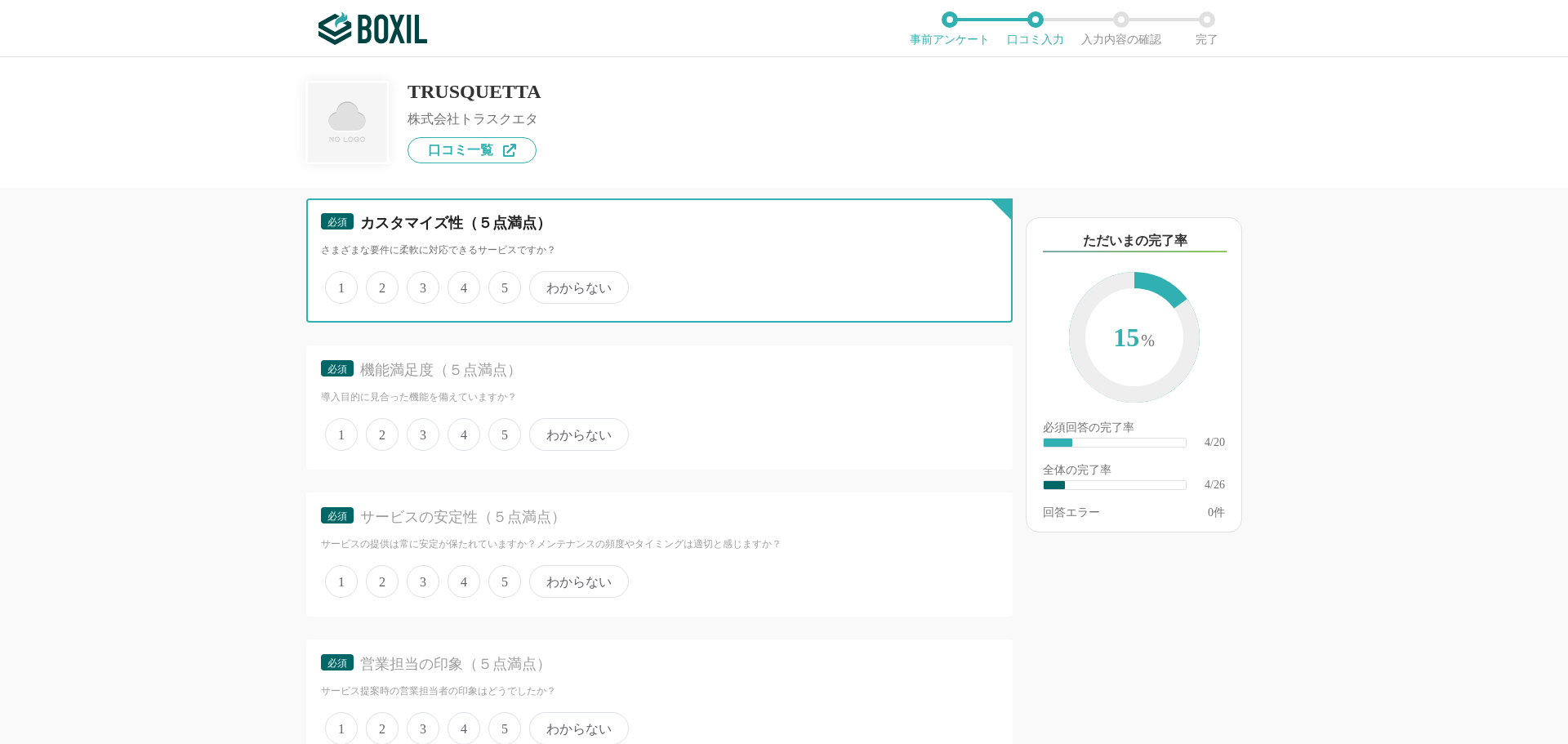 click on "4" at bounding box center [457, 278] 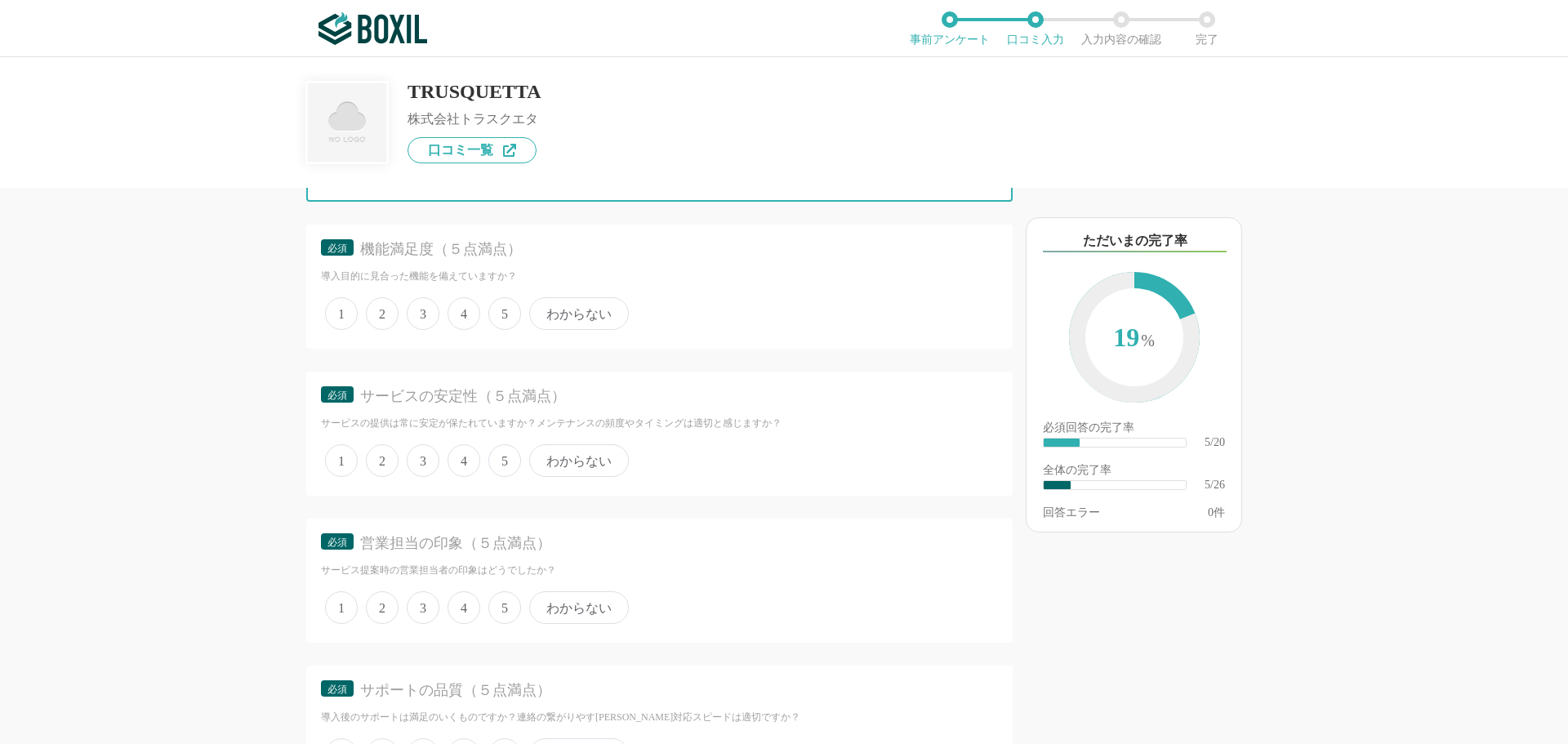 scroll, scrollTop: 1148, scrollLeft: 0, axis: vertical 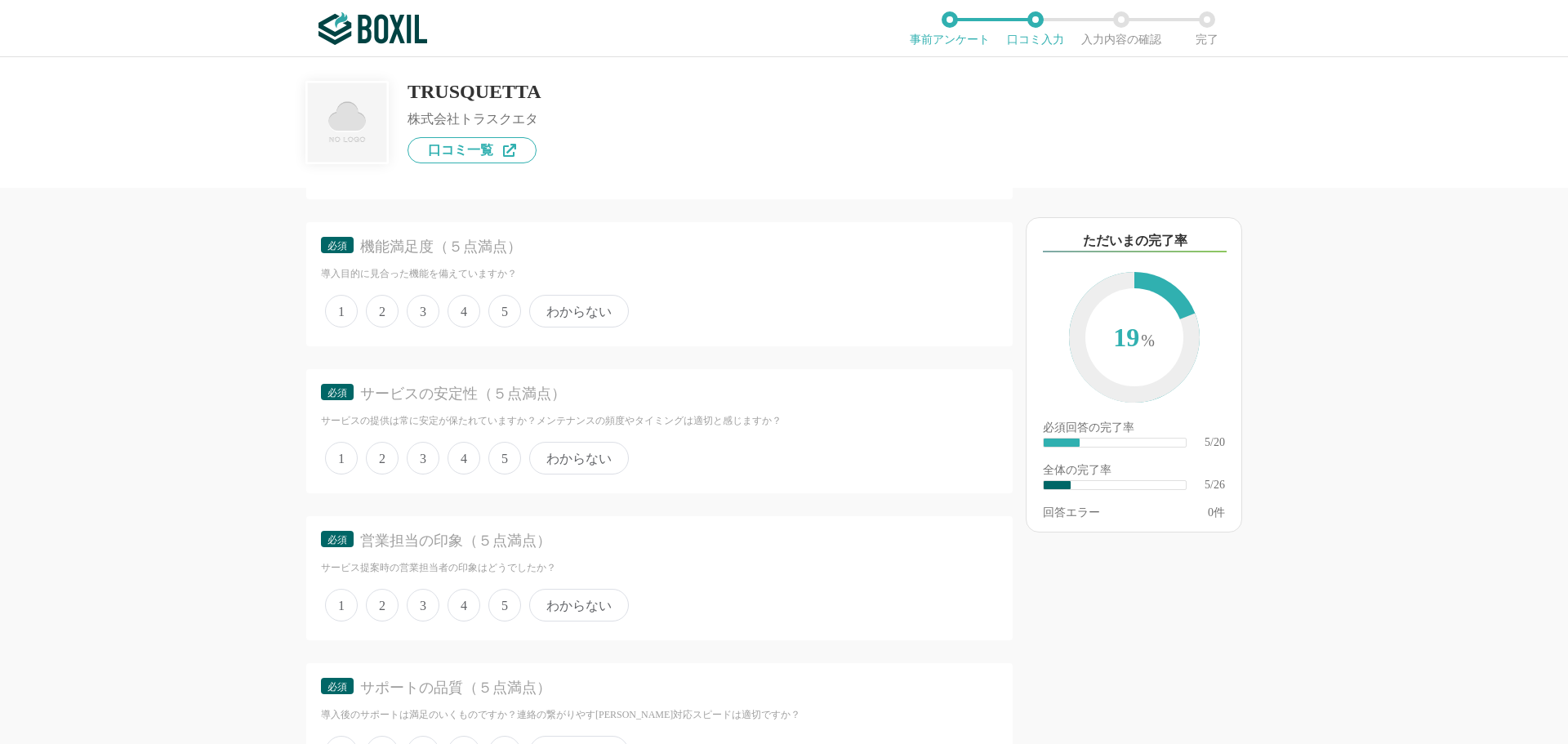 click on "5" at bounding box center (505, 311) 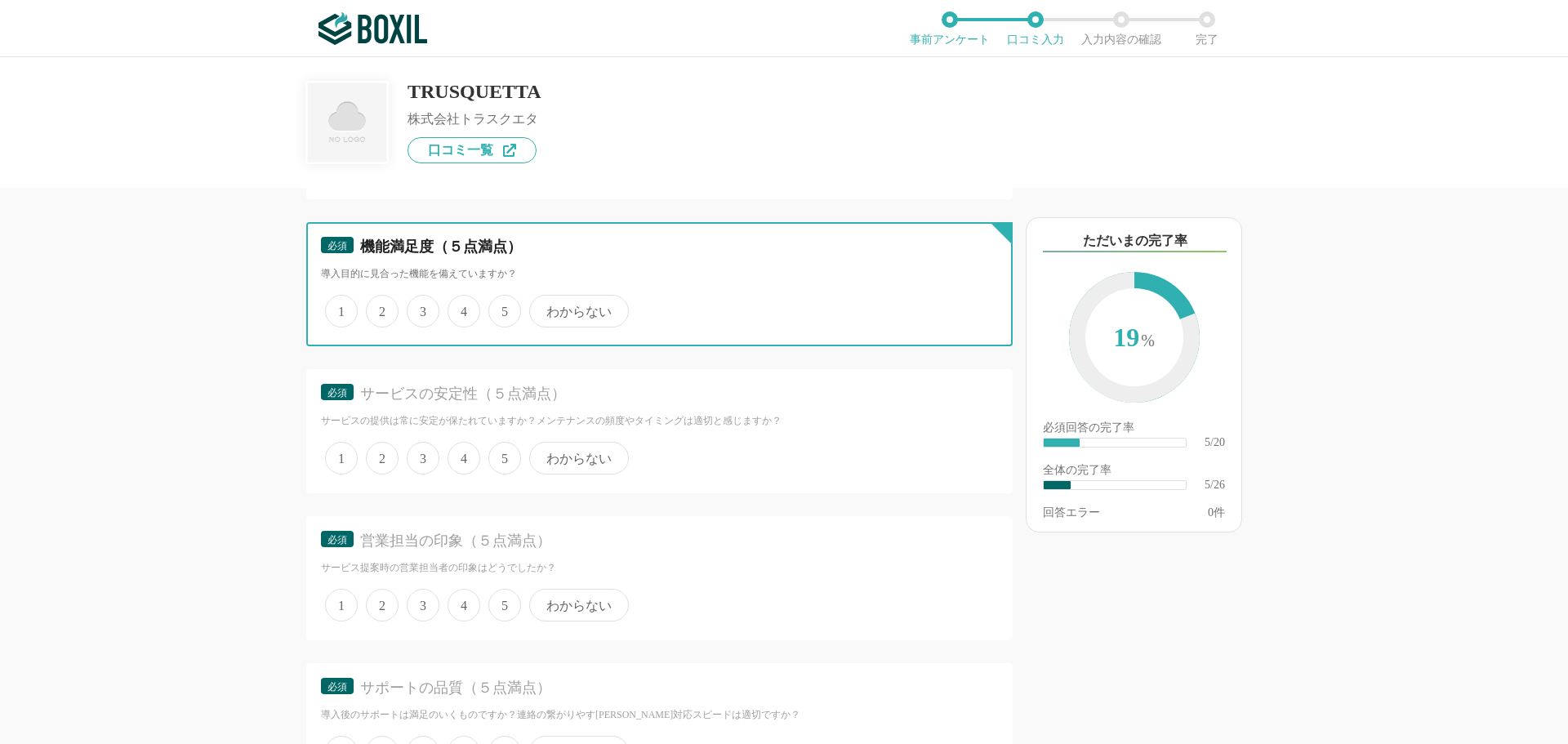 click on "5" at bounding box center (497, 302) 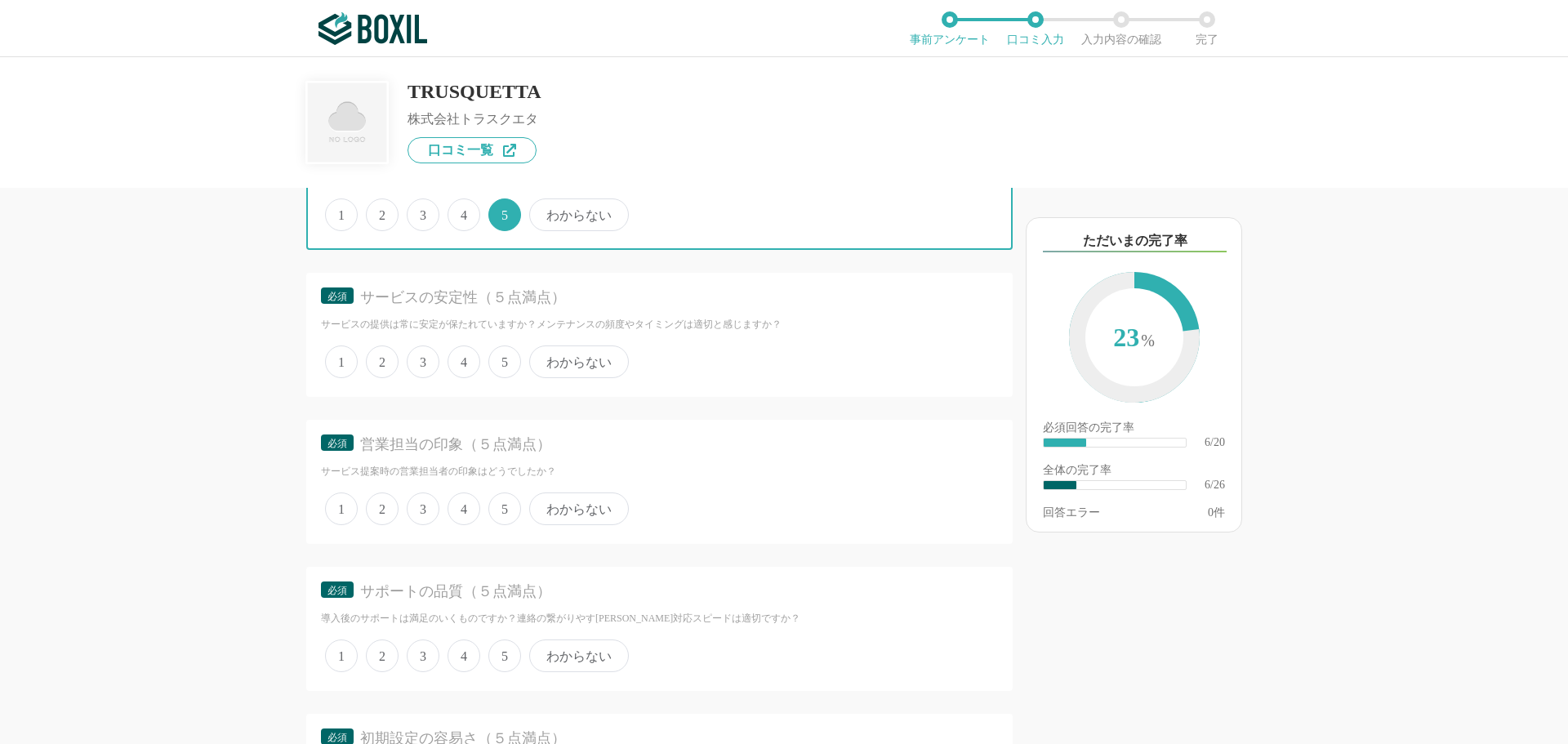 scroll, scrollTop: 1330, scrollLeft: 0, axis: vertical 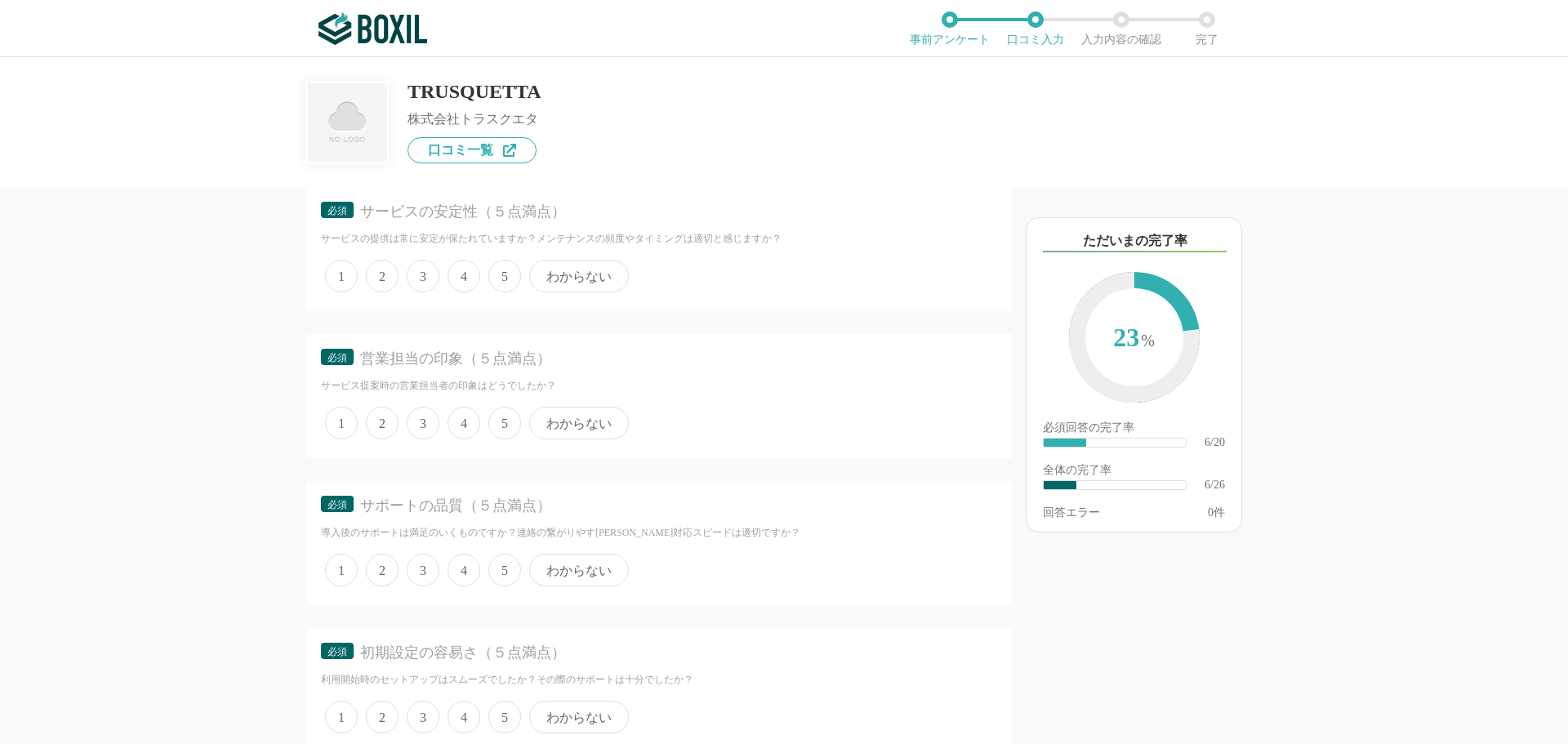click on "5" at bounding box center [505, 276] 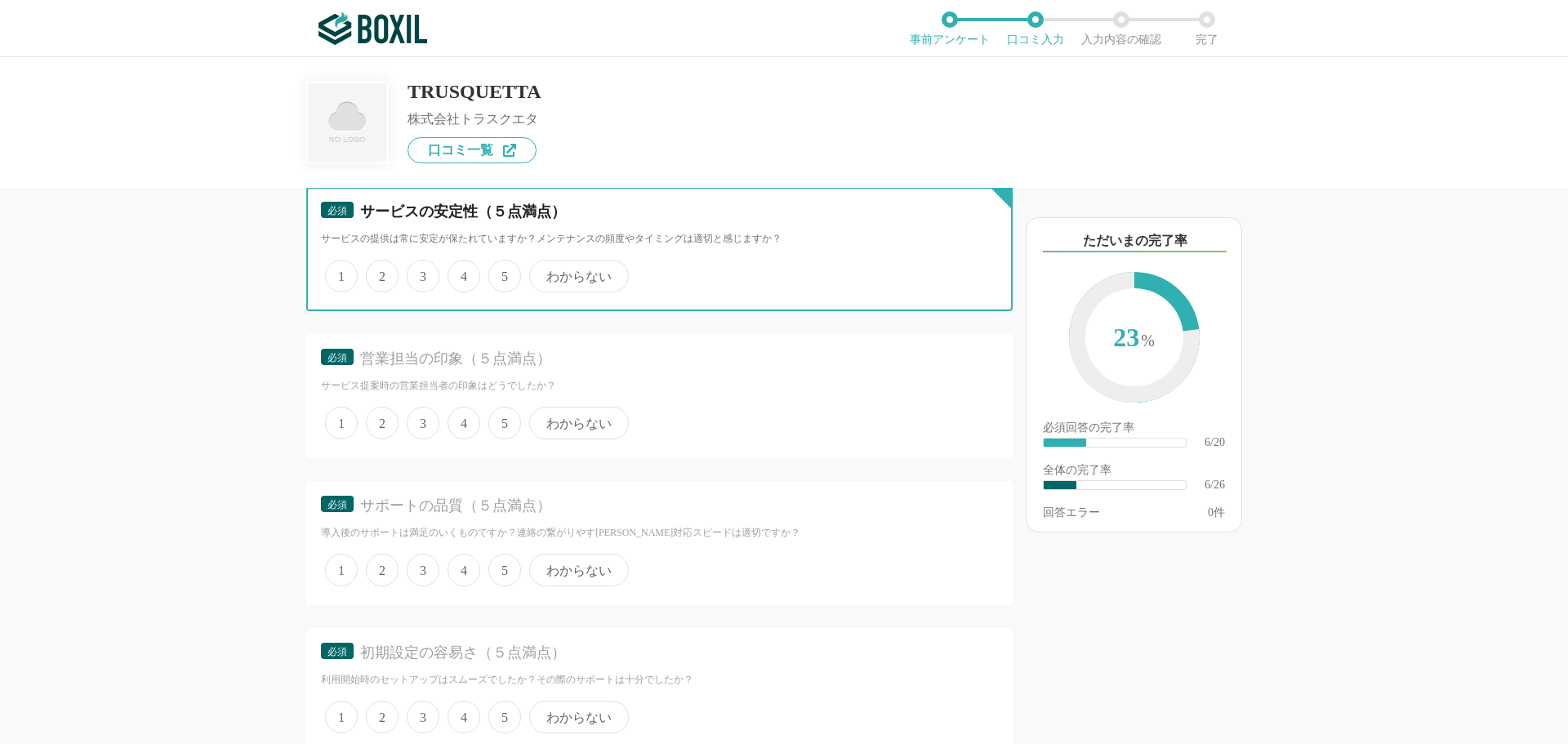 click on "5" at bounding box center (497, 267) 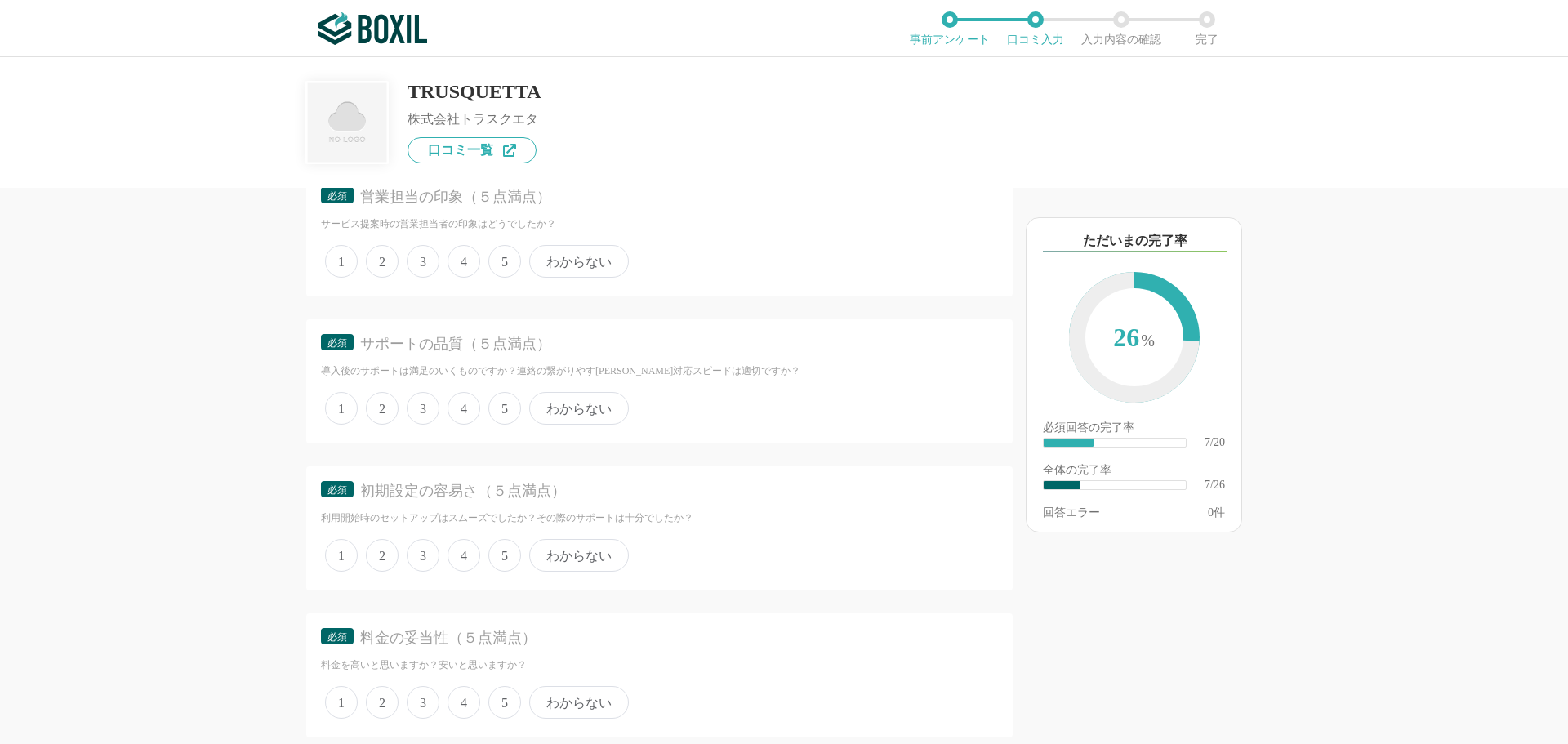 scroll, scrollTop: 1494, scrollLeft: 0, axis: vertical 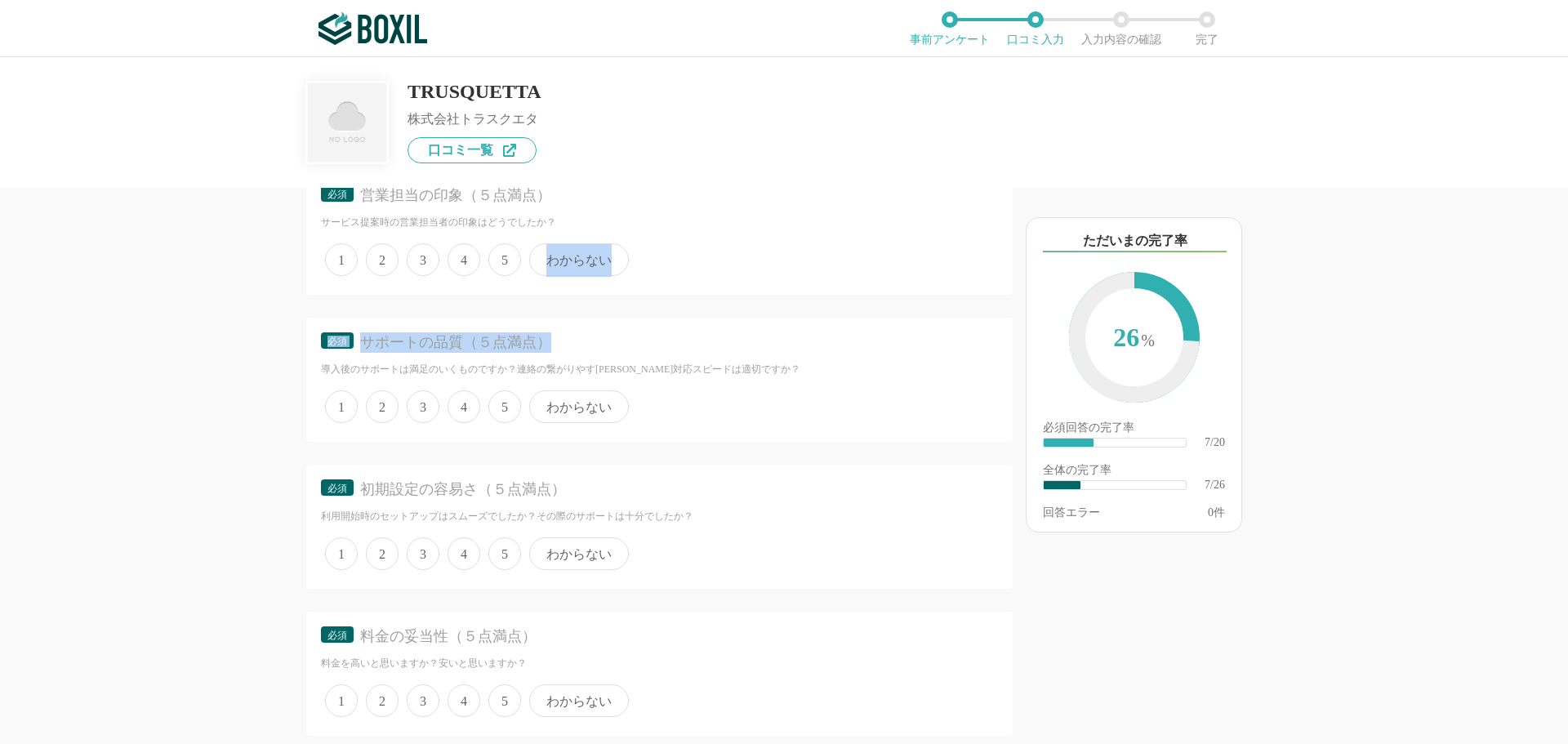 drag, startPoint x: 510, startPoint y: 267, endPoint x: 560, endPoint y: 328, distance: 78.87332 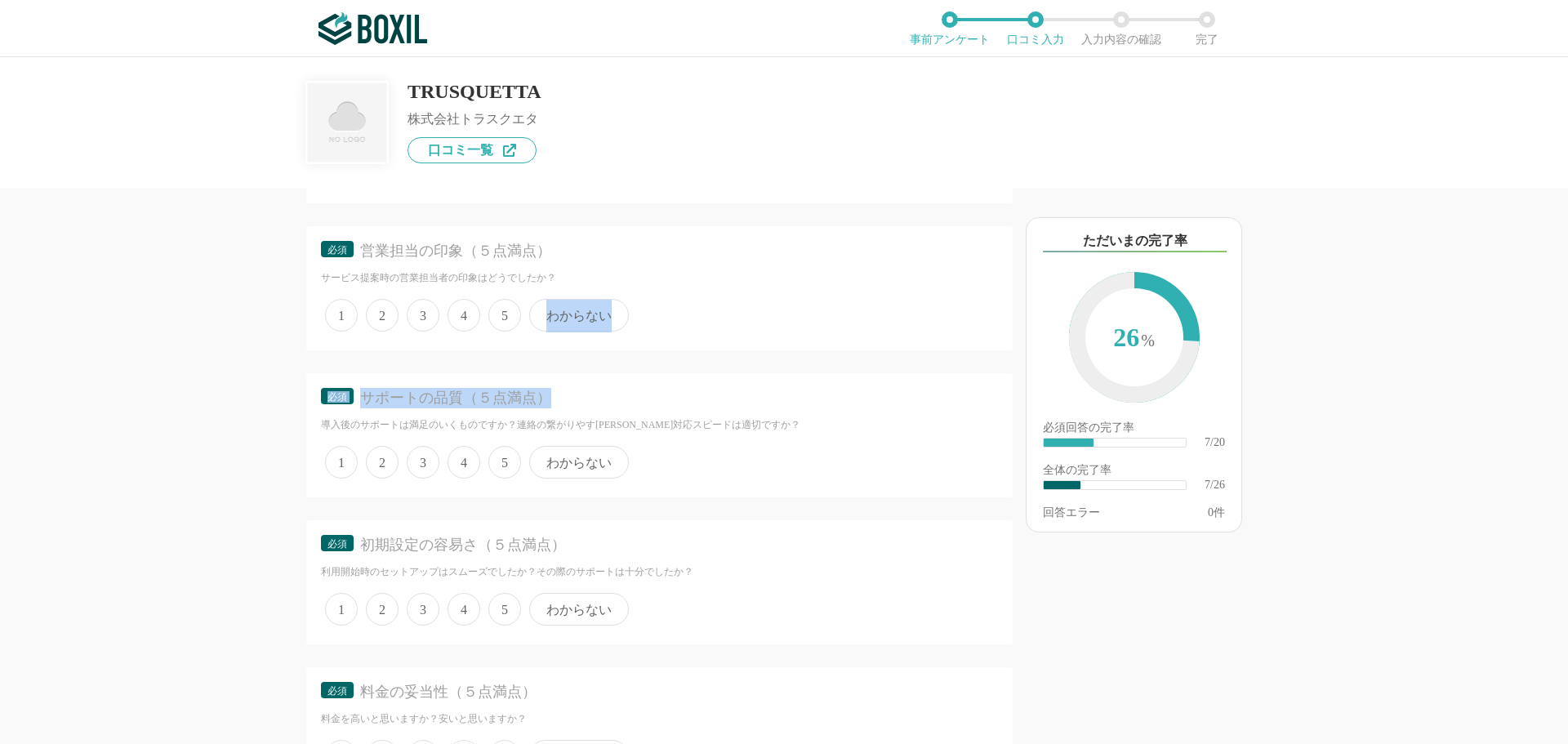 scroll, scrollTop: 1435, scrollLeft: 0, axis: vertical 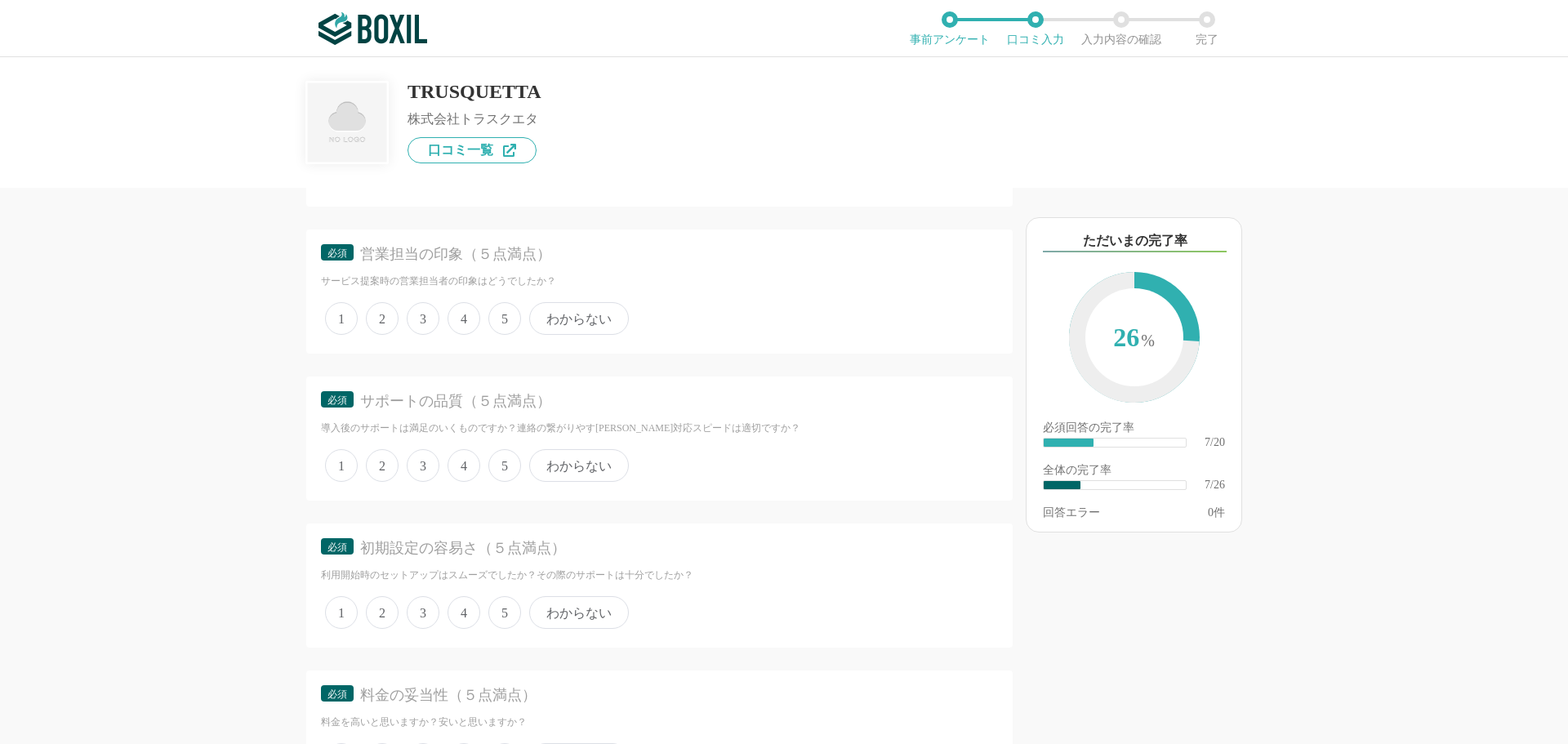 click on "5" at bounding box center (505, 319) 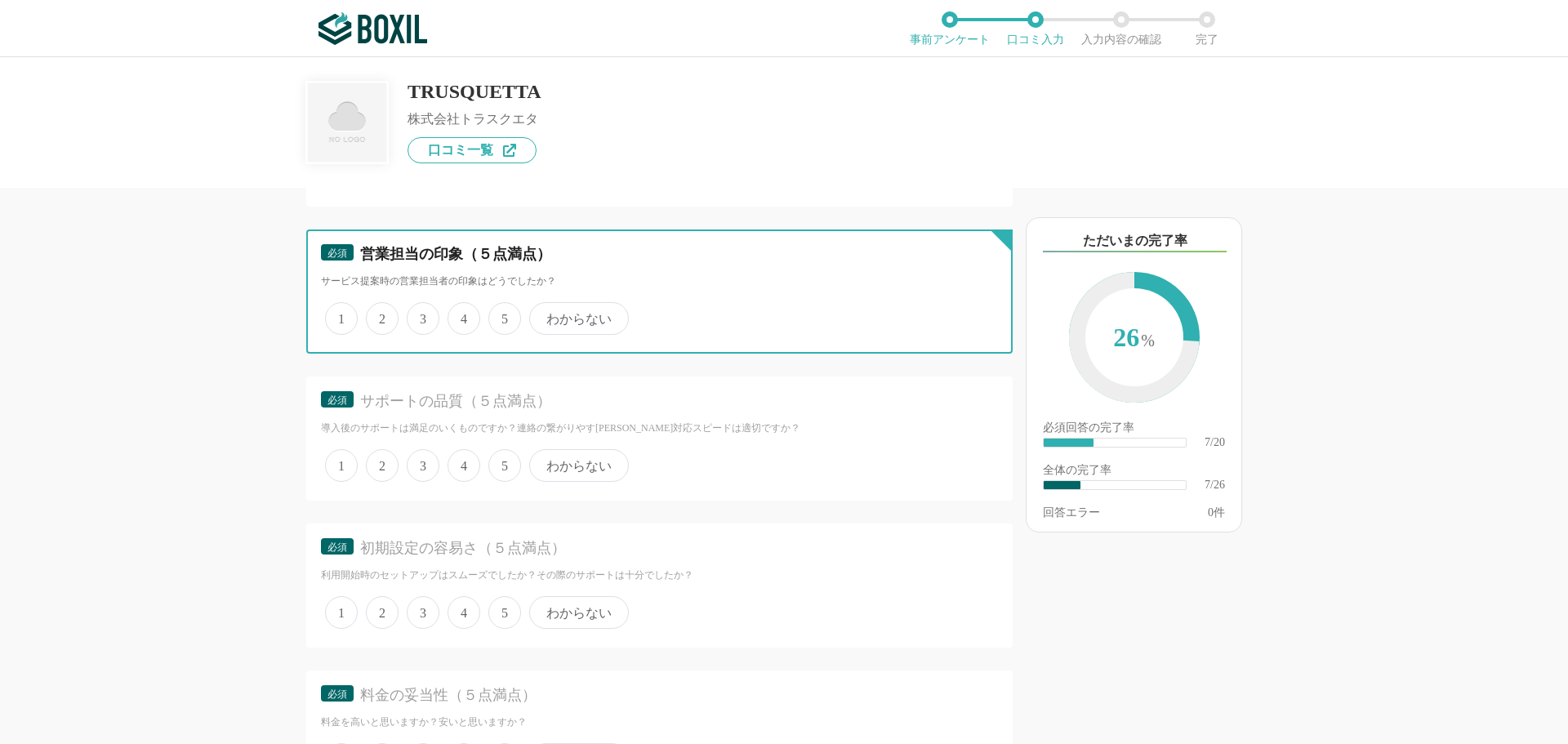 click on "5" at bounding box center [497, 310] 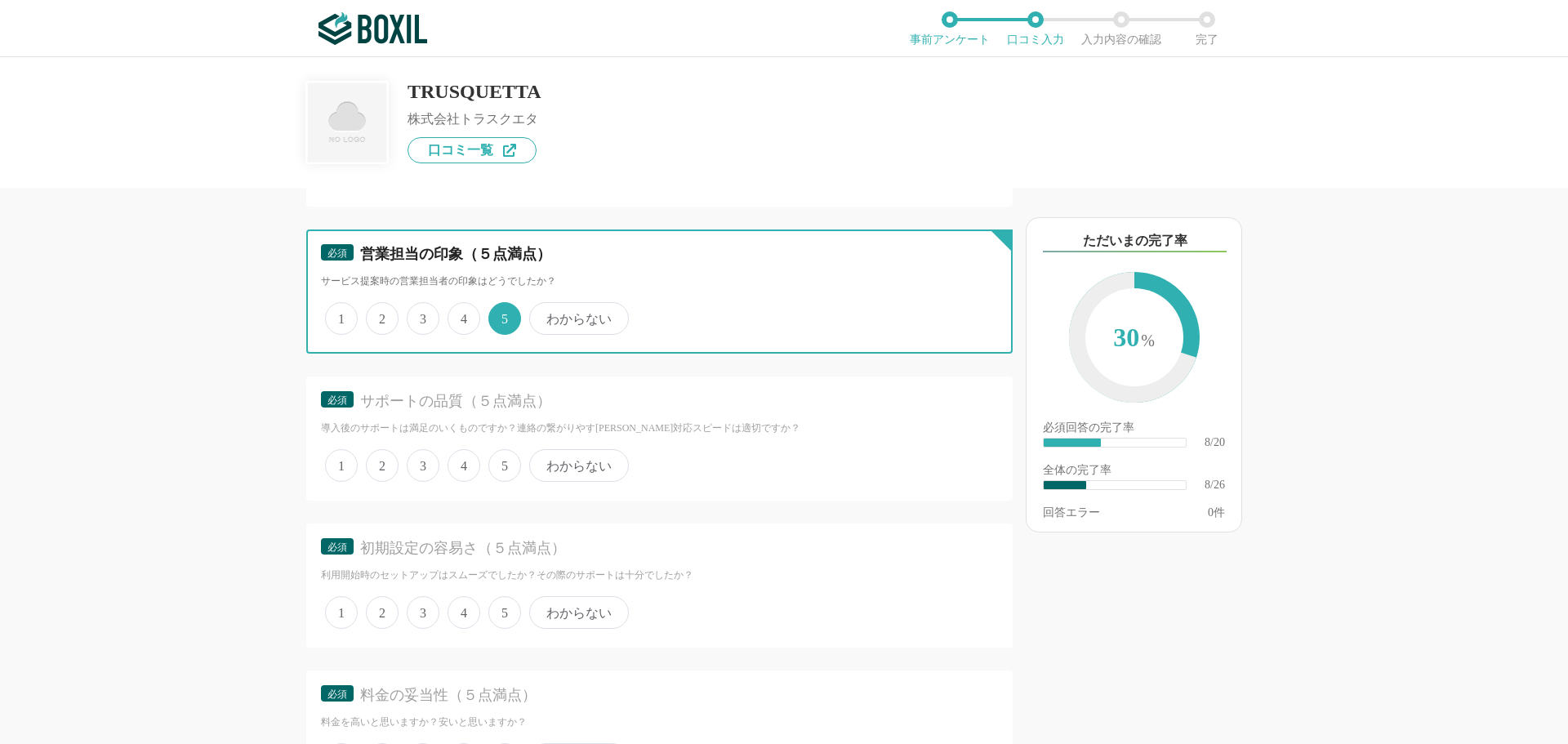 scroll, scrollTop: 1521, scrollLeft: 0, axis: vertical 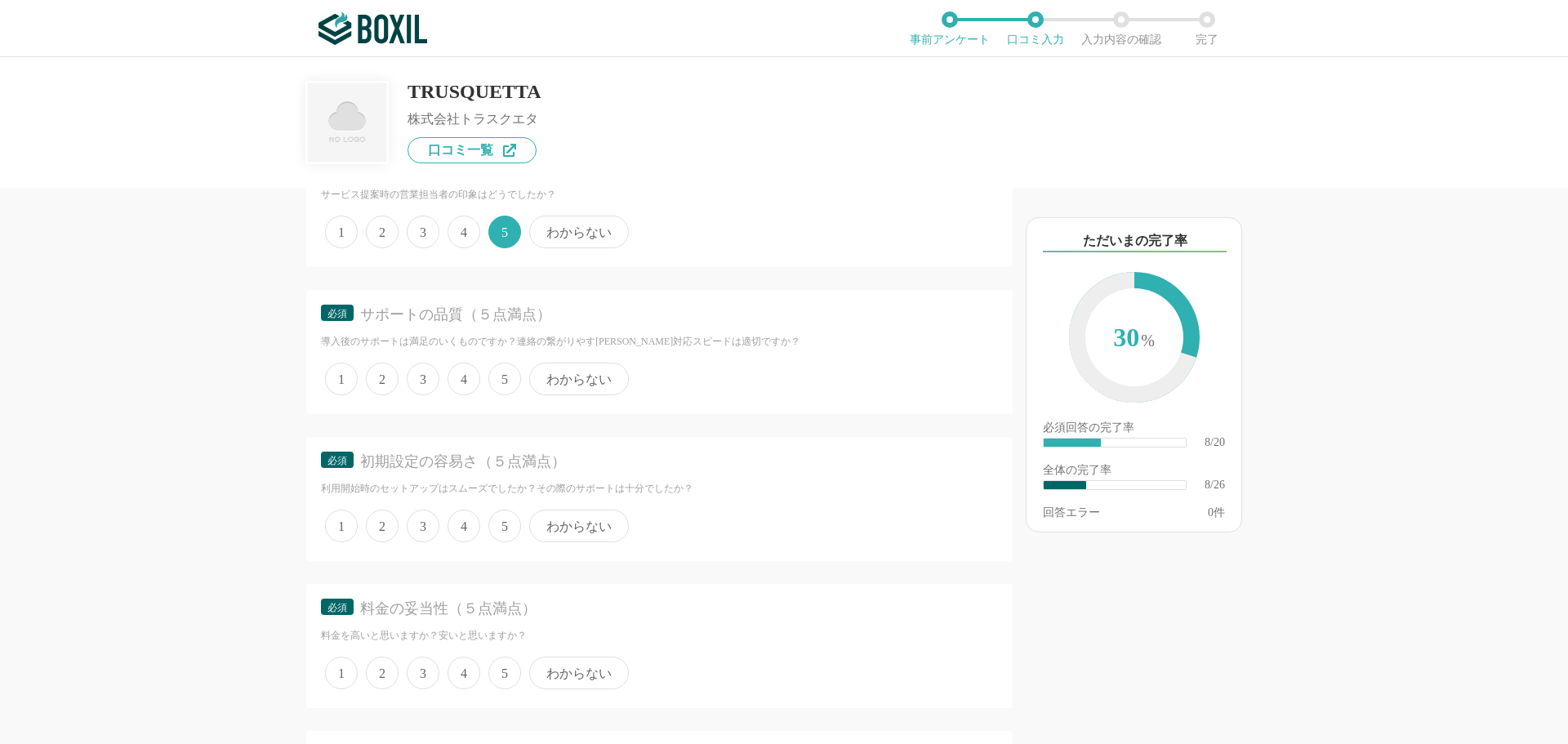 click on "5" at bounding box center [505, 379] 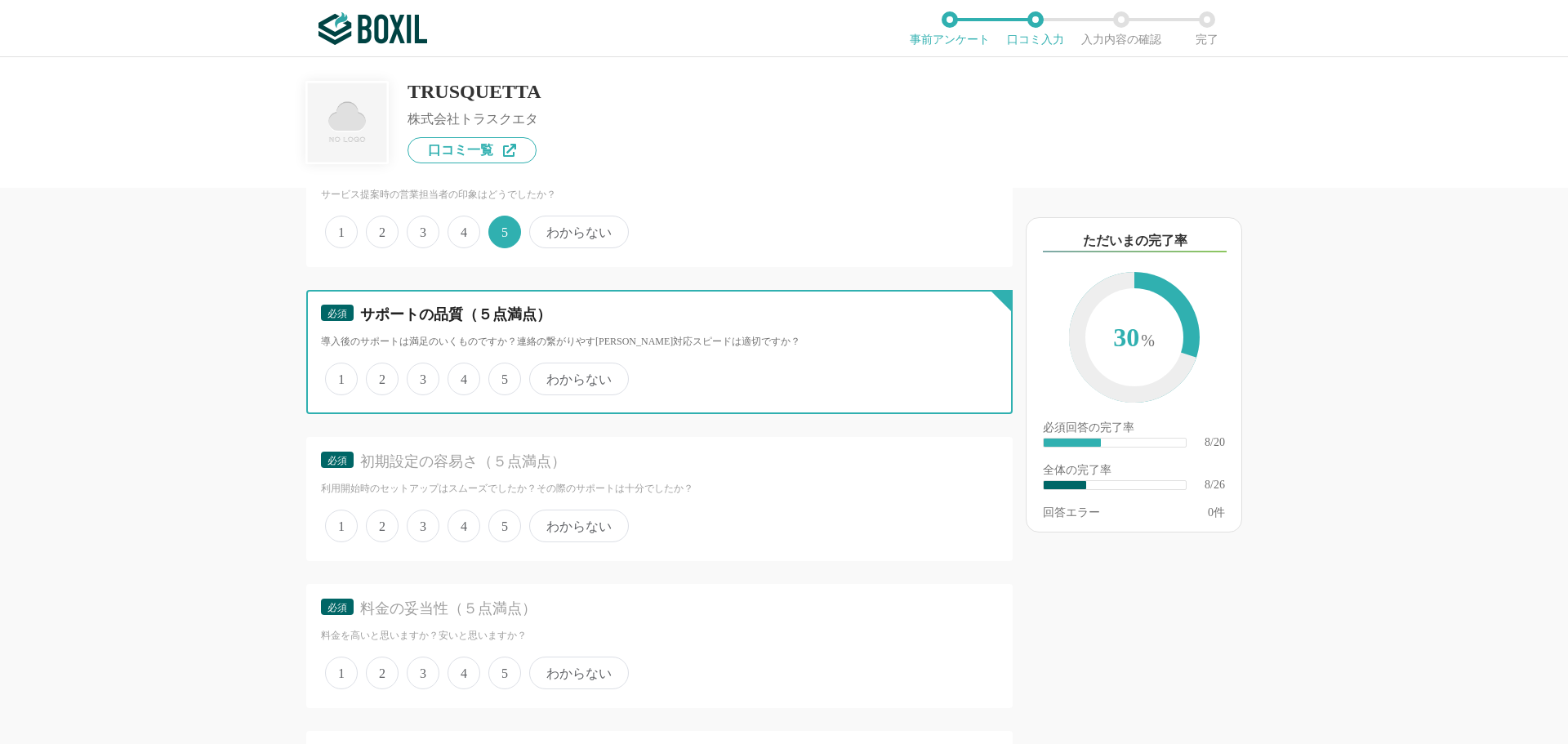 click on "5" at bounding box center (497, 370) 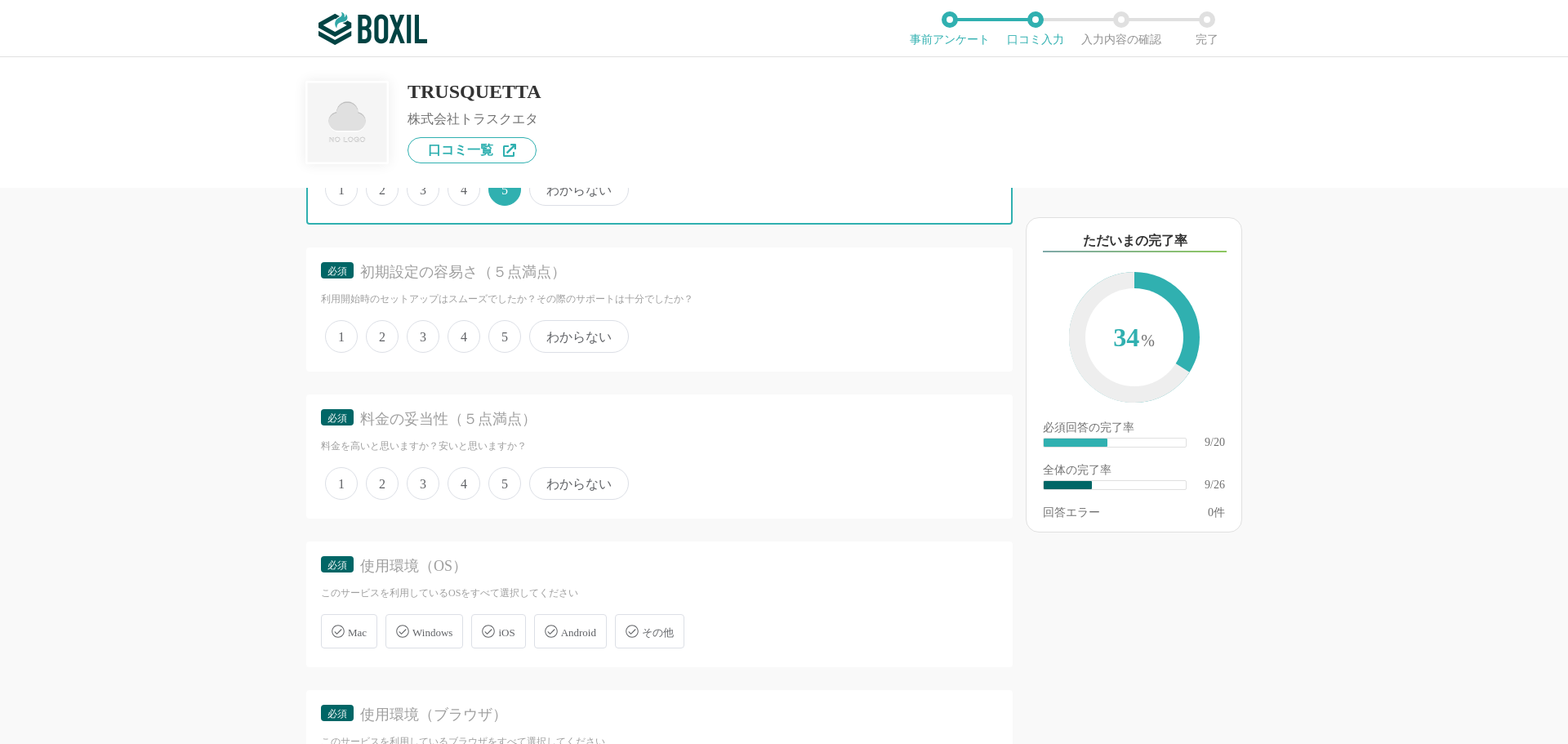scroll, scrollTop: 1713, scrollLeft: 0, axis: vertical 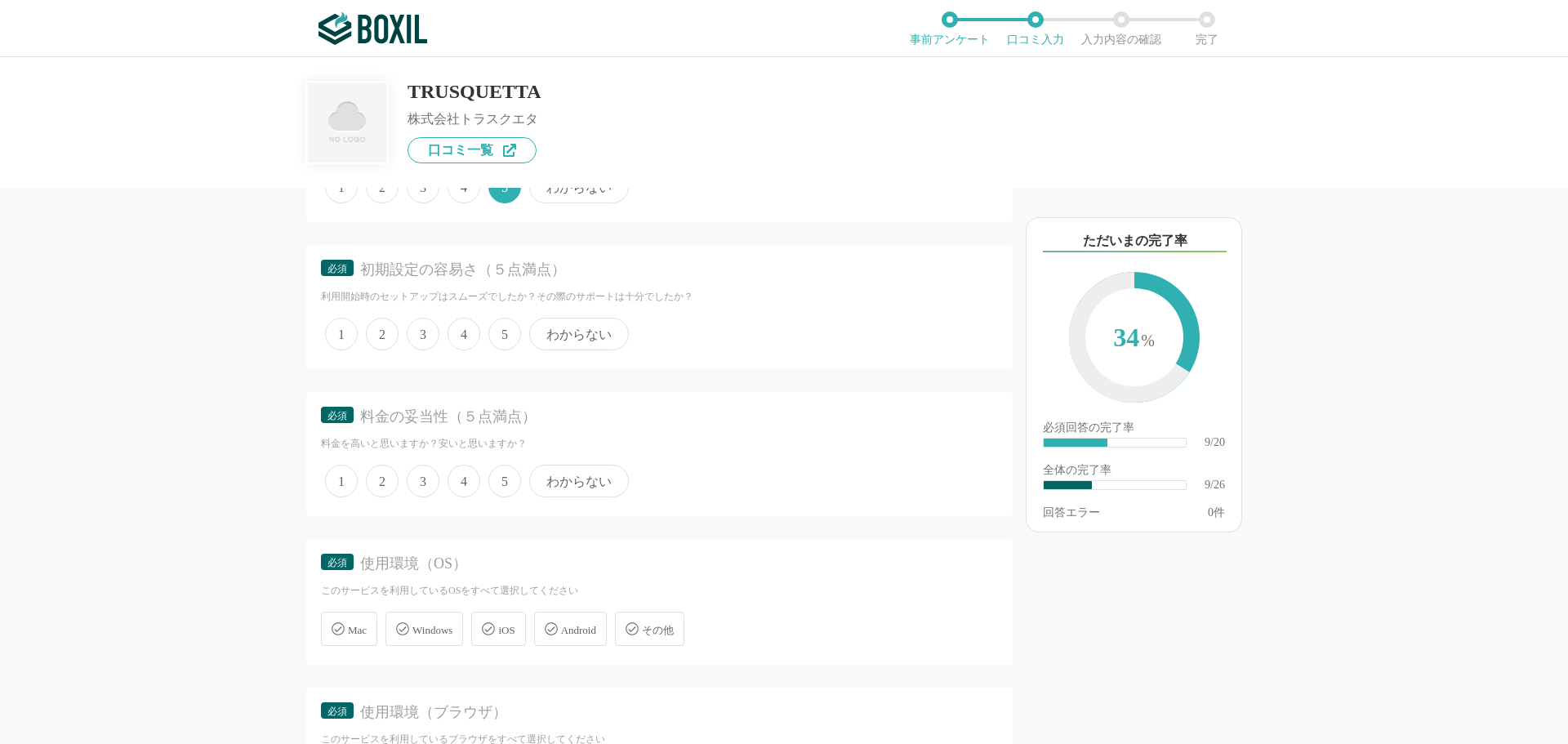 click on "4" at bounding box center (464, 334) 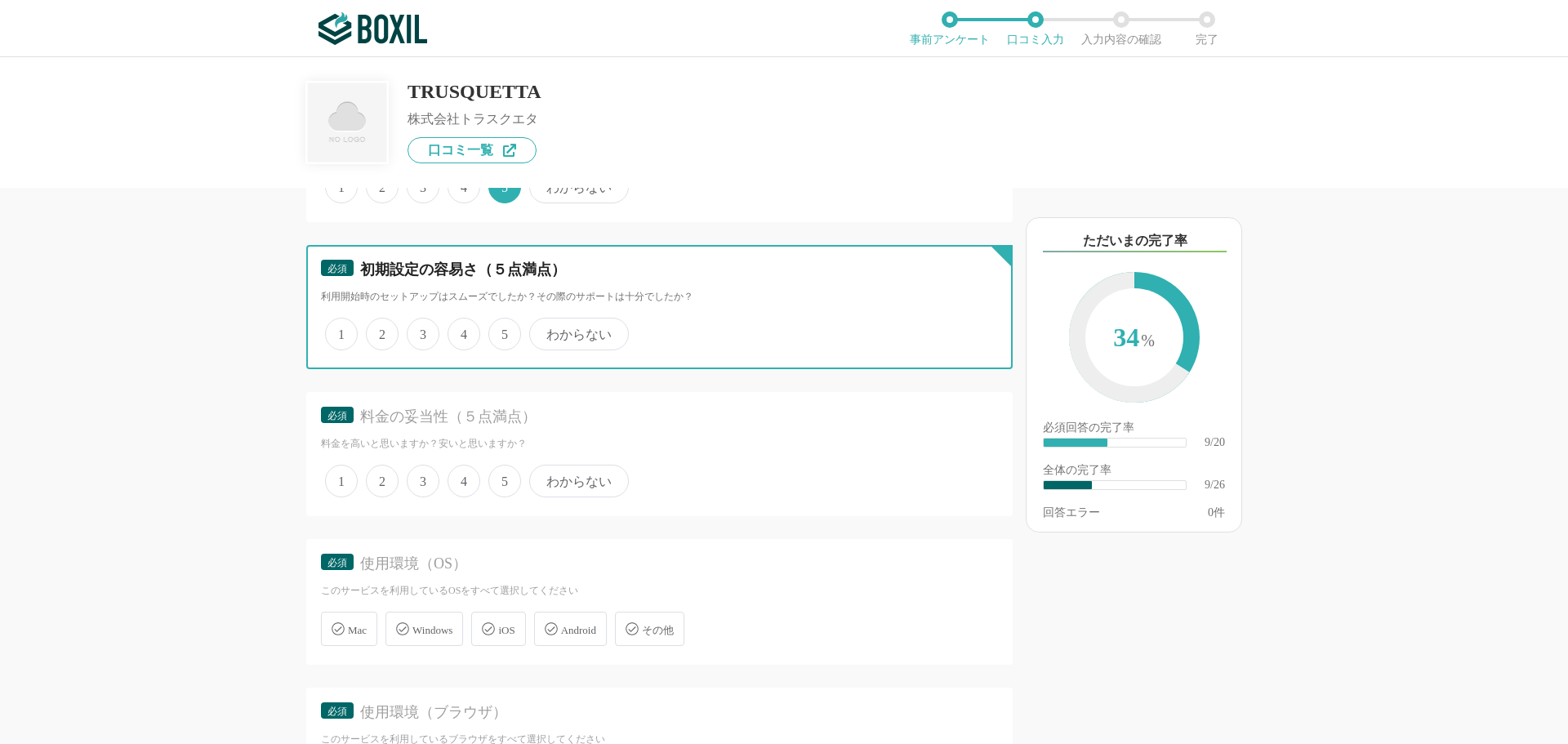 click on "4" at bounding box center [457, 325] 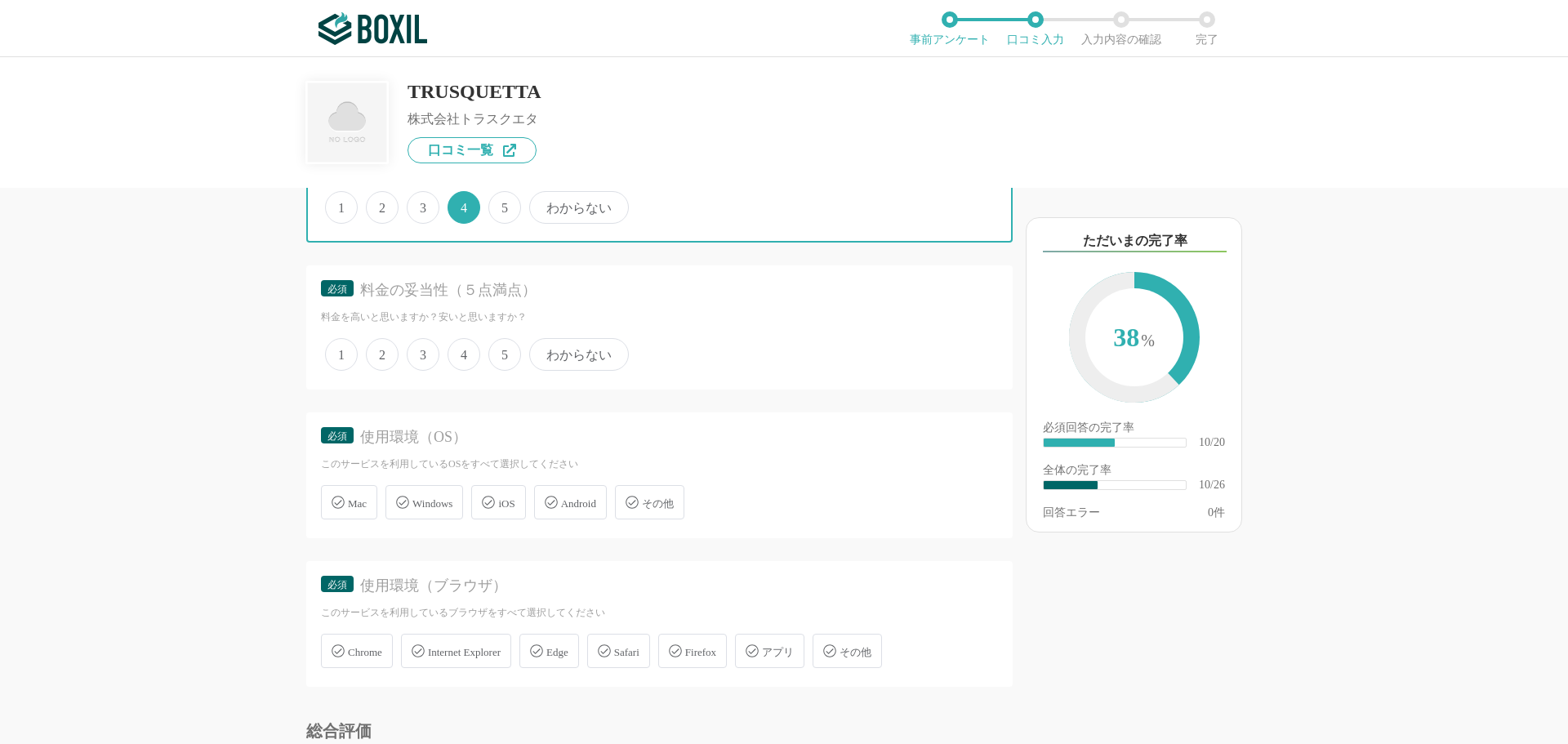 scroll, scrollTop: 1841, scrollLeft: 0, axis: vertical 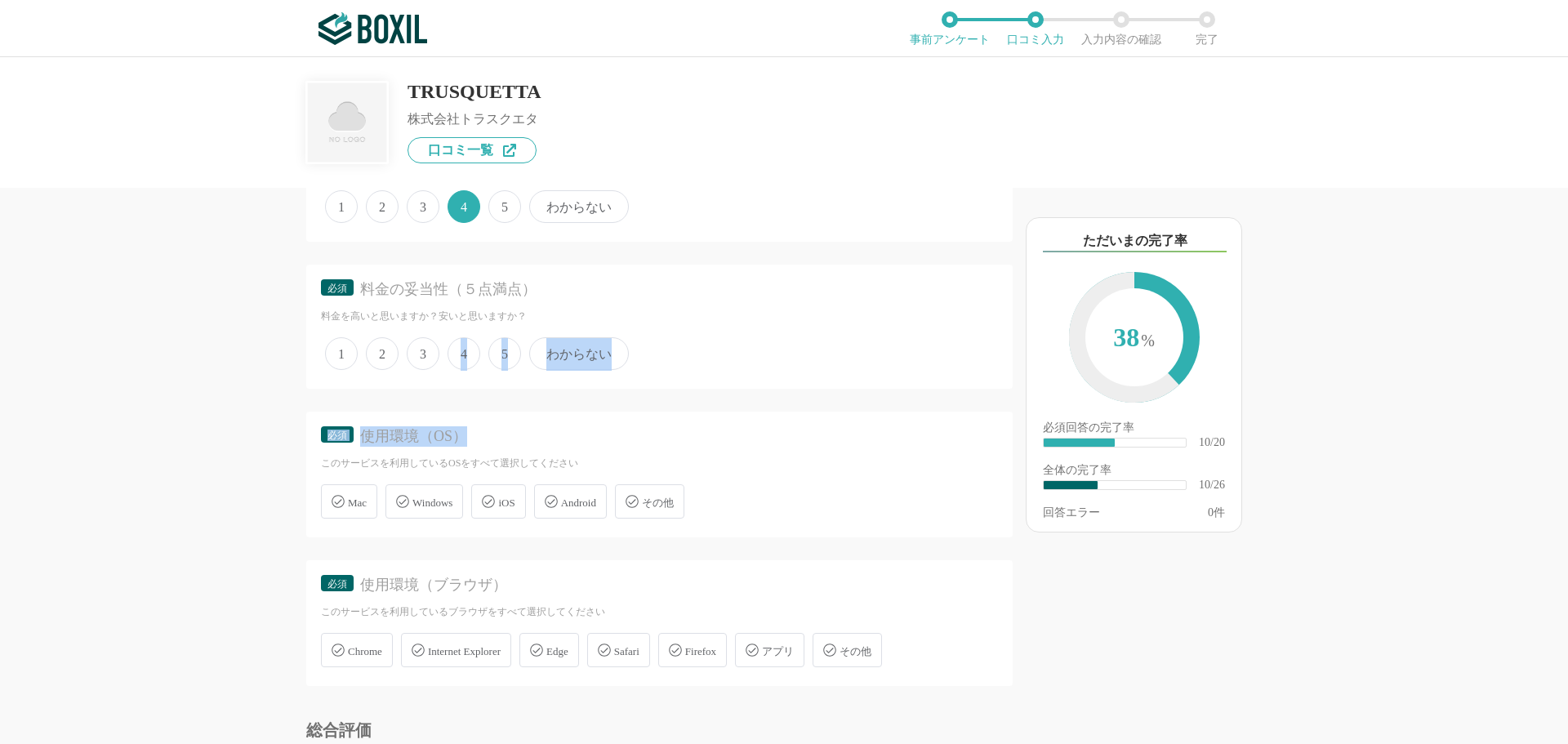 drag, startPoint x: 454, startPoint y: 358, endPoint x: 582, endPoint y: 434, distance: 148.86235 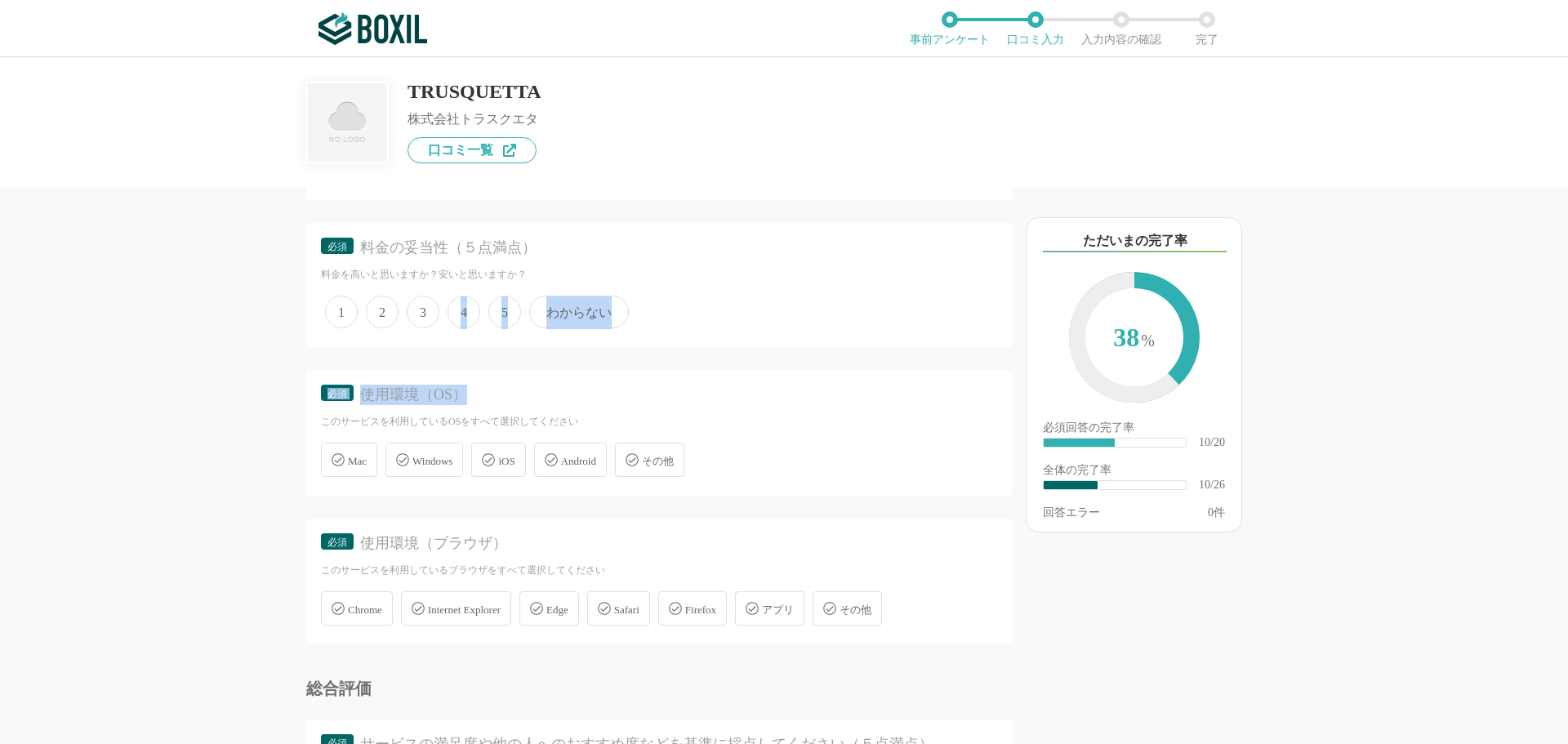 click on "4" at bounding box center [464, 312] 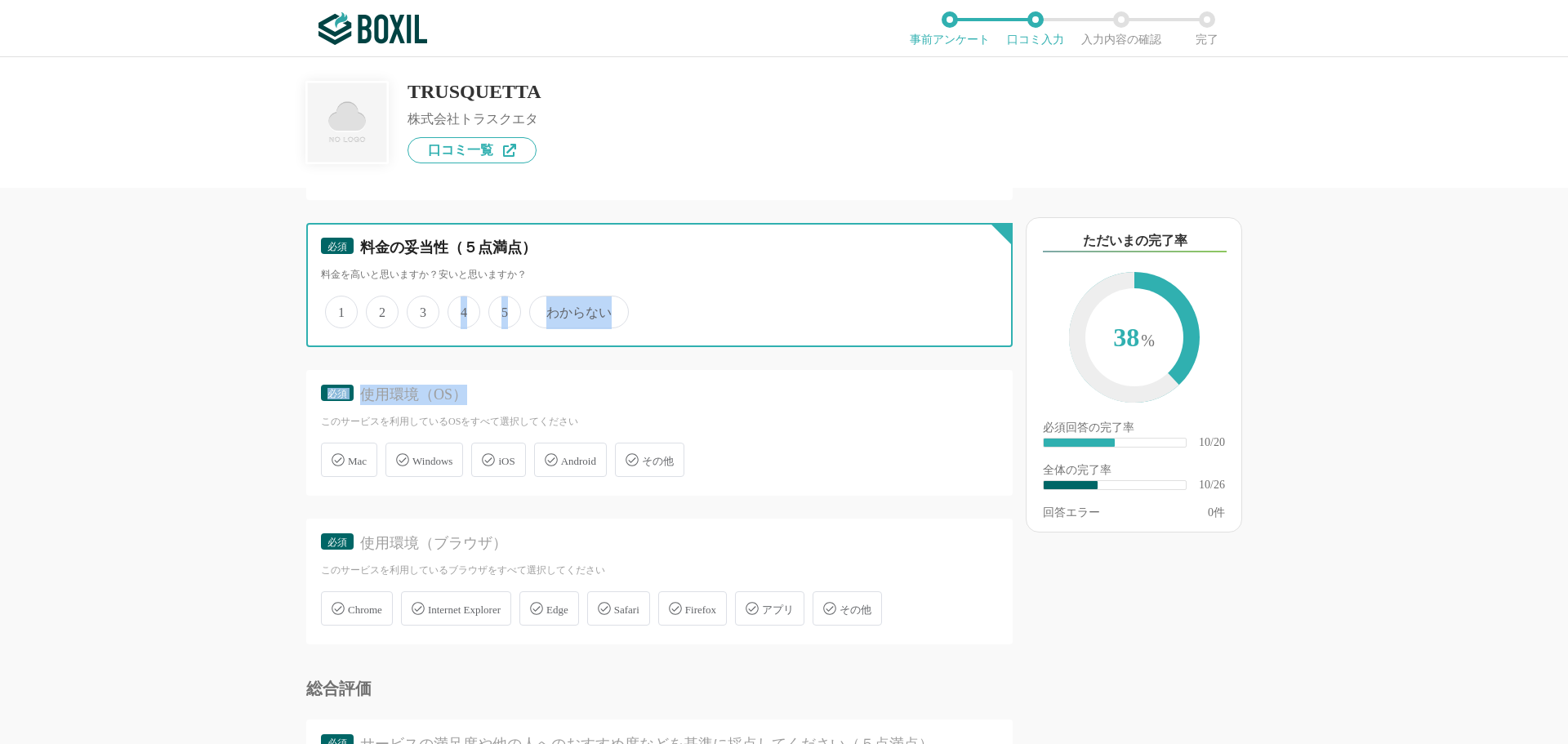 click on "4" at bounding box center [457, 303] 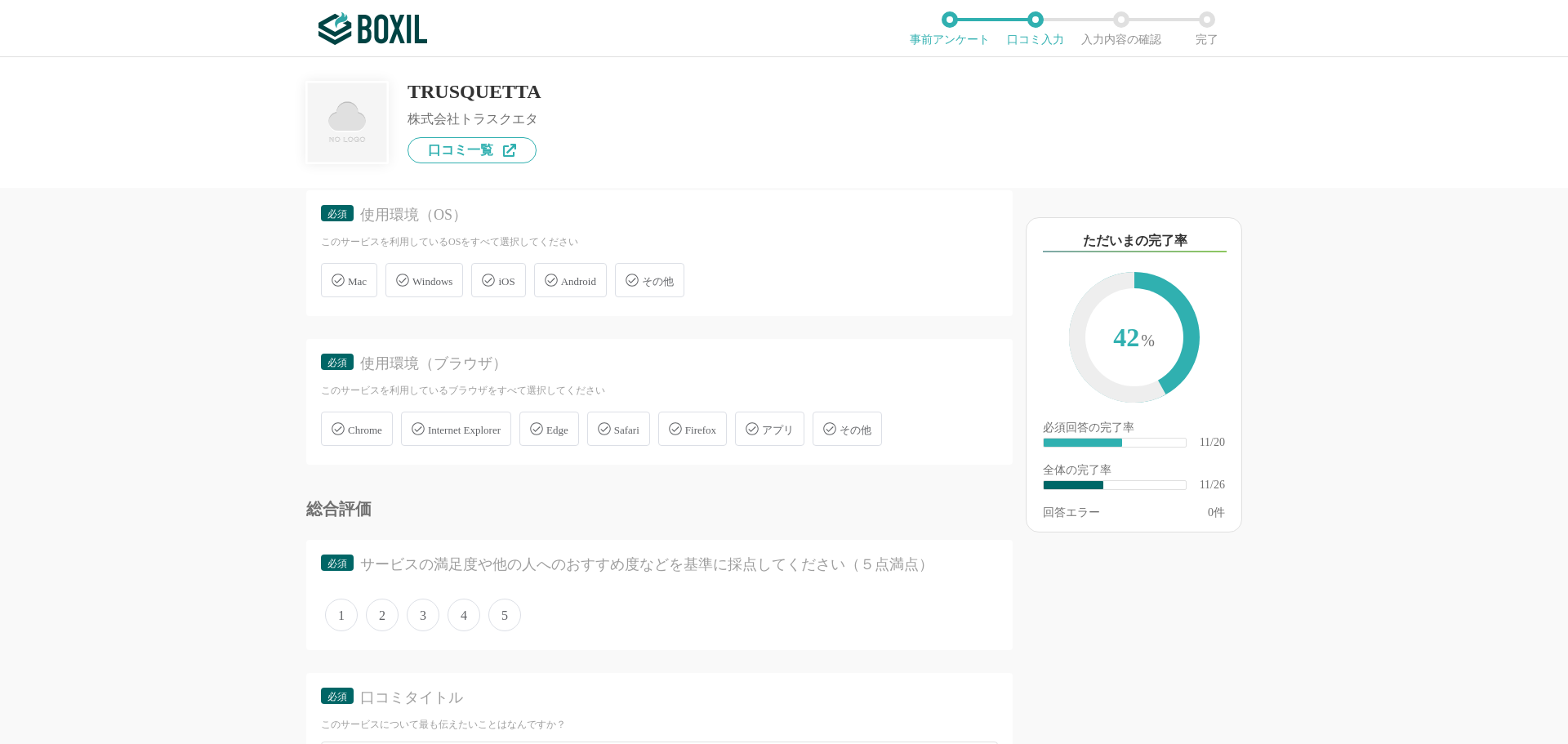 scroll, scrollTop: 2029, scrollLeft: 0, axis: vertical 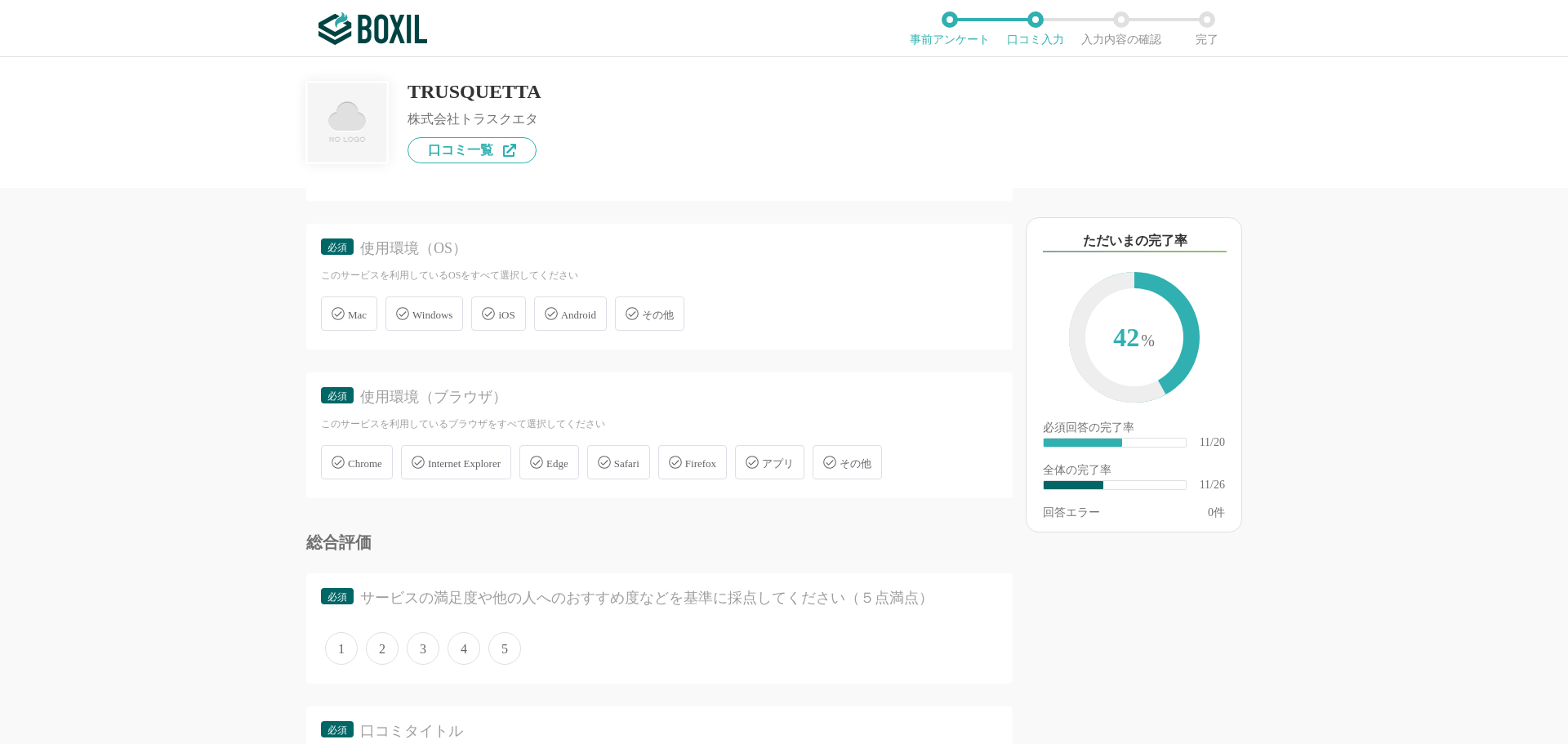 click on "Windows" at bounding box center [432, 314] 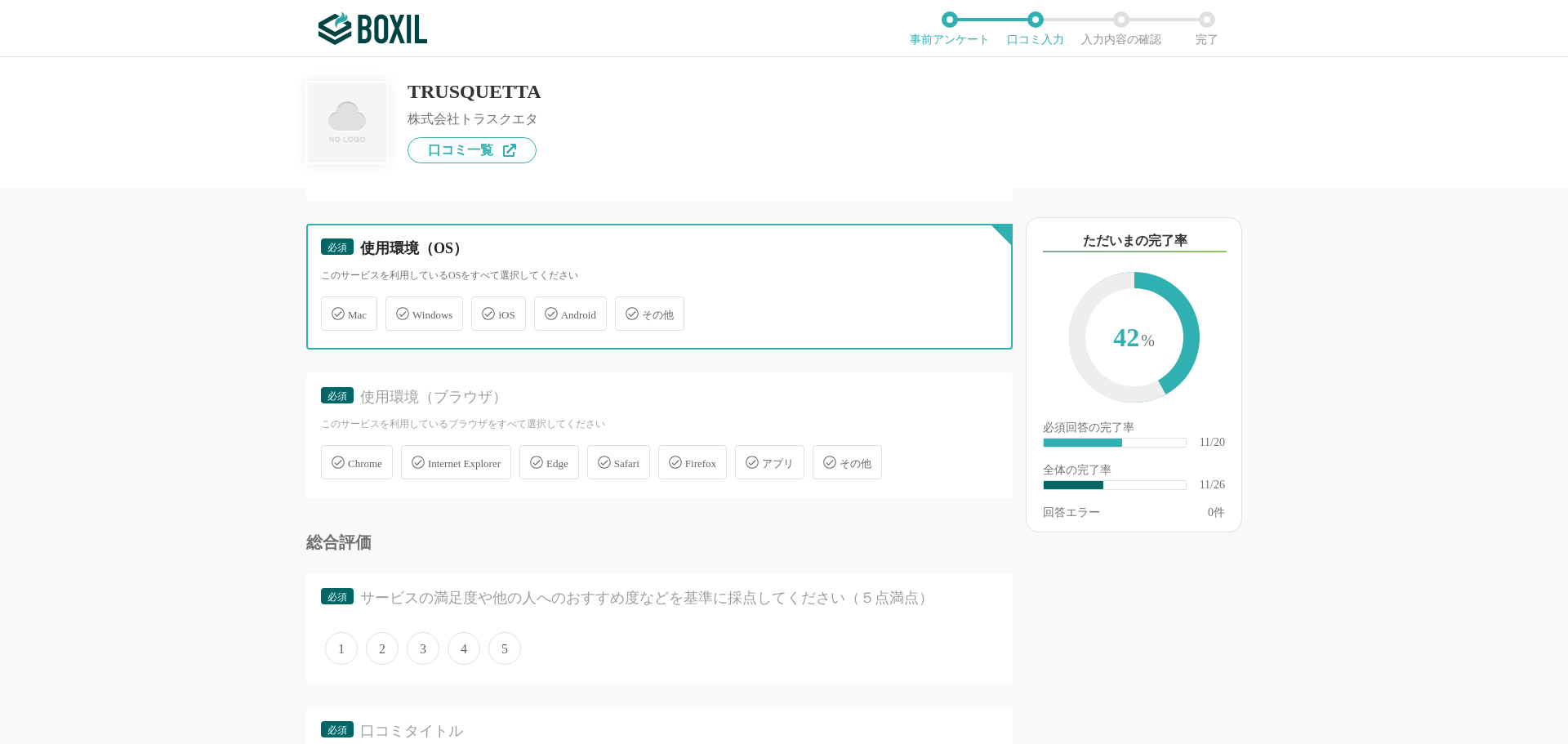click on "Windows" at bounding box center (394, 304) 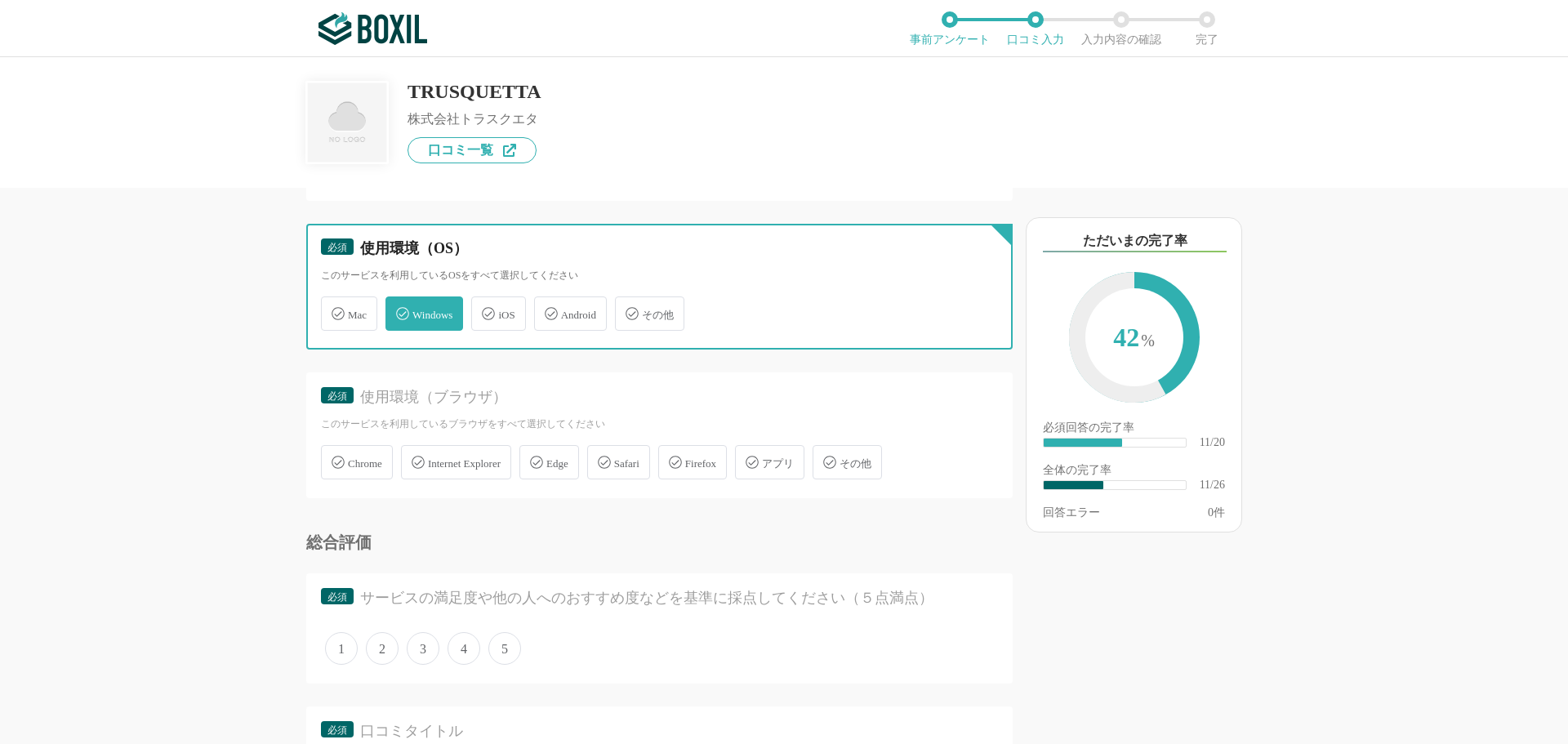 checkbox on "true" 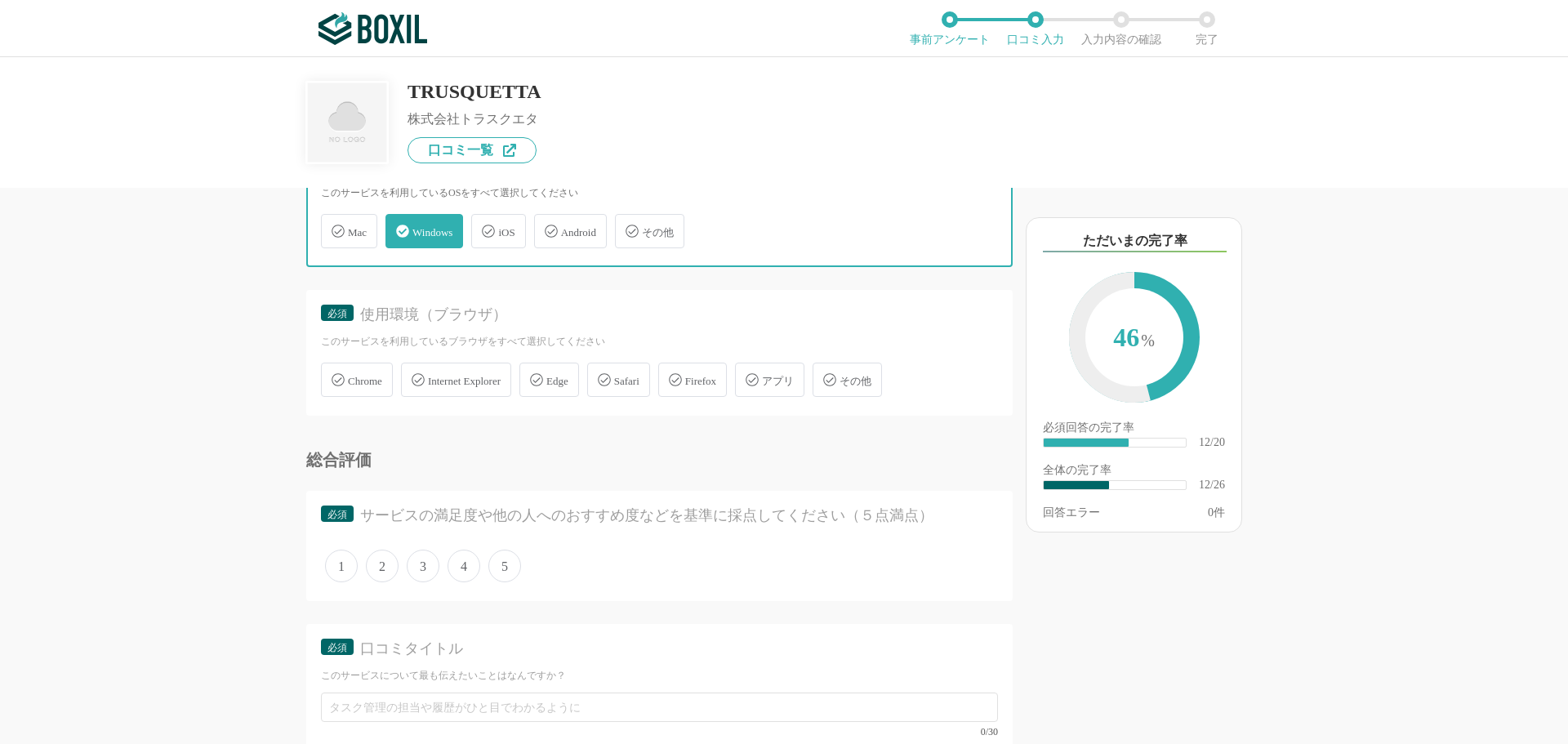 scroll, scrollTop: 2112, scrollLeft: 0, axis: vertical 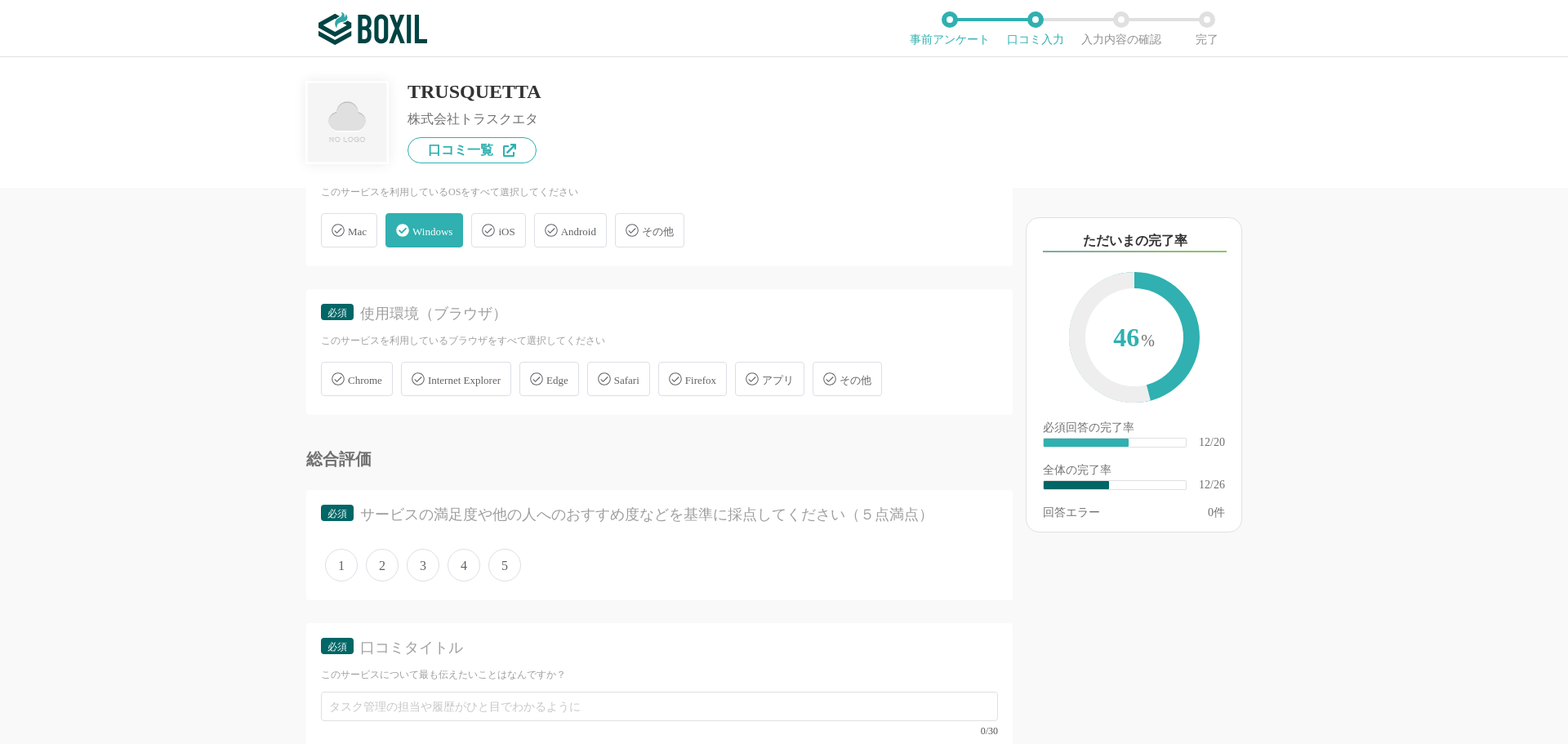 click 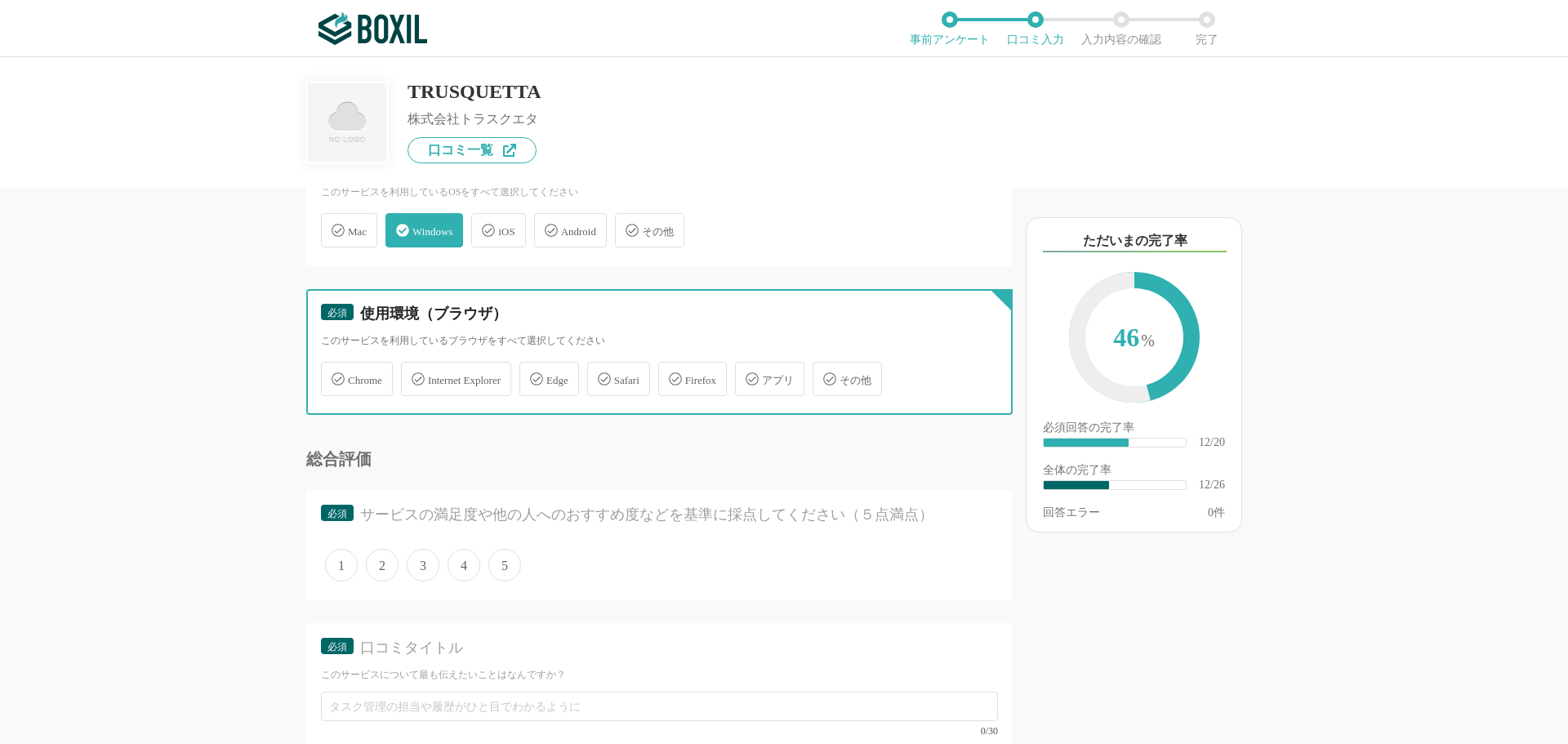 click on "Chrome" at bounding box center (329, 369) 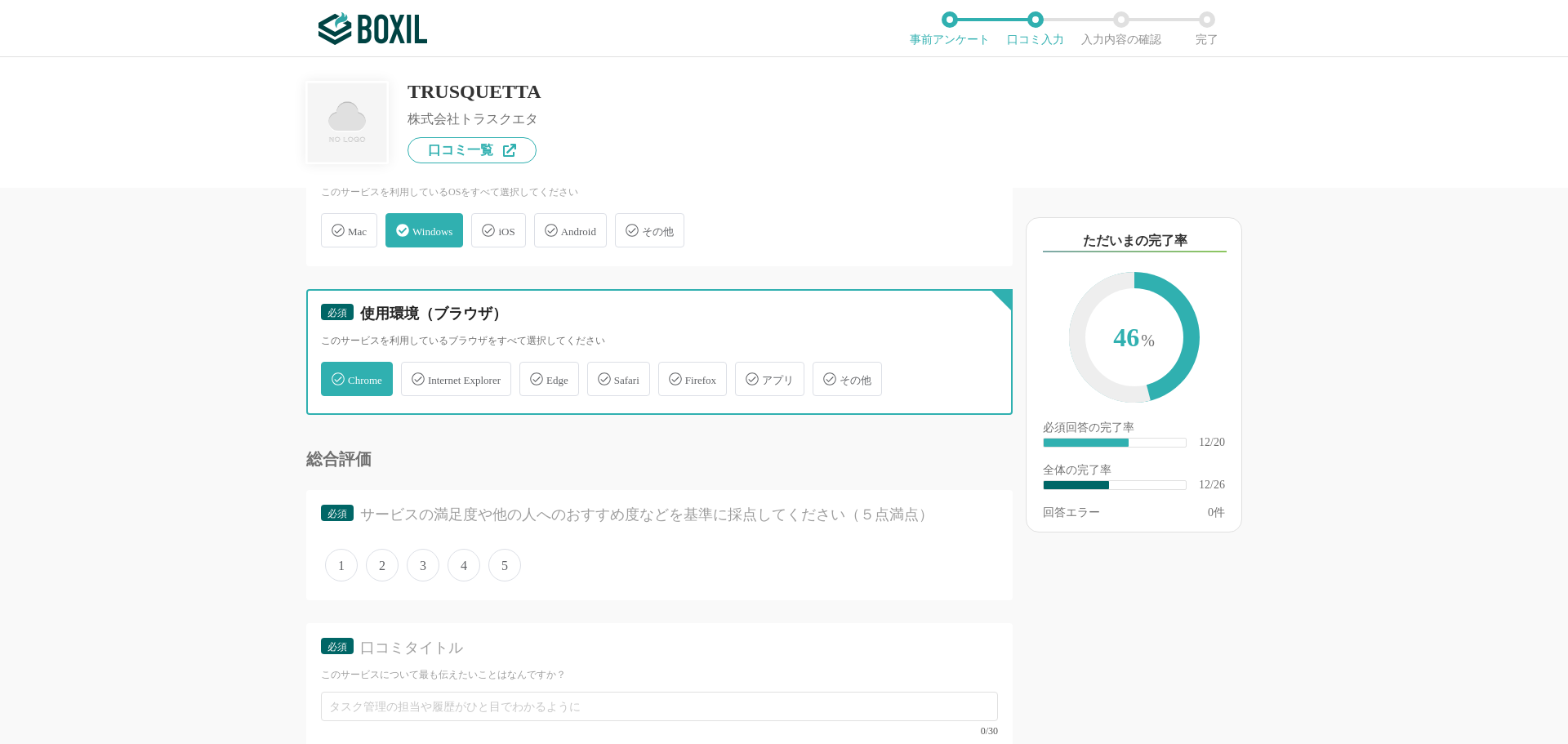 checkbox on "true" 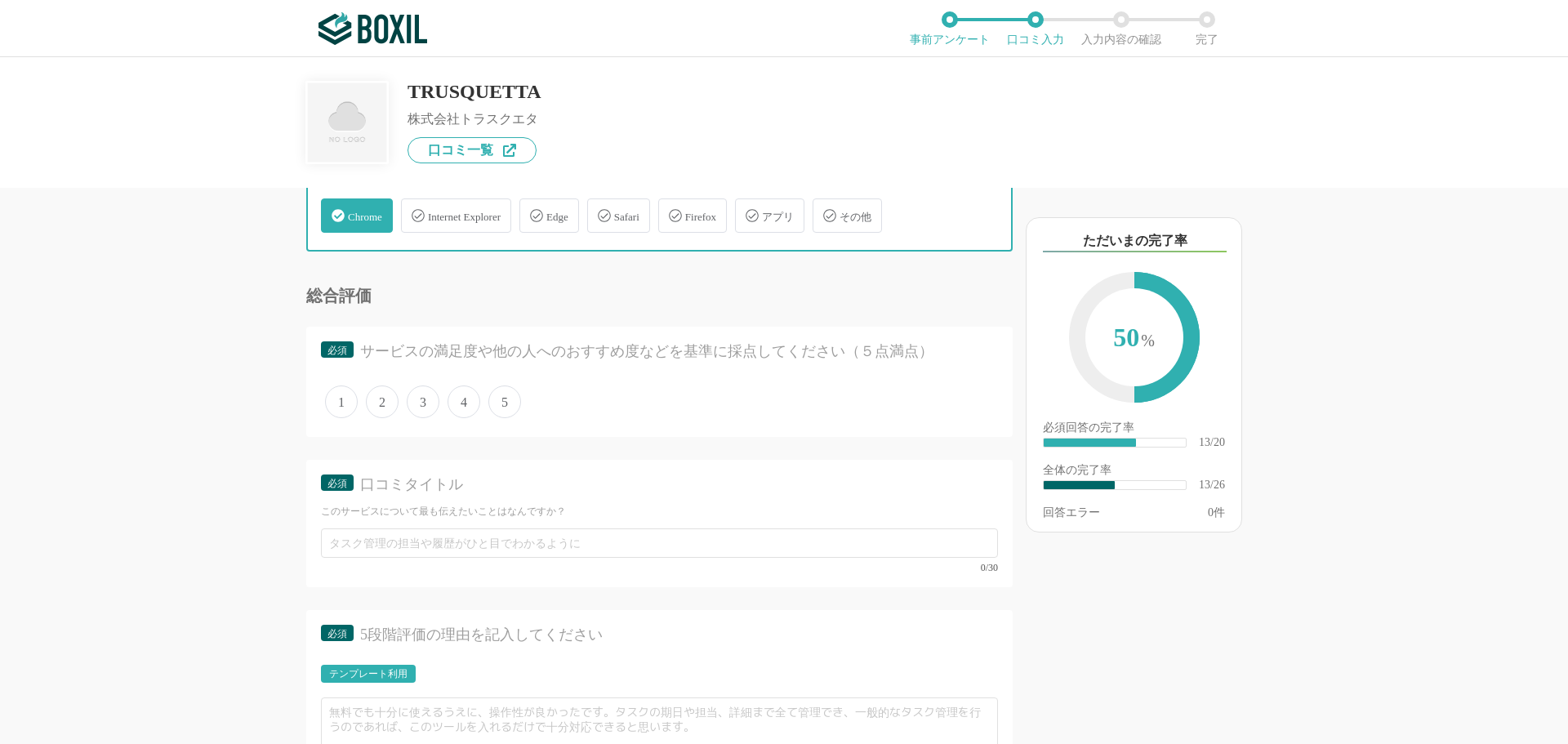 scroll, scrollTop: 2298, scrollLeft: 0, axis: vertical 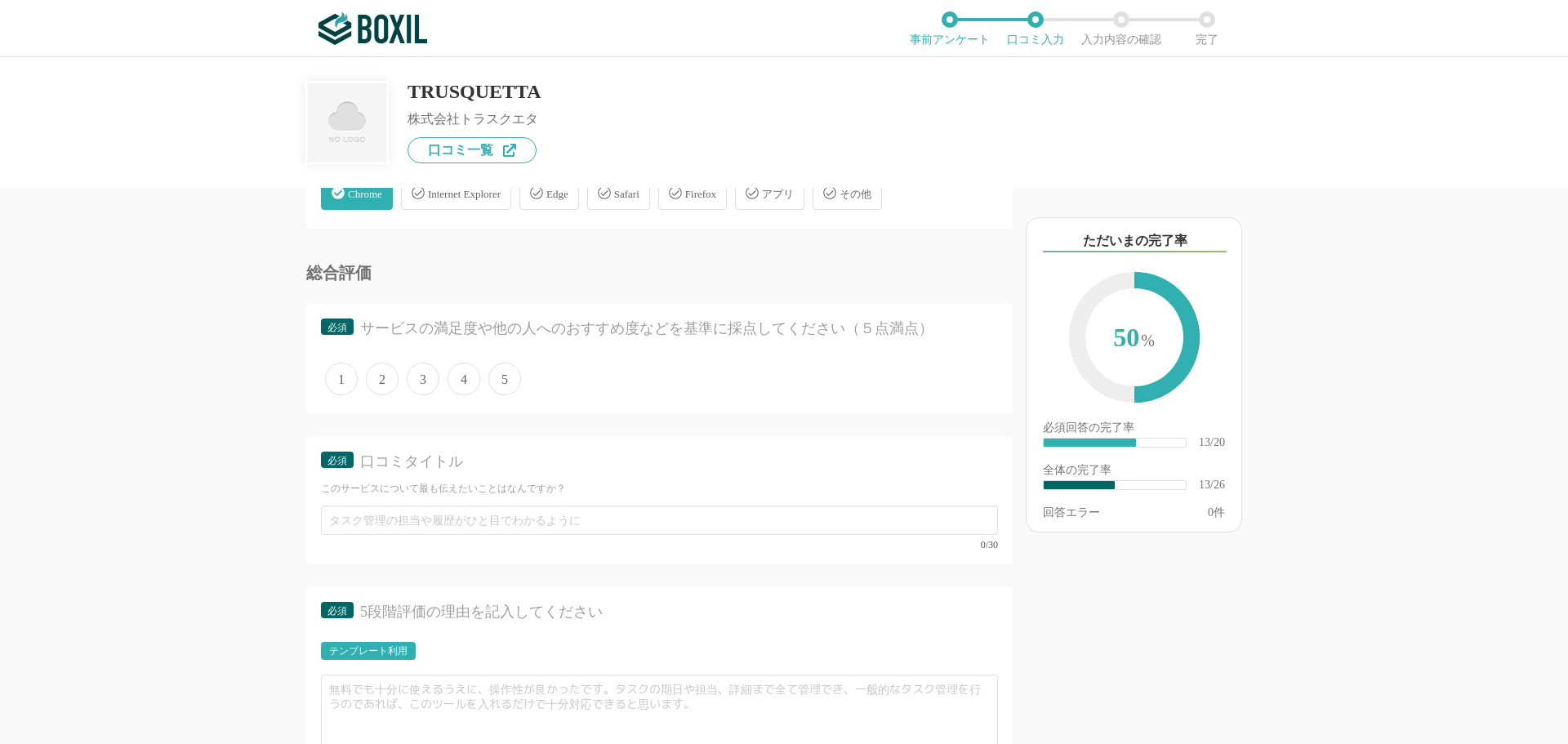 click on "5" at bounding box center [505, 379] 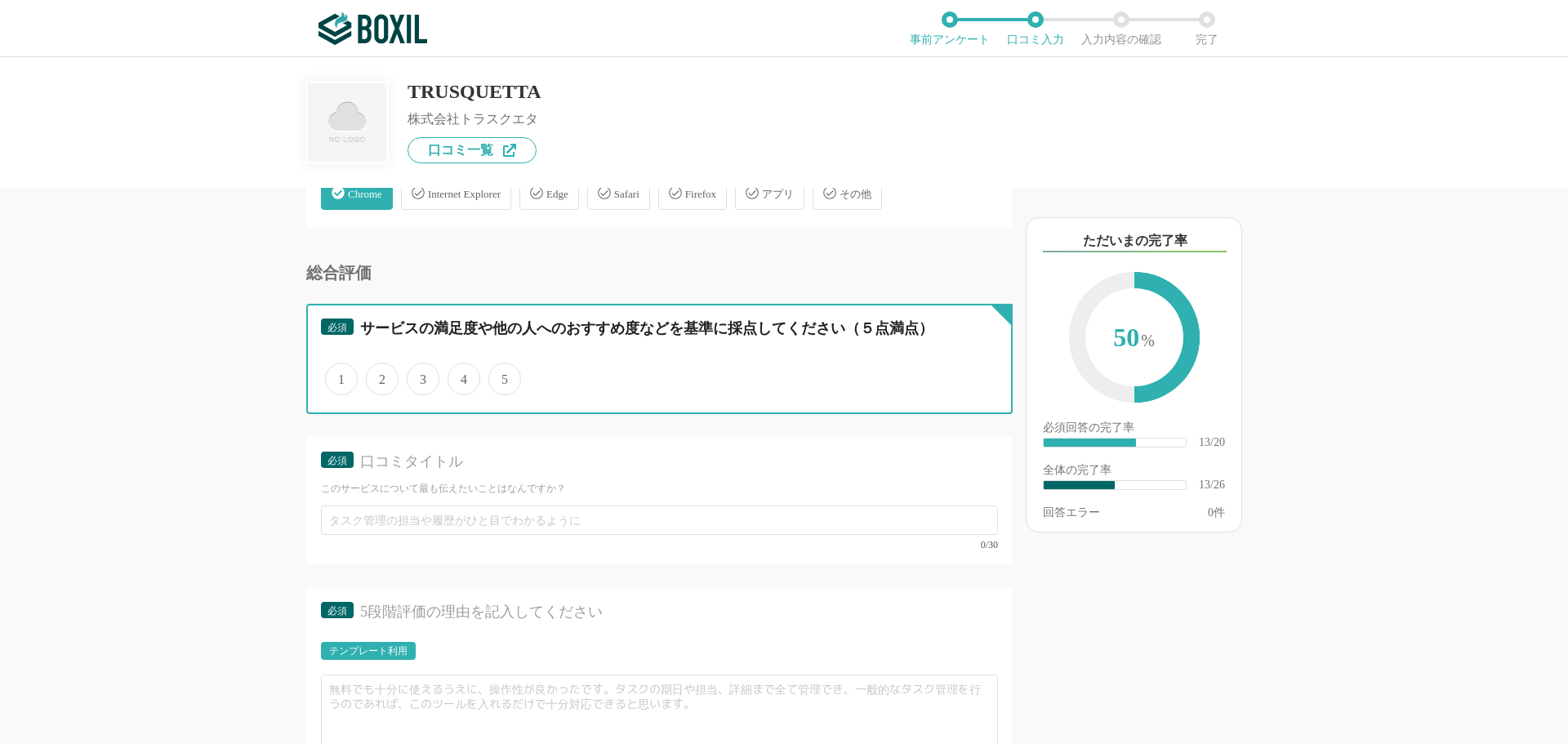 click on "5" at bounding box center (497, 370) 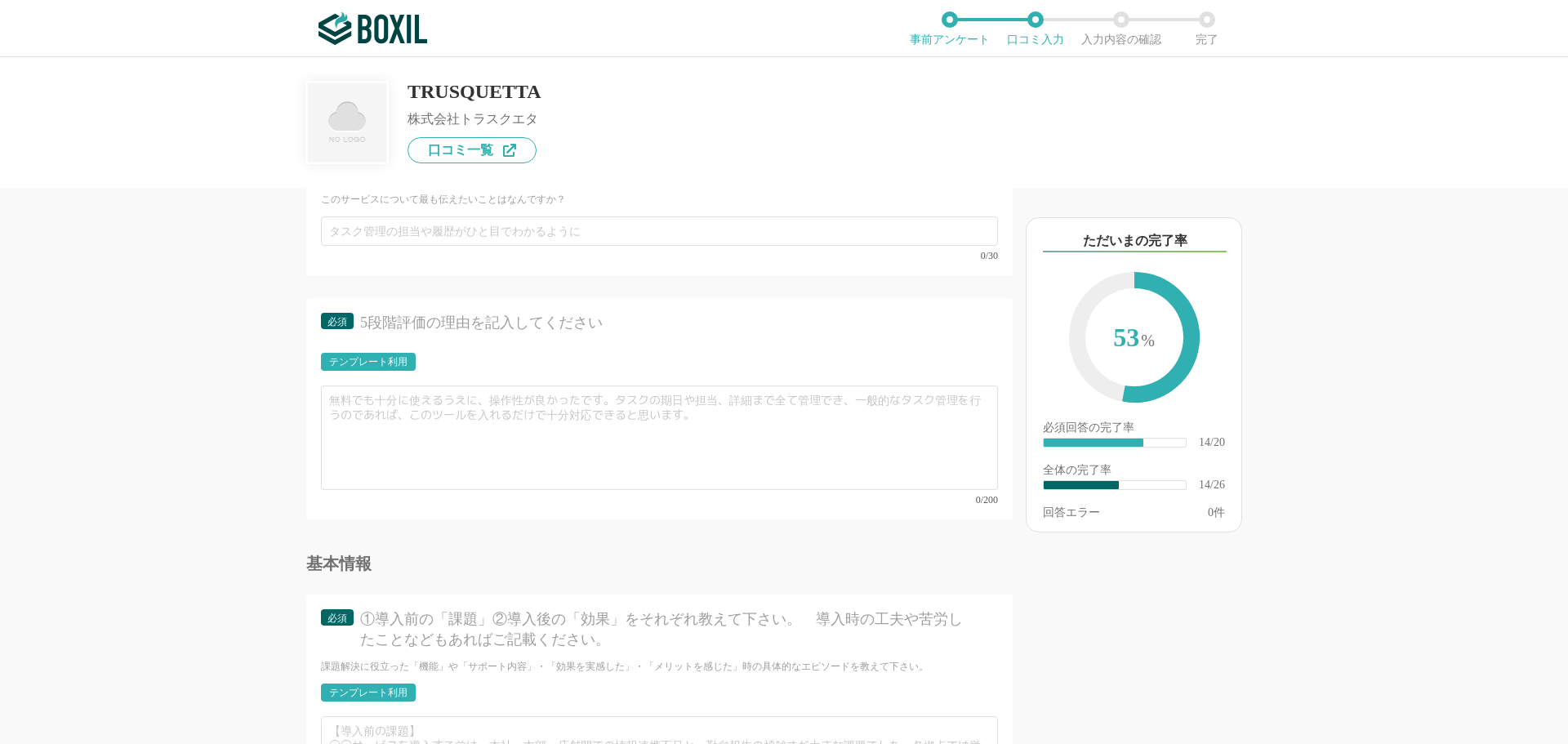 scroll, scrollTop: 2546, scrollLeft: 0, axis: vertical 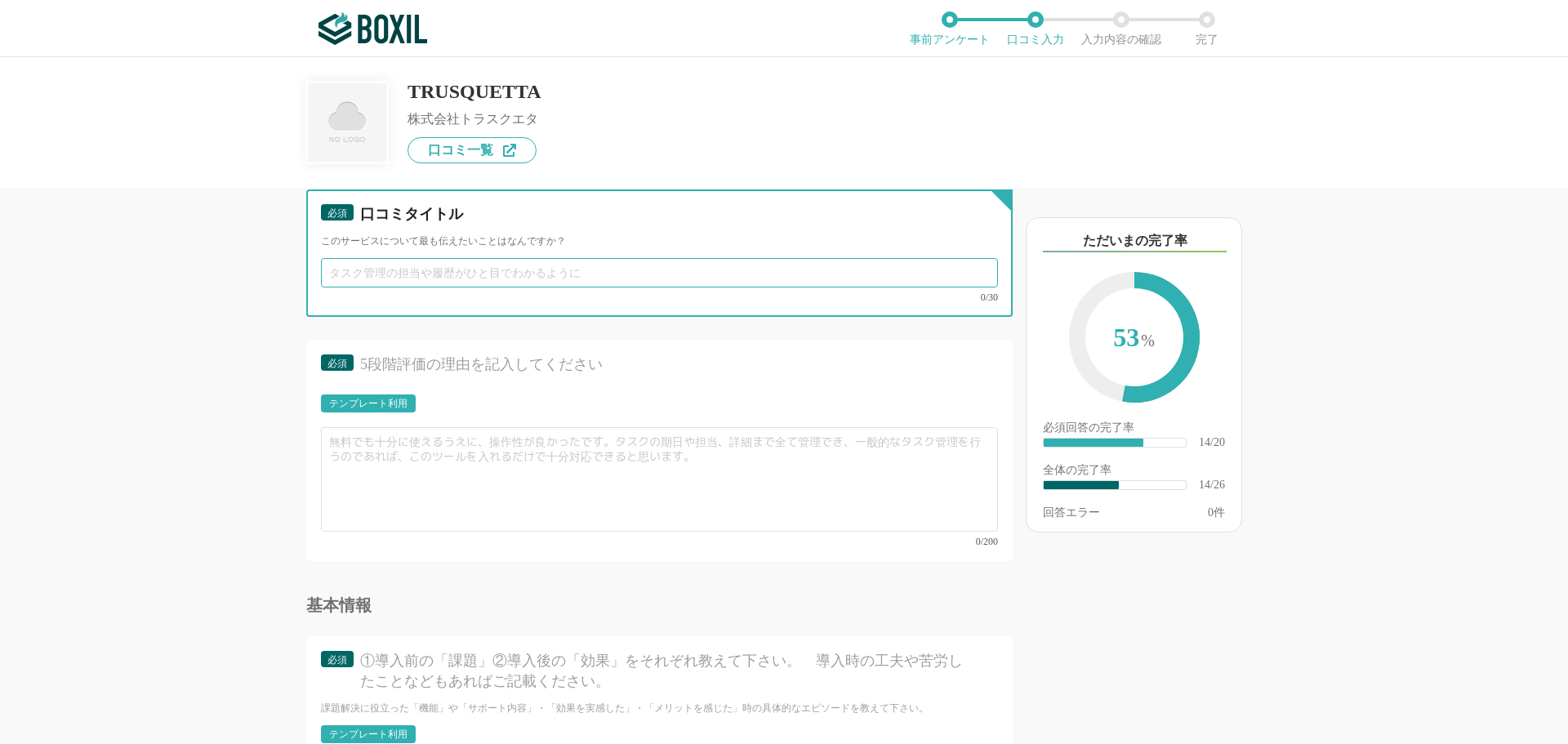 click at bounding box center [659, 273] 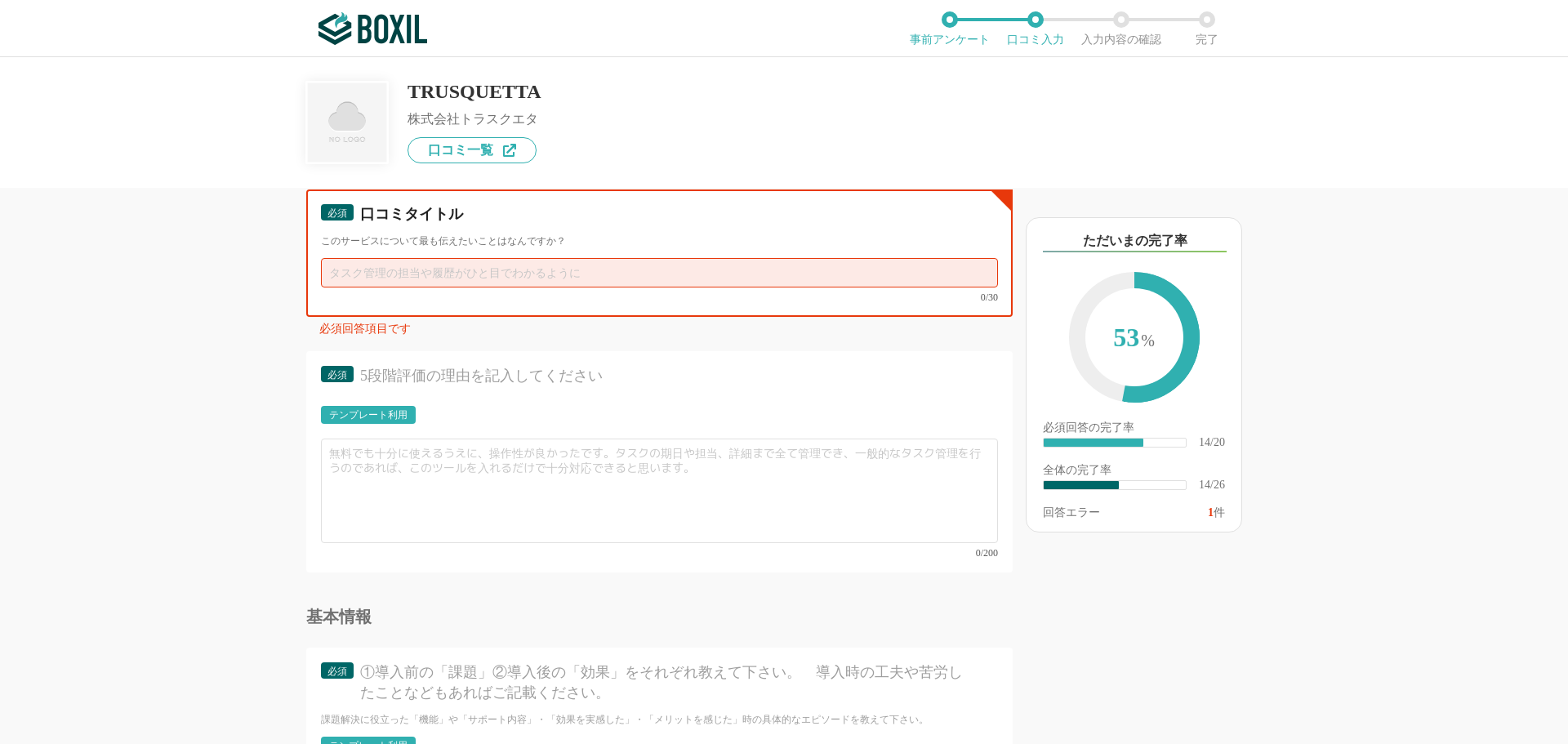 click at bounding box center [659, 273] 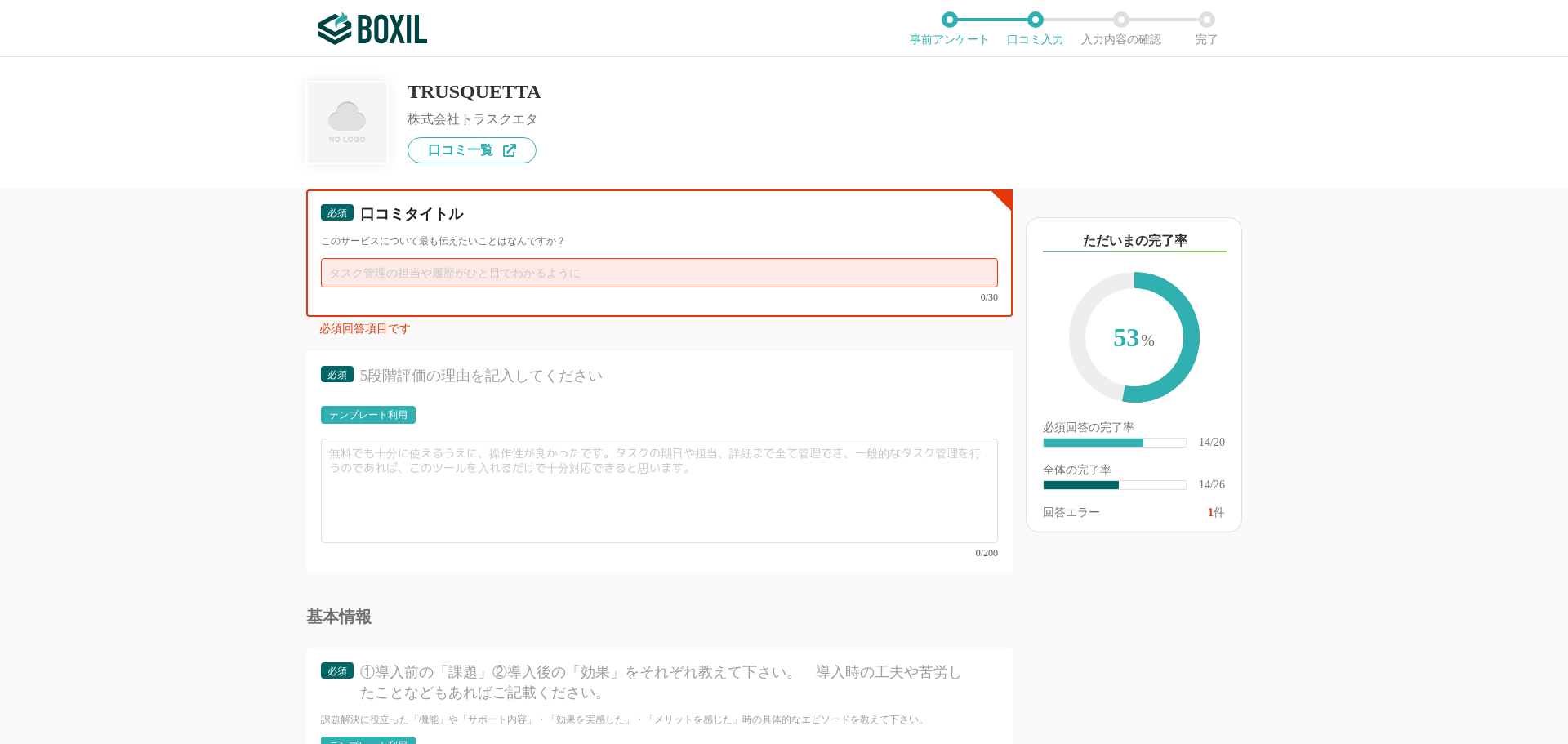 paste on "クリエイティブチェックの「属人化」が解消！" 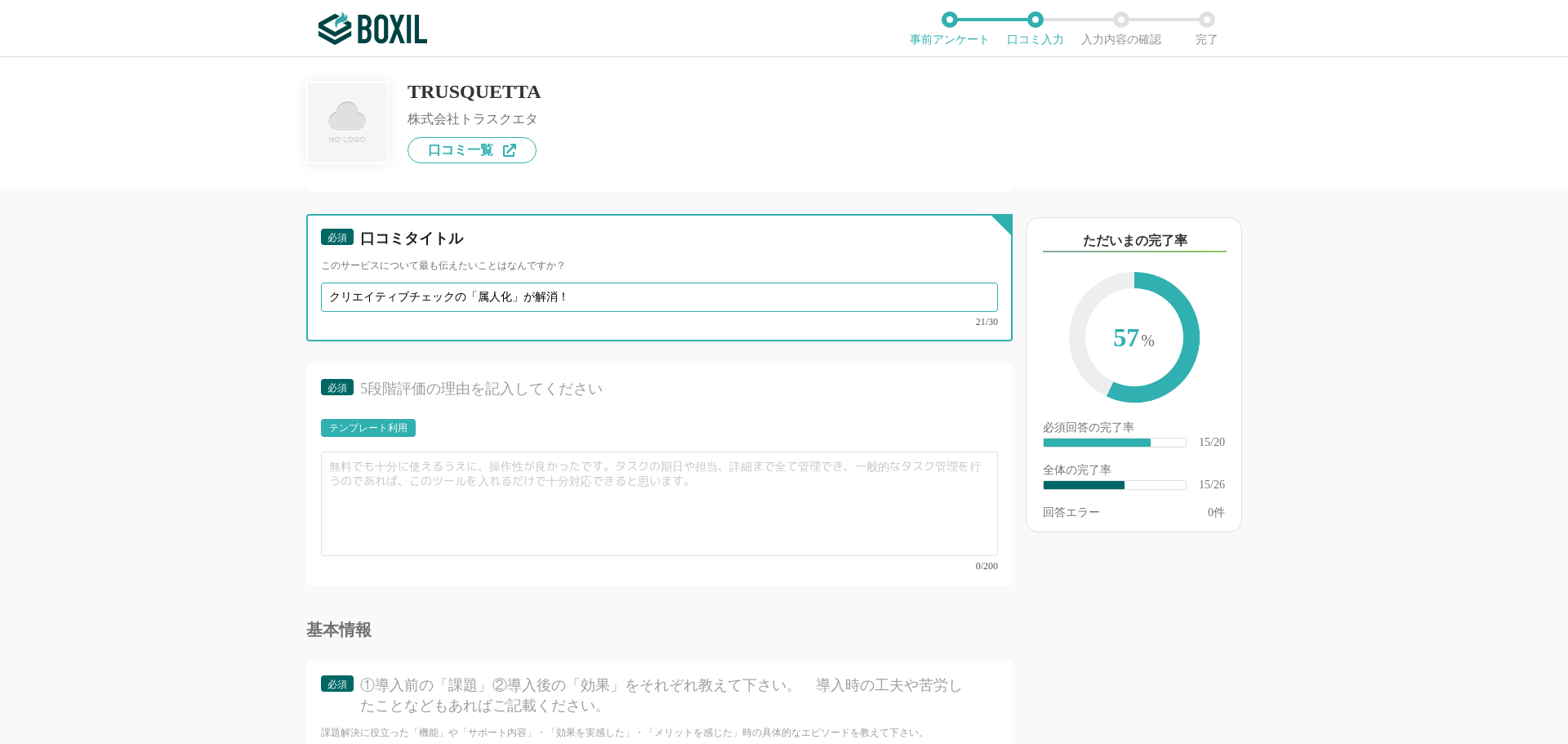 scroll, scrollTop: 2520, scrollLeft: 0, axis: vertical 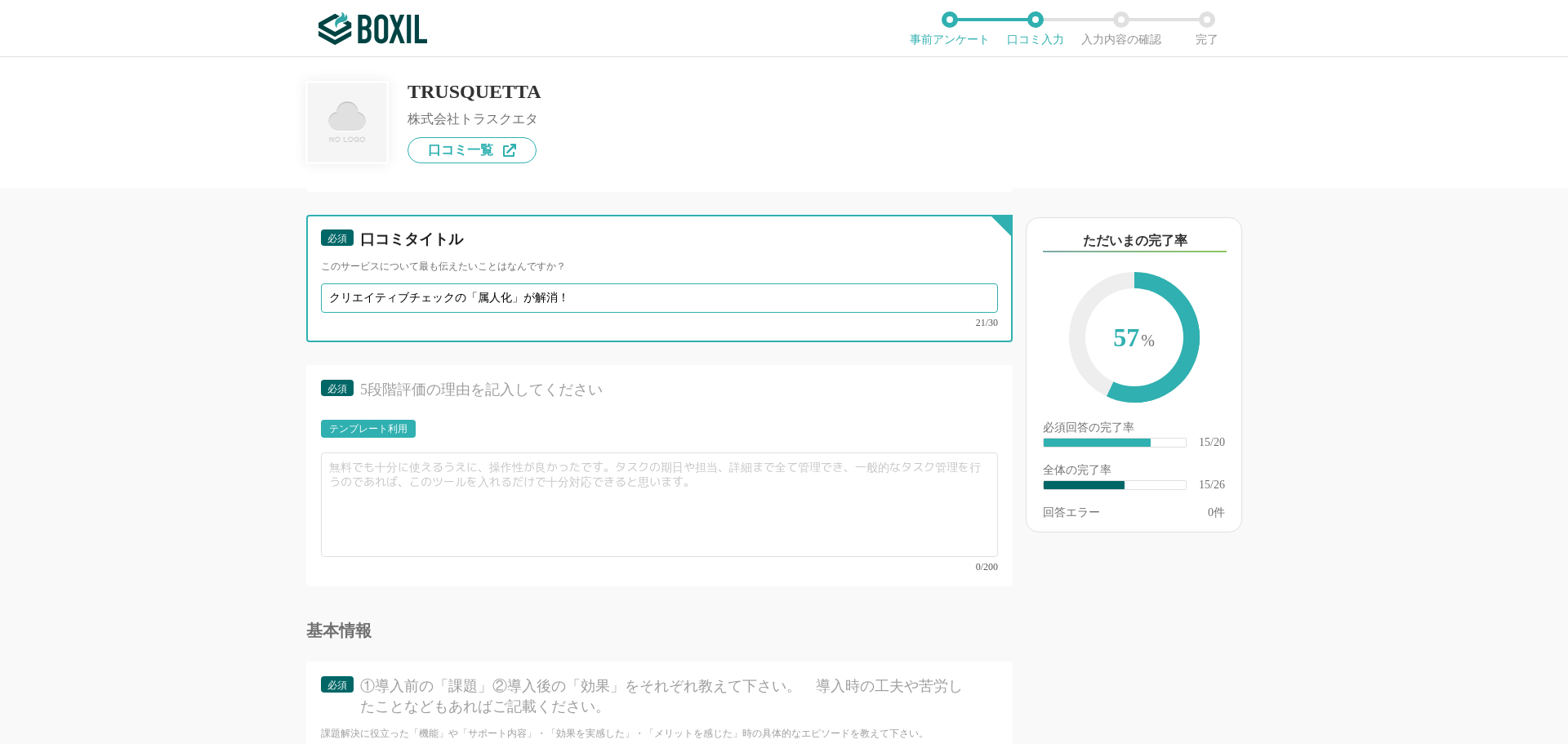 type on "クリエイティブチェックの「属人化」が解消！" 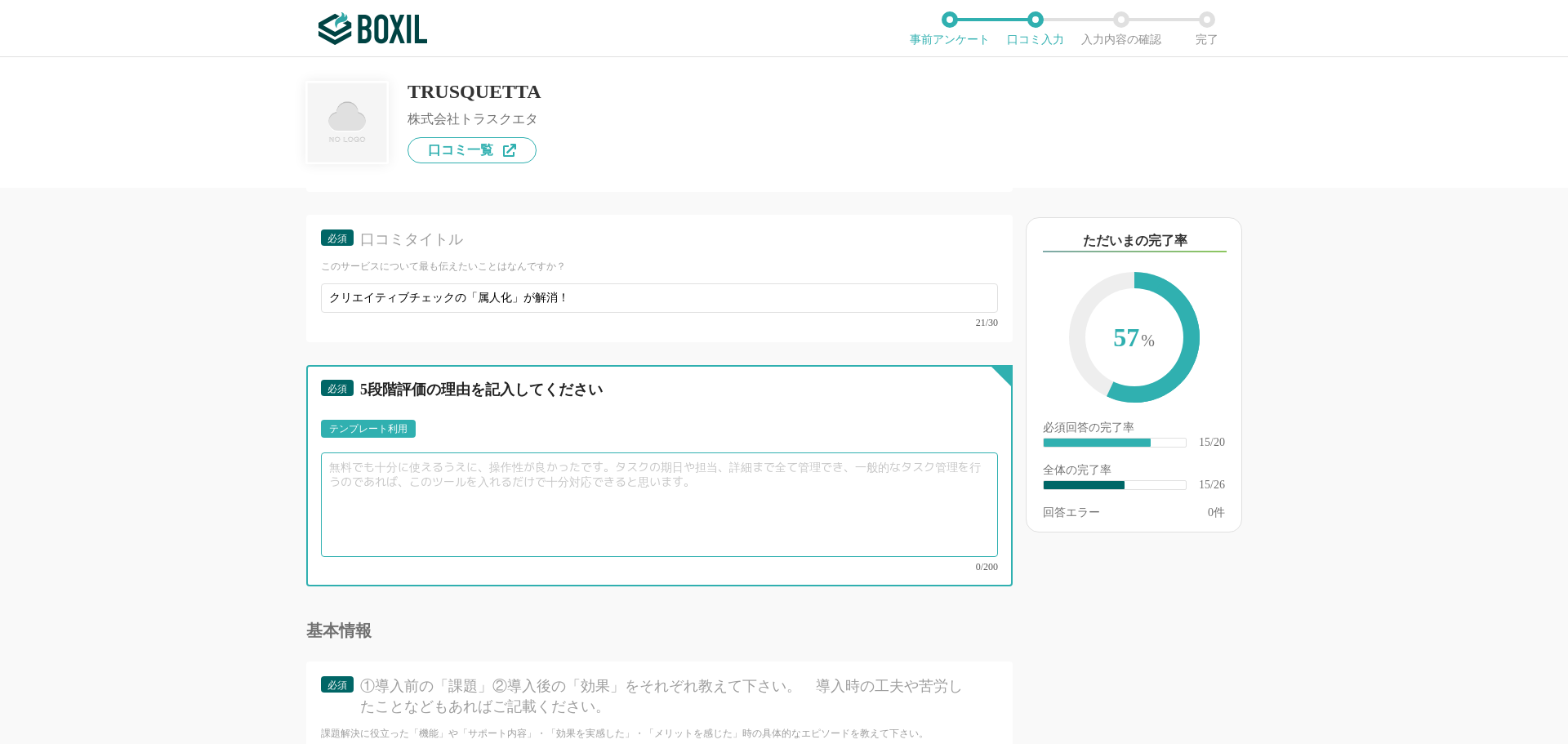 click at bounding box center (659, 505) 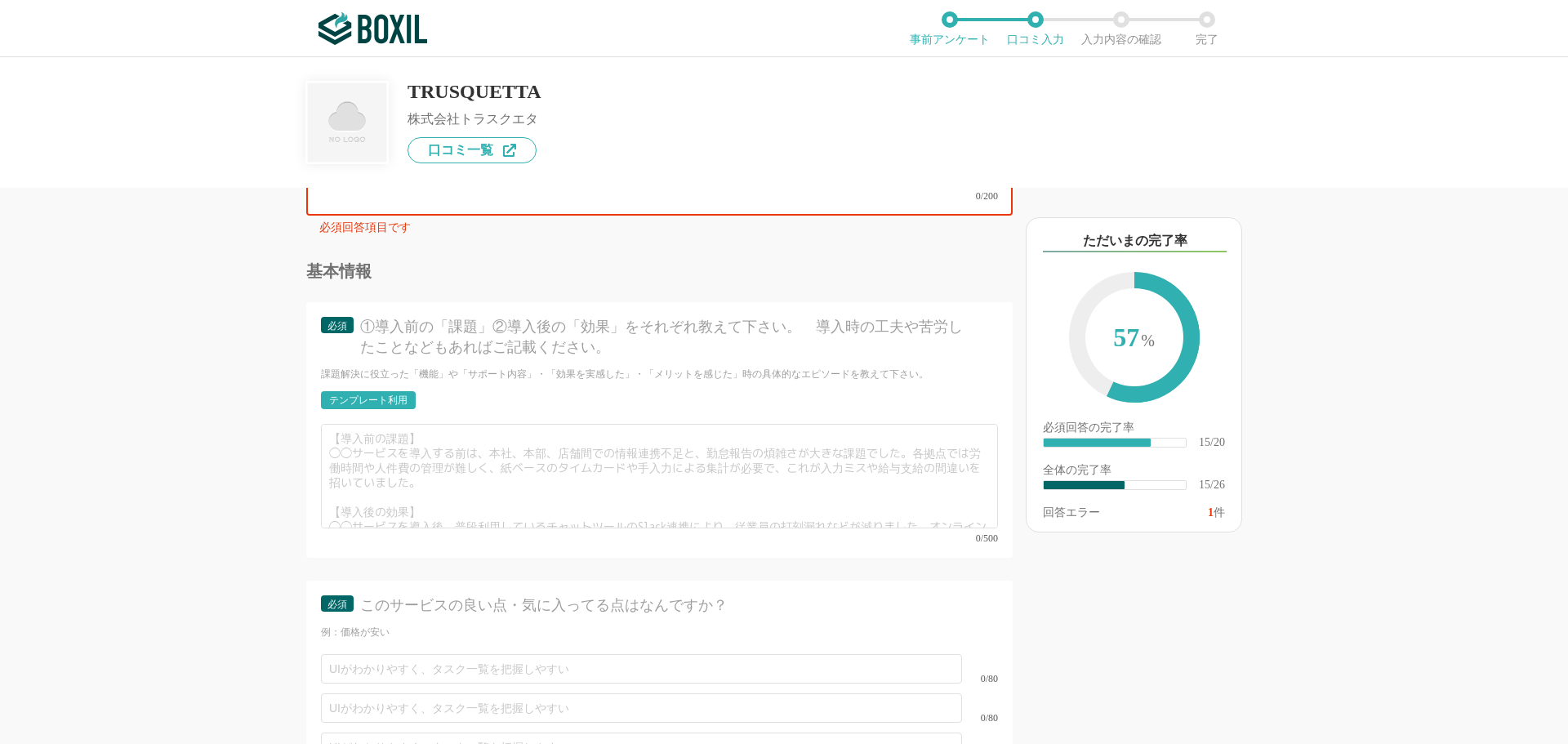 scroll, scrollTop: 2892, scrollLeft: 0, axis: vertical 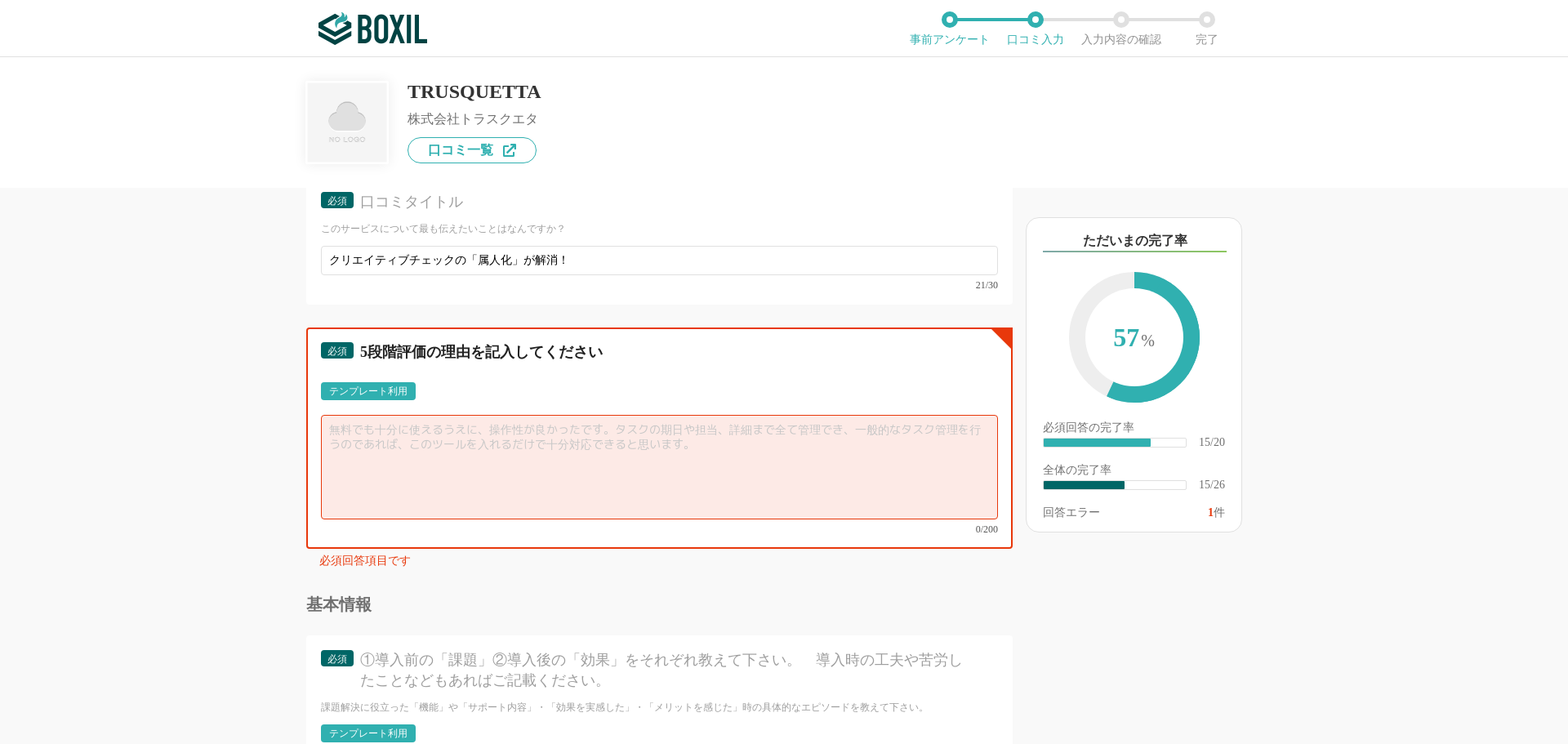 click at bounding box center (659, 467) 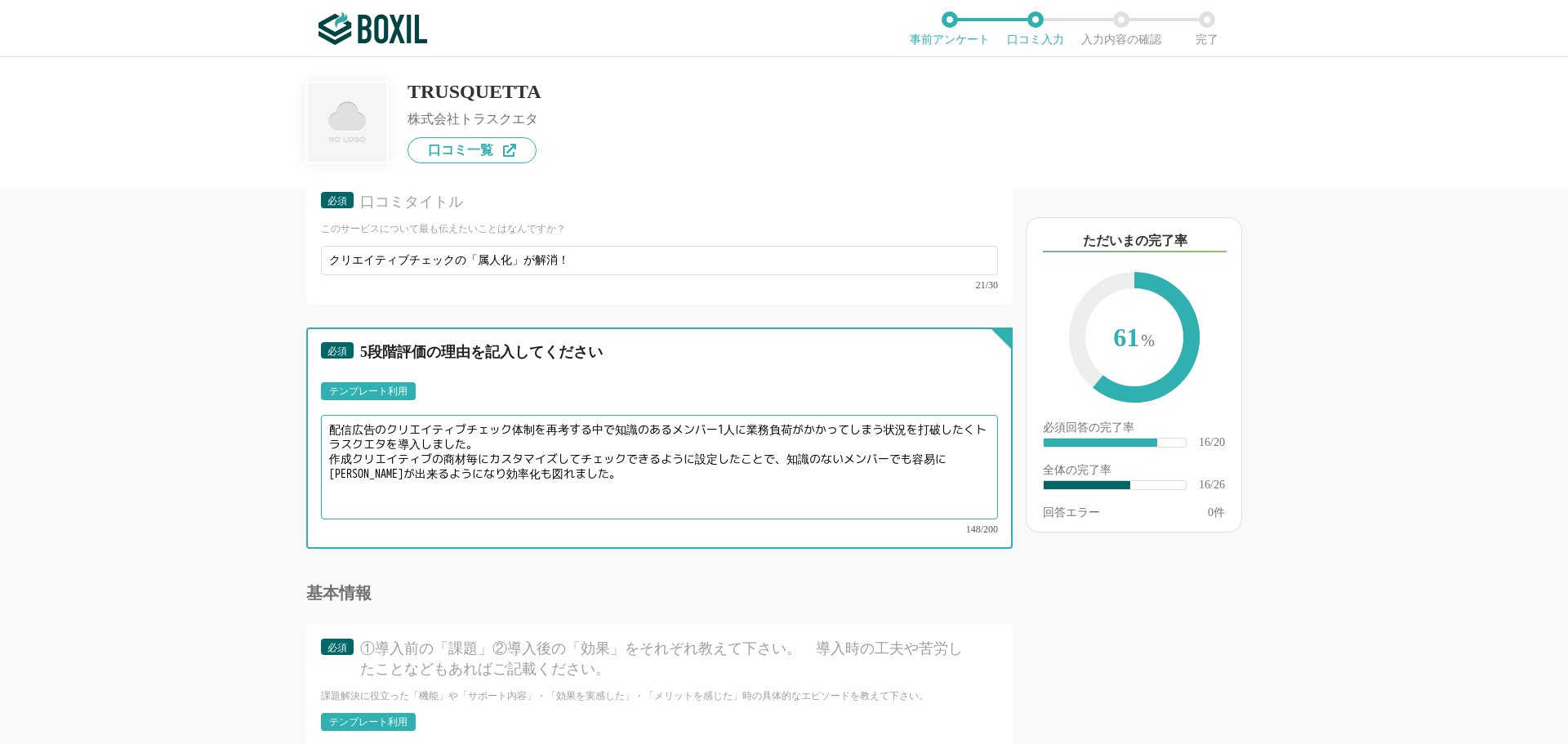 click on "配信広告のクリエイティブチェック体制を再考する中で知識のあるメンバー1人に業務負荷がかかってしまう状況を打破したくトラスクエタを導入しました。
作成クリエイティブの商材毎にカスタマイズしてチェックできるように設定したことで、知識のないメンバーでも容易にチェックが出来るようになり効率化も図れました。" at bounding box center (659, 467) 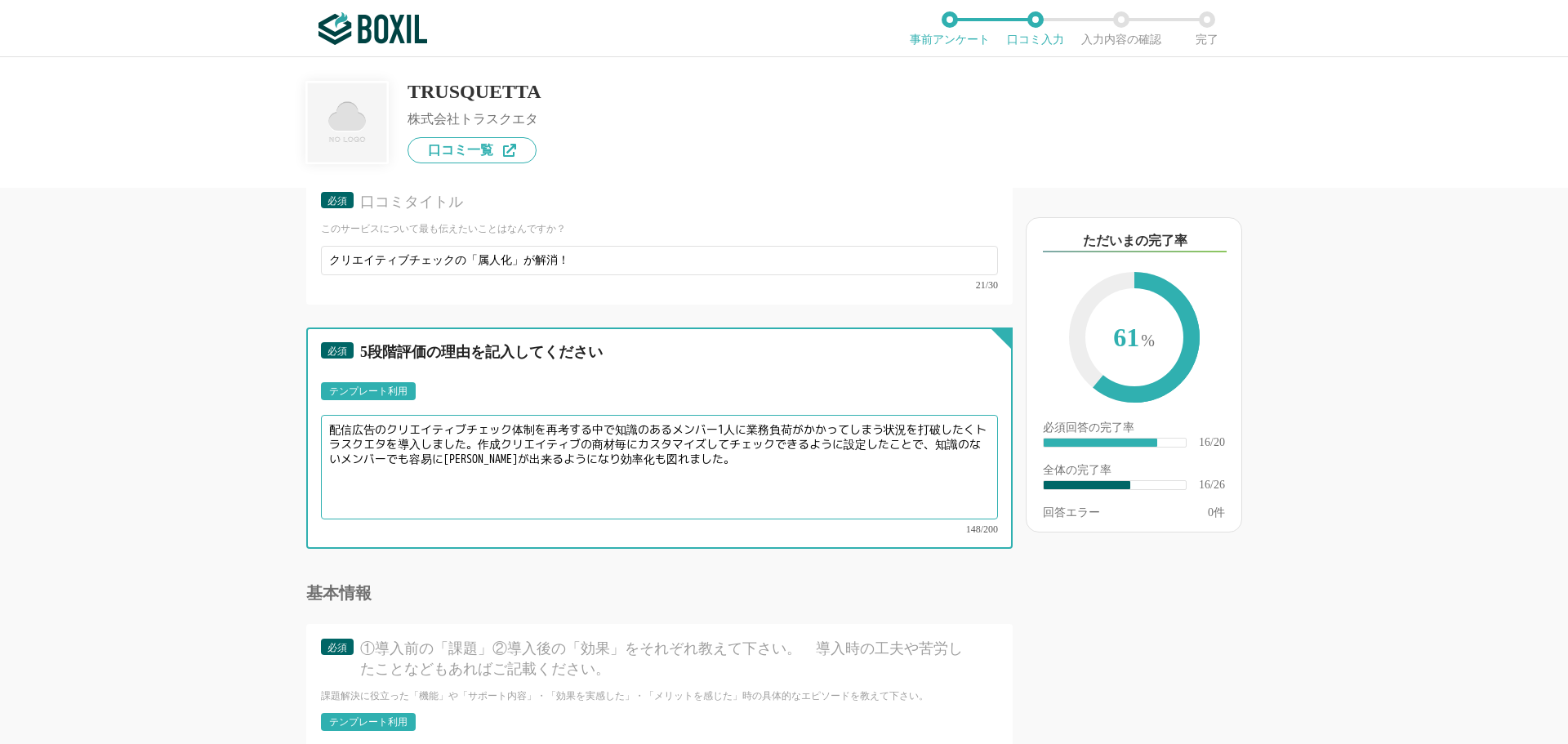 click on "配信広告のクリエイティブチェック体制を再考する中で知識のあるメンバー1人に業務負荷がかかってしまう状況を打破したくトラスクエタを導入しました。作成クリエイティブの商材毎にカスタマイズしてチェックできるように設定したことで、知識のないメンバーでも容易にチェックが出来るようになり効率化も図れました。" at bounding box center (659, 467) 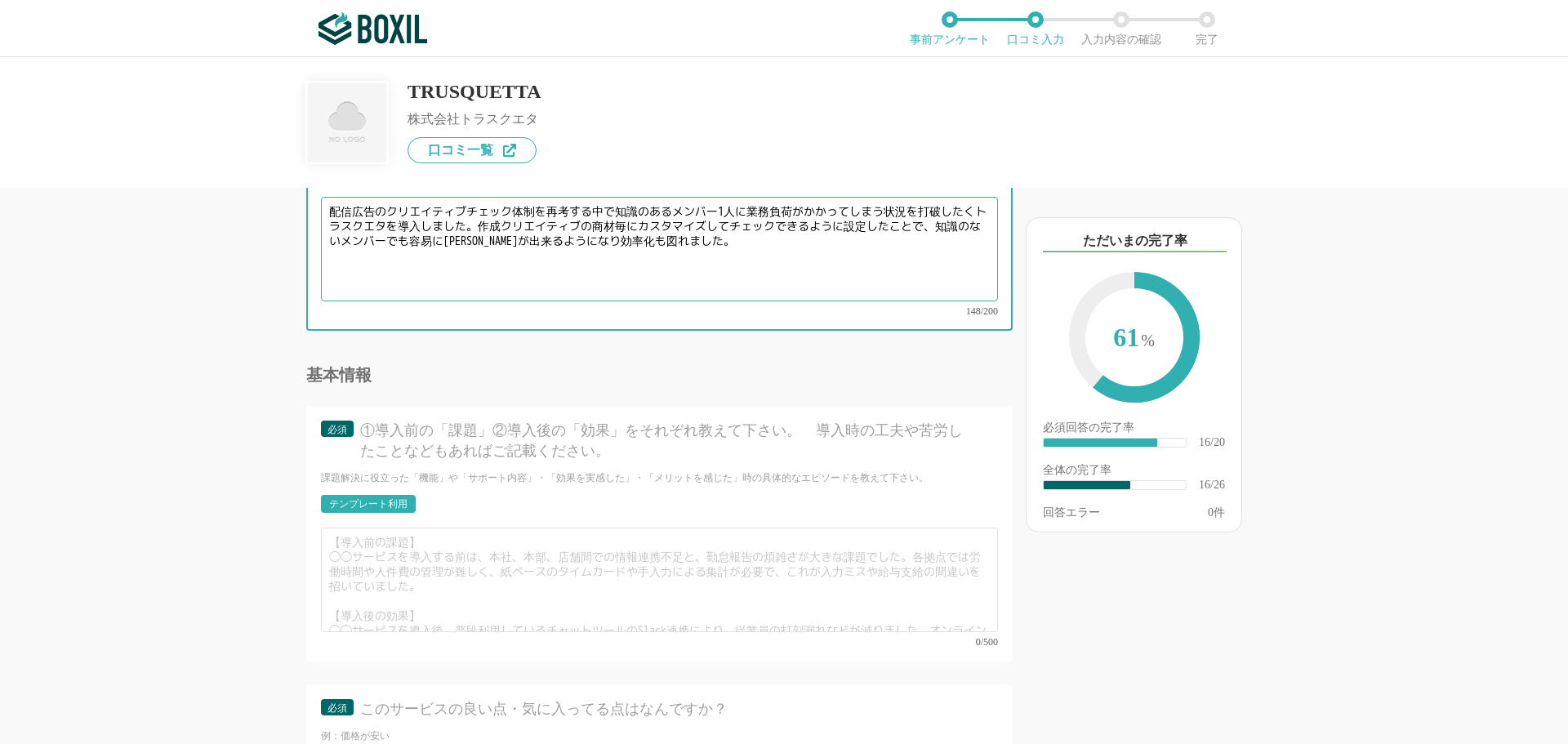 scroll, scrollTop: 2777, scrollLeft: 0, axis: vertical 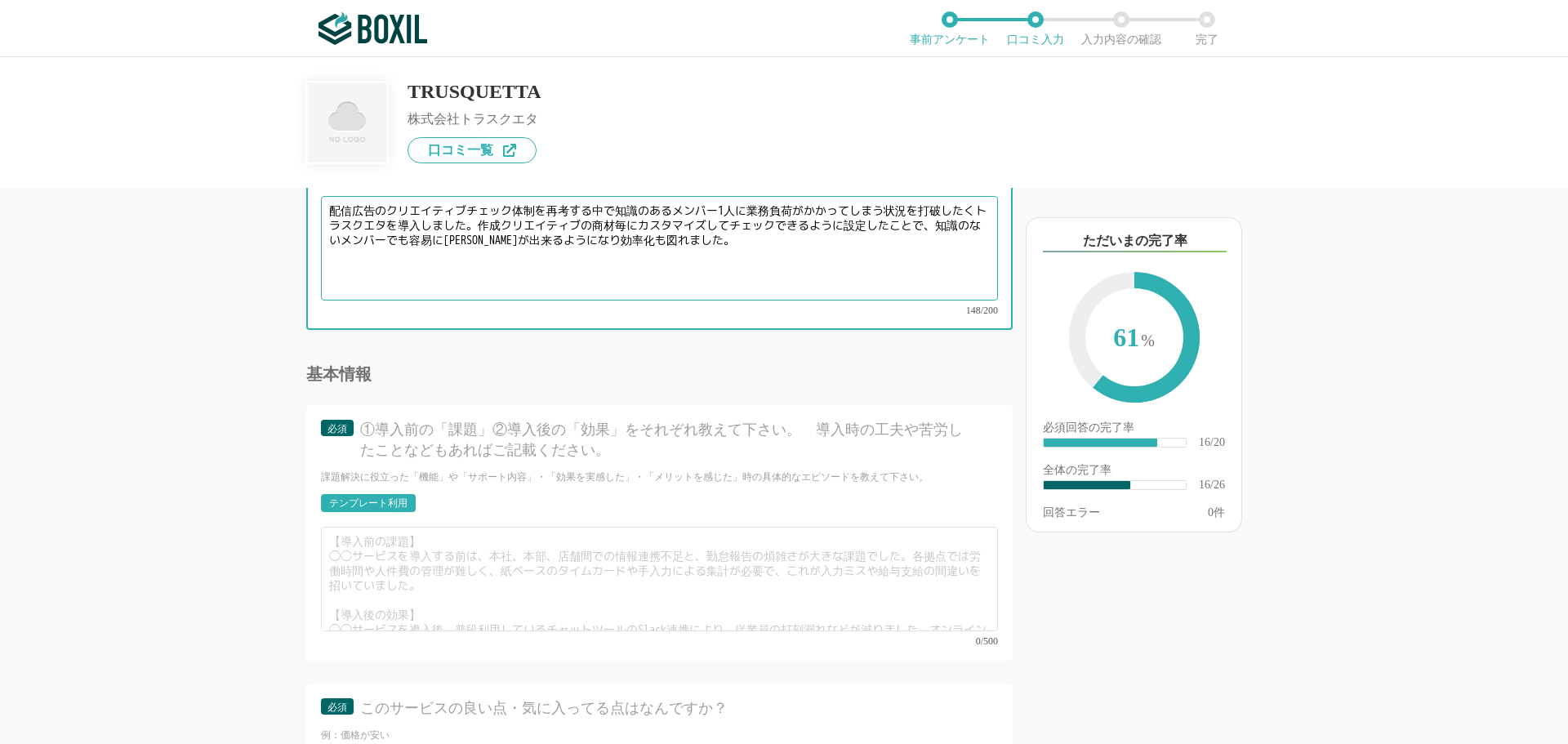type on "配信広告のクリエイティブチェック体制を再考する中で知識のあるメンバー1人に業務負荷がかかってしまう状況を打破したくトラスクエタを導入しました。作成クリエイティブの商材毎にカスタマイズしてチェックできるように設定したことで、知識のないメンバーでも容易にチェックが出来るようになり効率化も図れました。" 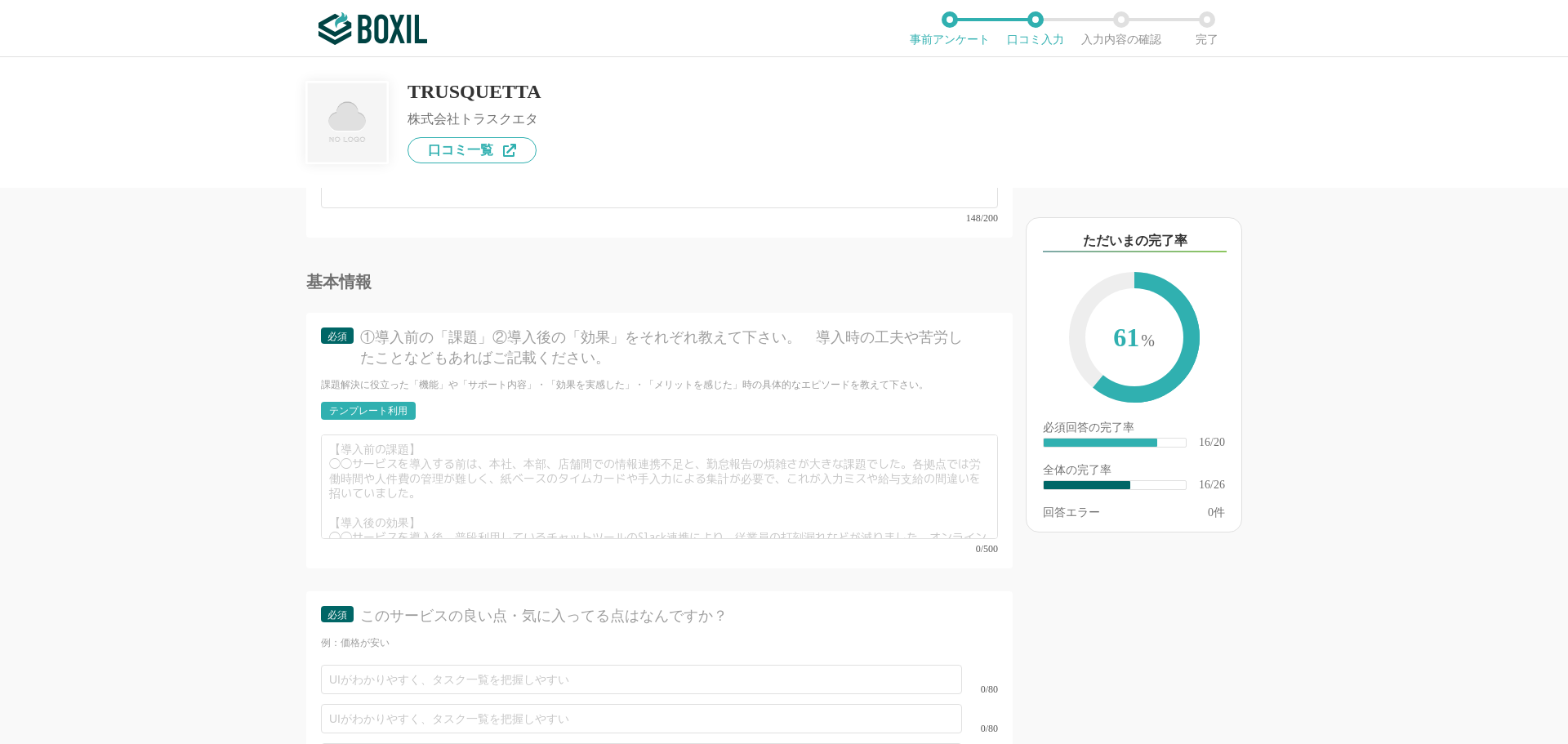 scroll, scrollTop: 2876, scrollLeft: 0, axis: vertical 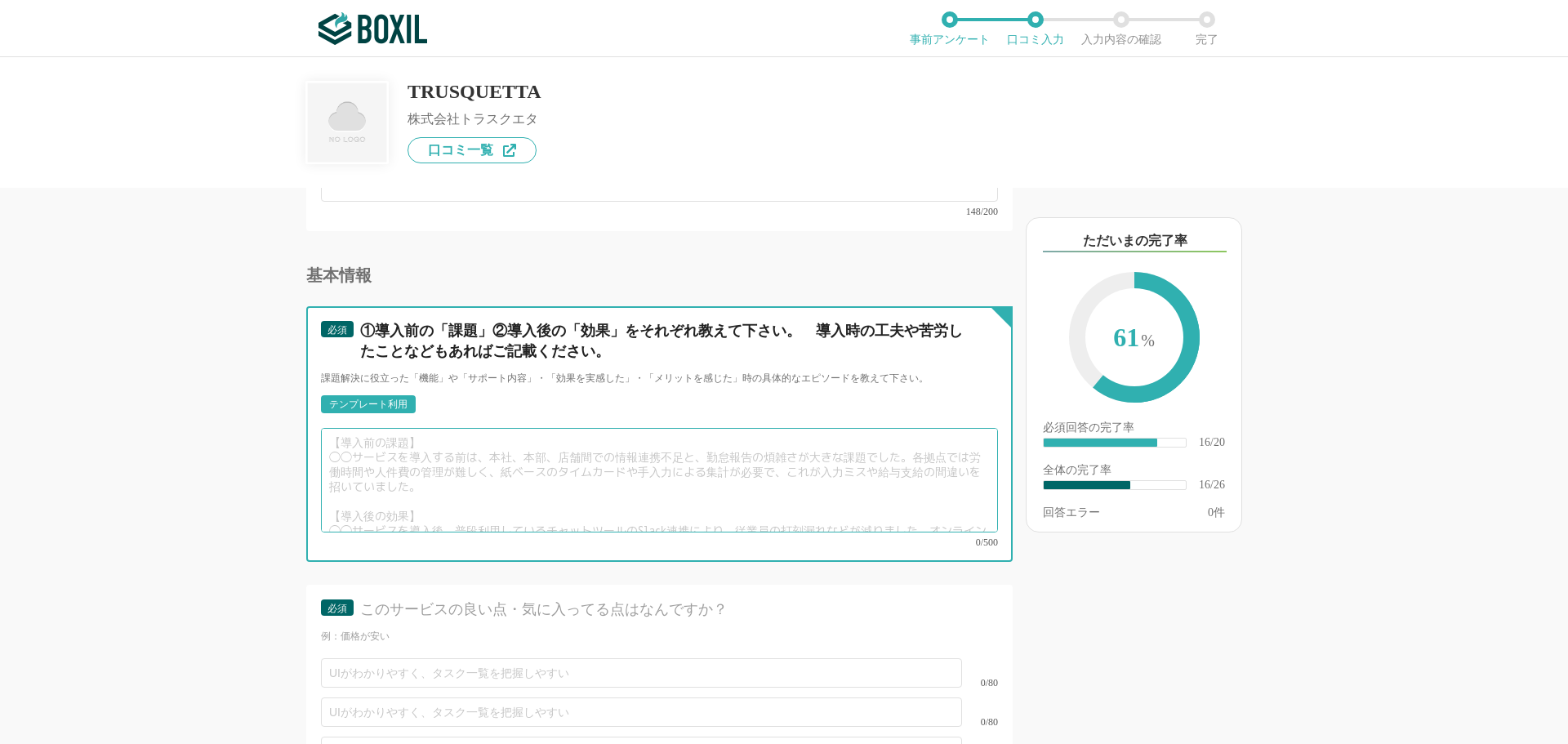 click at bounding box center [659, 480] 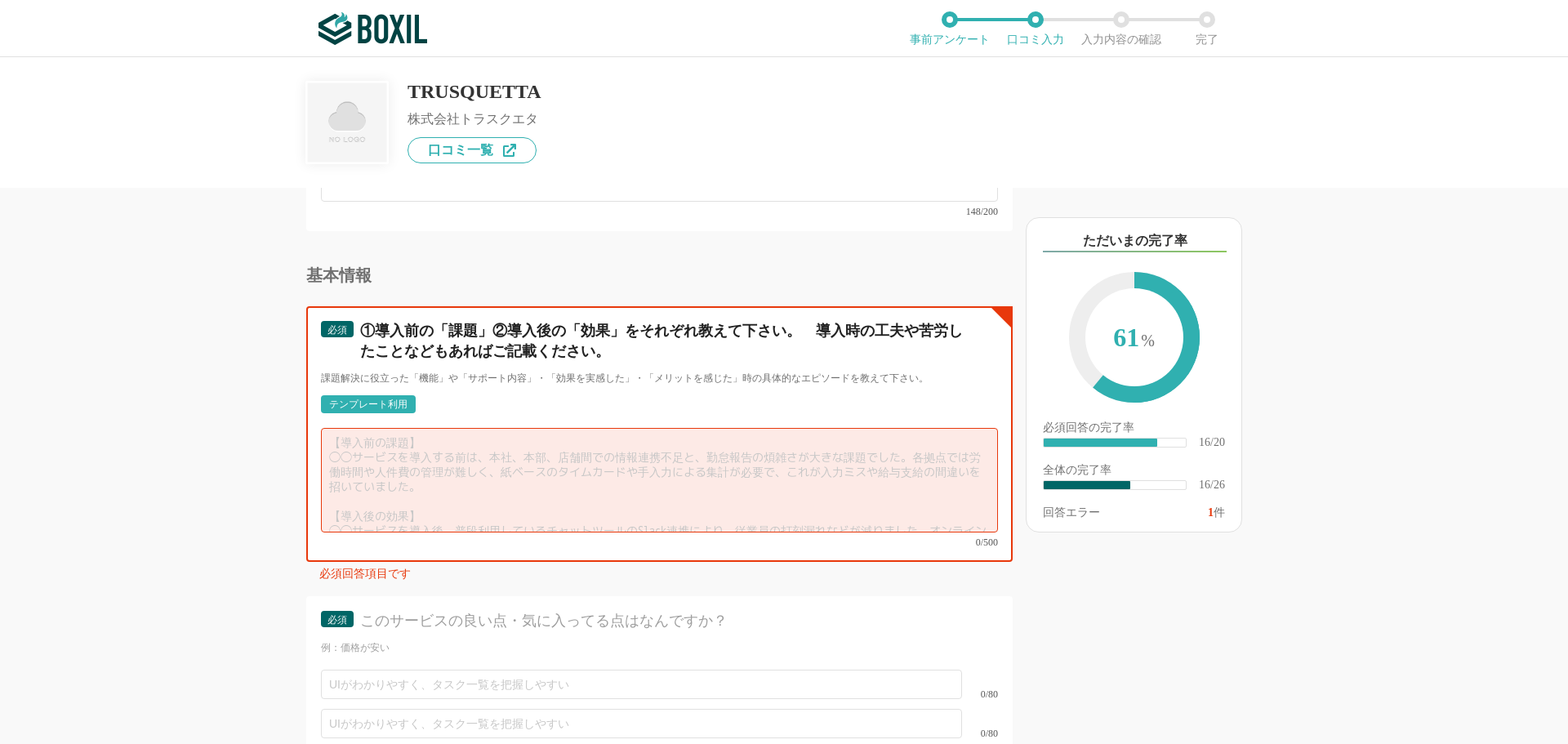 click at bounding box center [659, 480] 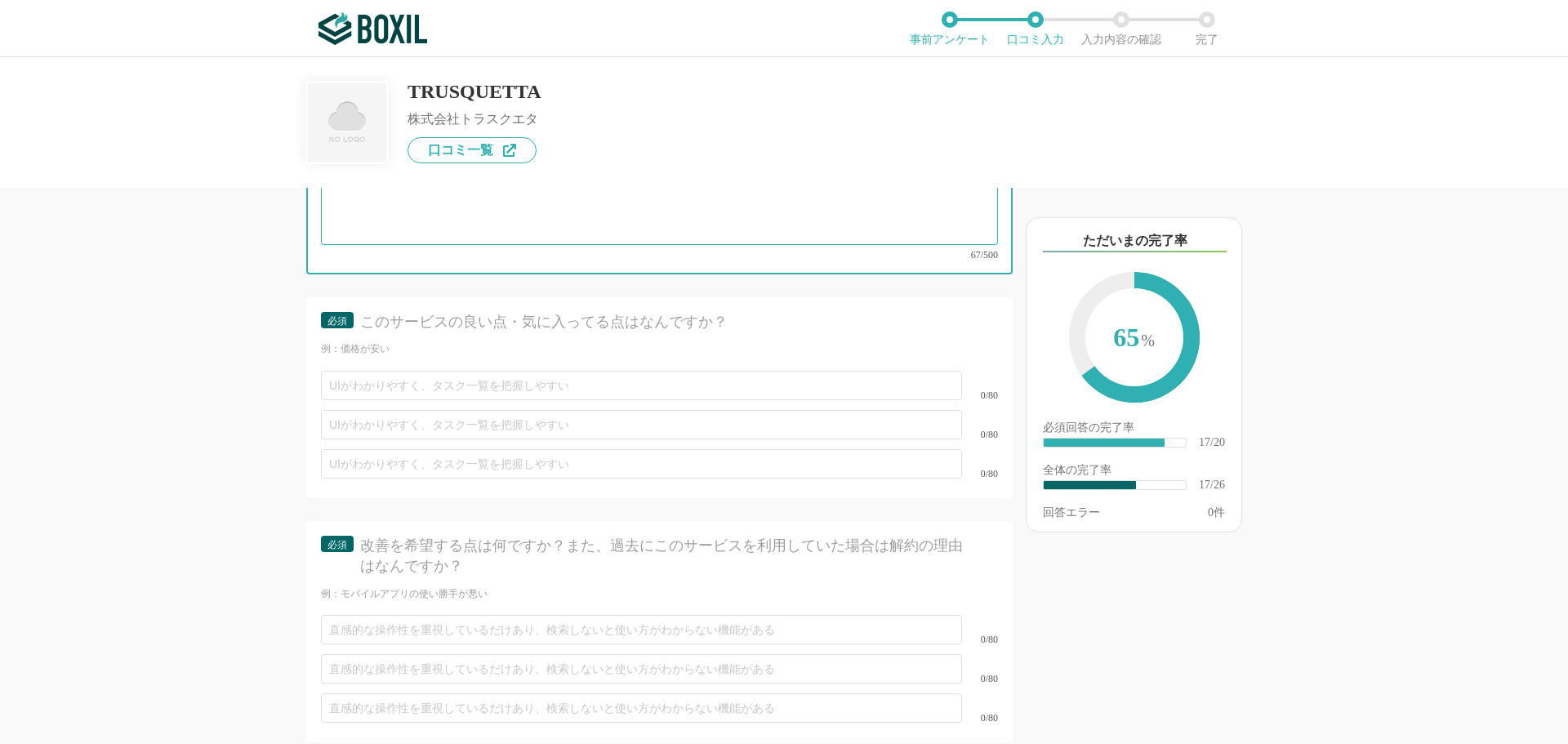 scroll, scrollTop: 3165, scrollLeft: 0, axis: vertical 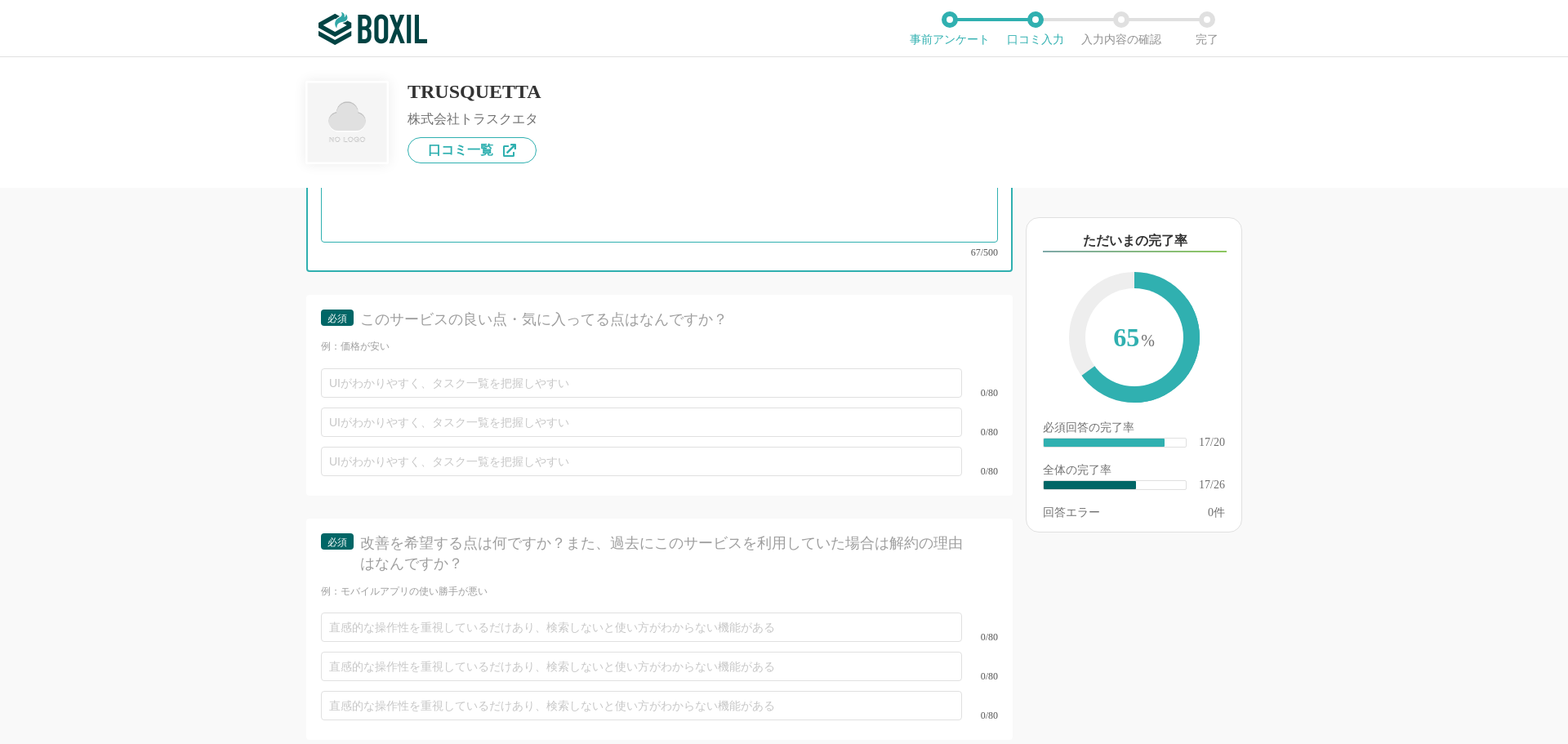 type on "①課題：チェック業務の属人化と業務負担が課題でした。
②効果：誰でもすぐにチェックできる体制が組めたこと。チェック工数も短縮されました。" 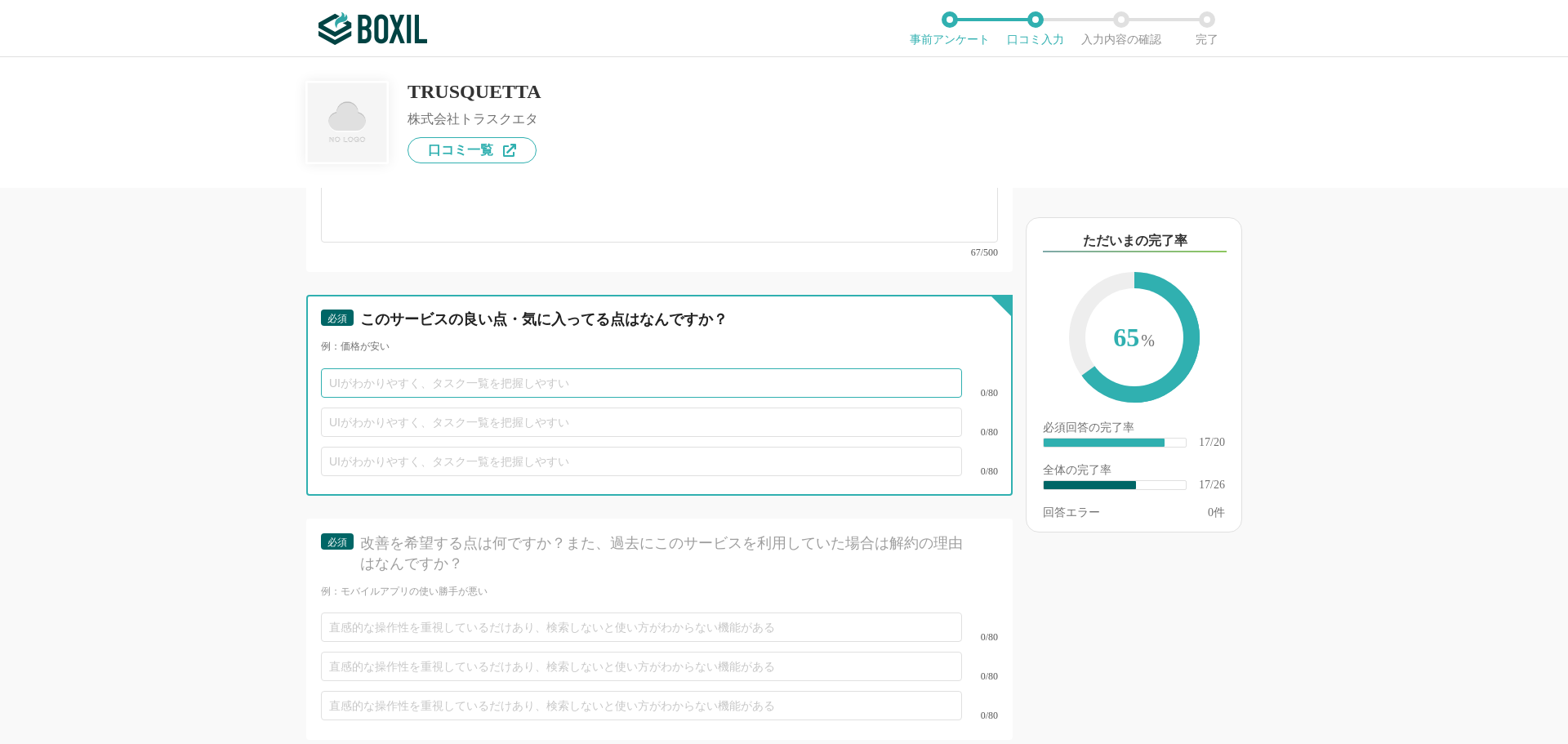 click at bounding box center (641, 383) 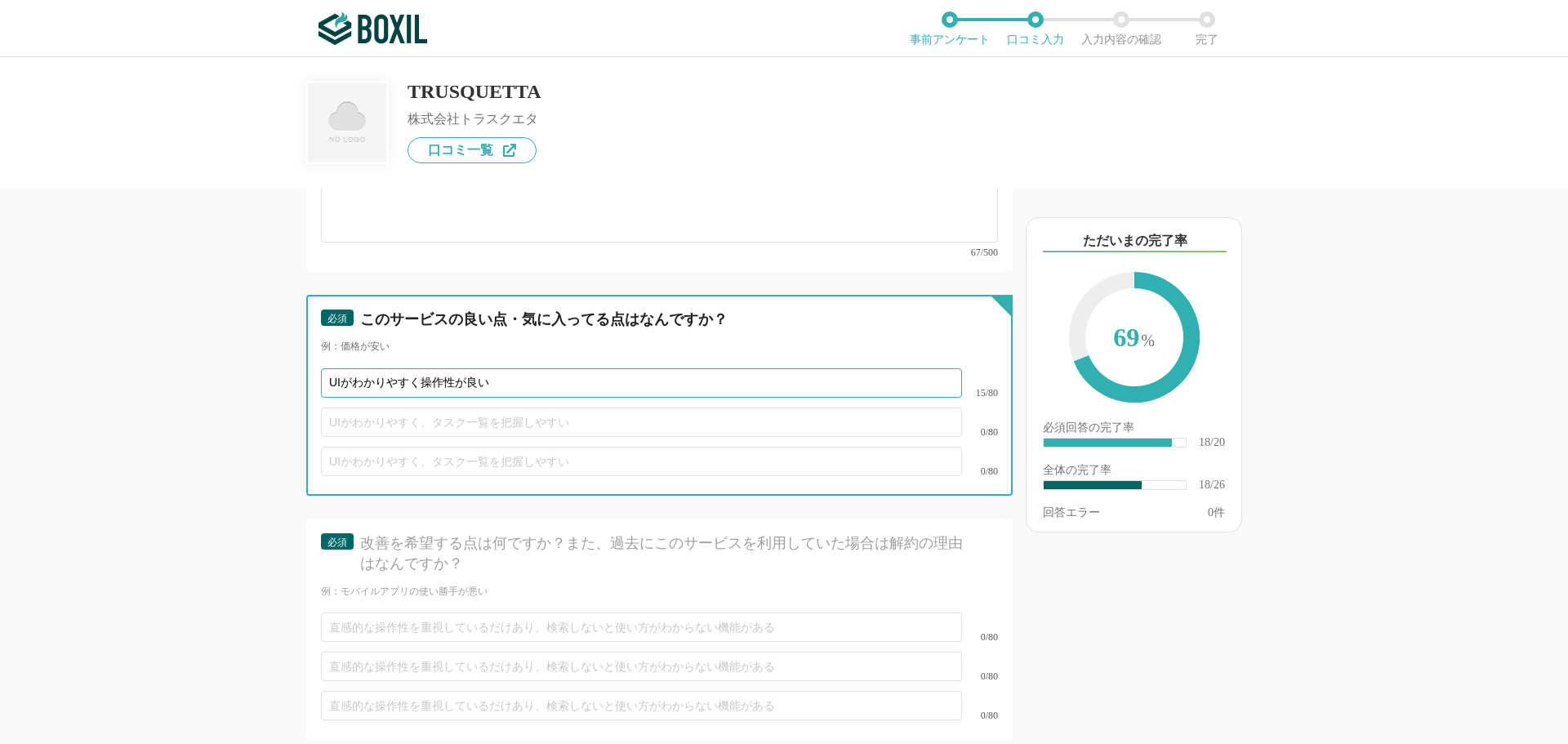 type on "UIがわかりやすく操作性が良い" 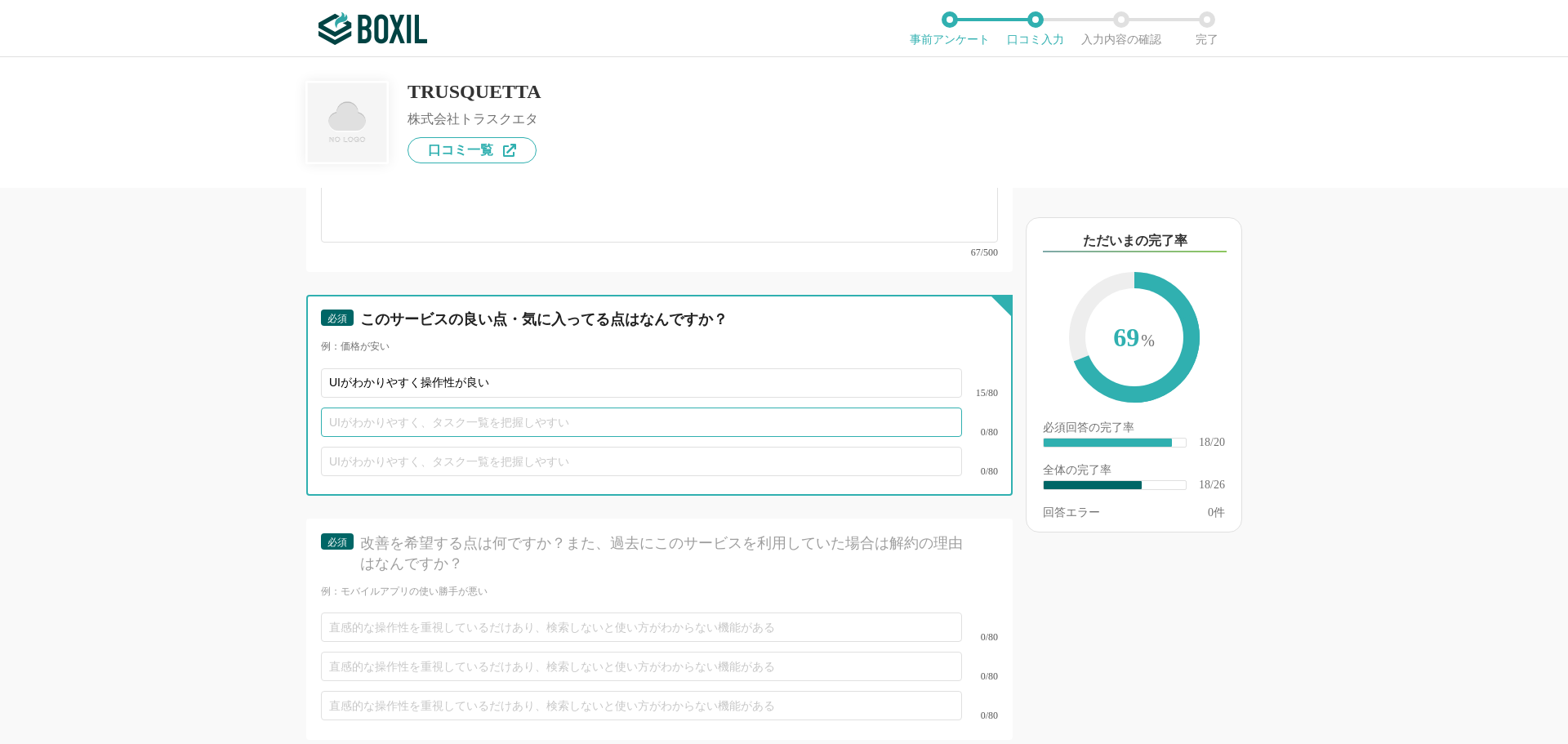 click at bounding box center [641, 422] 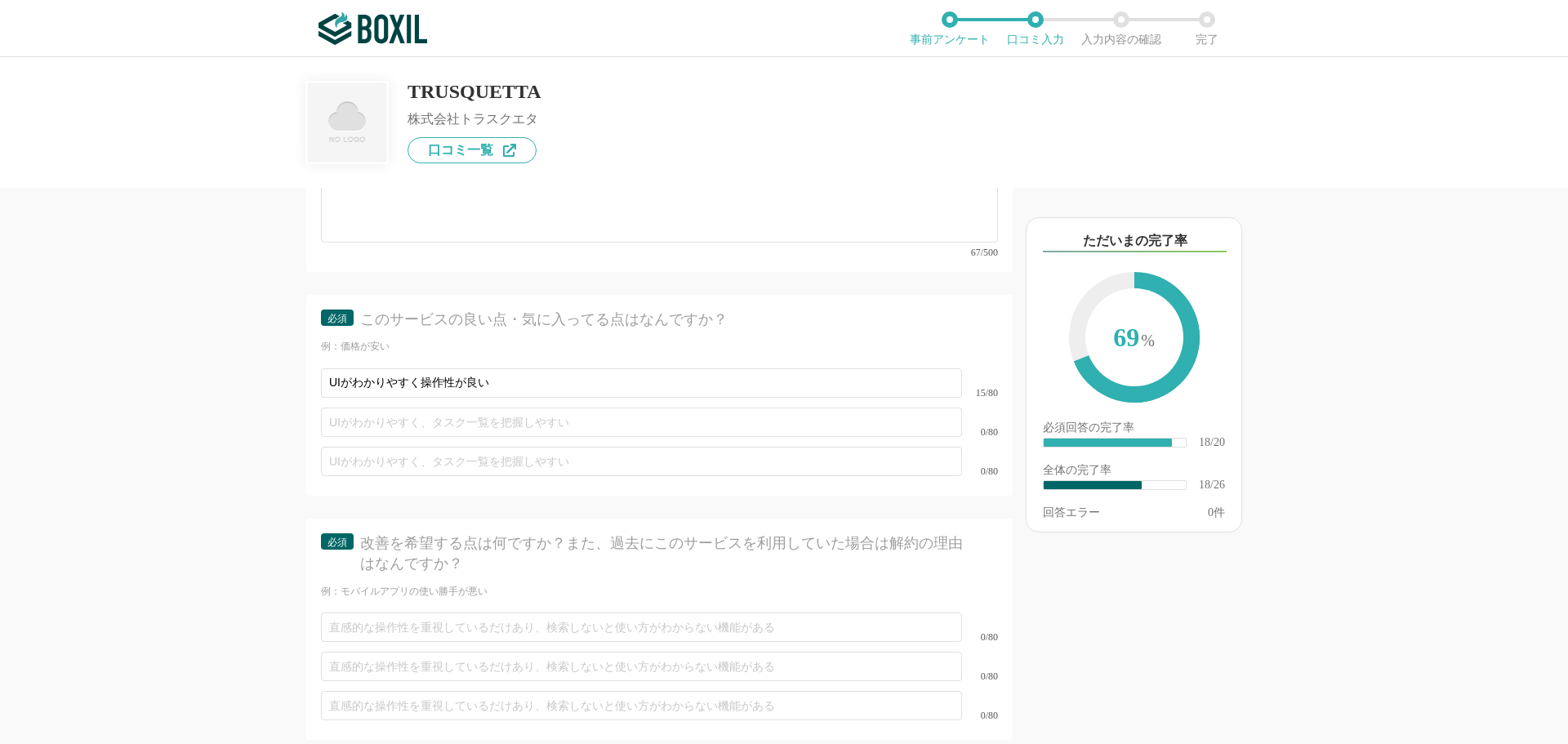 click on "他のサービス・ツールと連携していますか？ ※複数選択可 例：Slack、Salesforce 選択したサービス 未選択 必須 サービス導入が完了するまでどれくらいの時間を要しましたか？ 導入サービス決定後から導入完了までの期間を記入してください 即日 1週間以内 2〜3週間 1ヶ月 2〜3ヶ月 3〜6ヶ月 6〜12ヶ月 1年以上 わからない 他に検討したサービスはありますか？ 選択したサービス 未選択 必須 推定投資回収期間（推定ROI） 支払ったコストはおおよそどのくらいの期間で回収できましたか？ ※不明な場合は未記入 1ヶ月 2〜3ヶ月 4〜6ヶ月 6〜12ヶ月 1年以上 わからない 必須 使いやすさ（５点満点） 直感的に操作できますか？ 1 2 3 4 5 わからない 必須 お役立ち度（５点満点） 組織への貢献度はいかがですか？ 1 2 3 4 5 わからない 必須 カスタマイズ性（５点満点） 1 2" at bounding box center [784, 400] 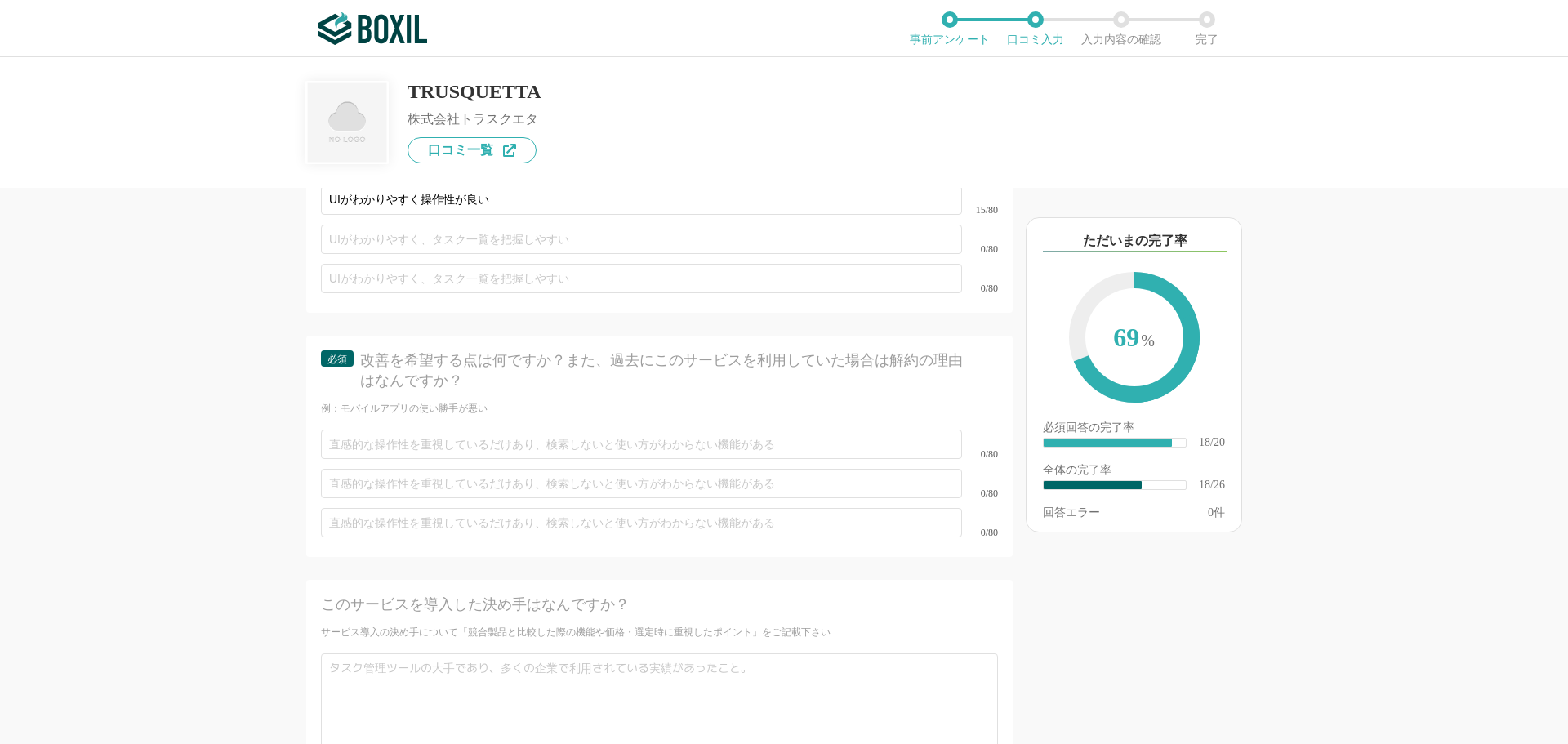 scroll, scrollTop: 3349, scrollLeft: 0, axis: vertical 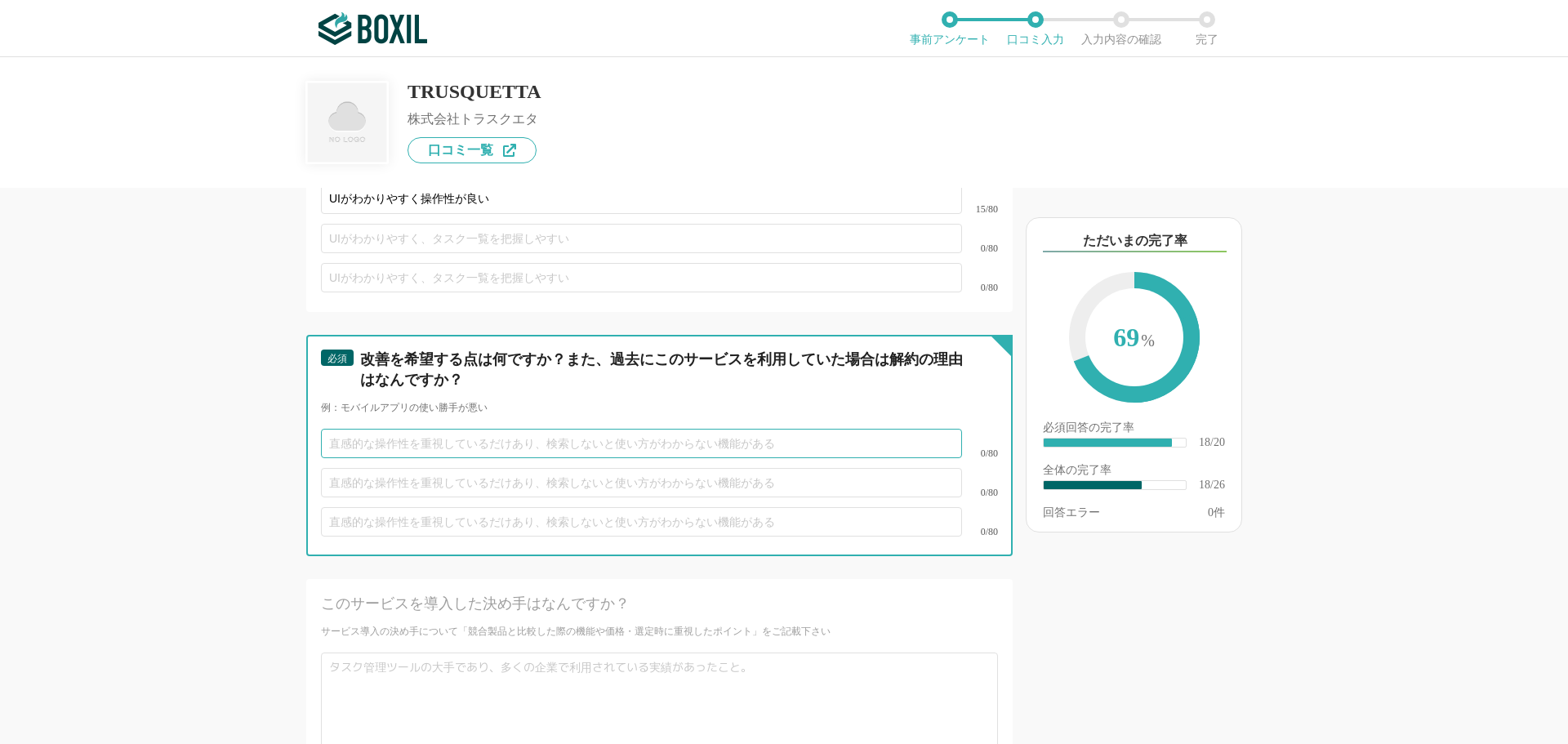 click at bounding box center [641, 443] 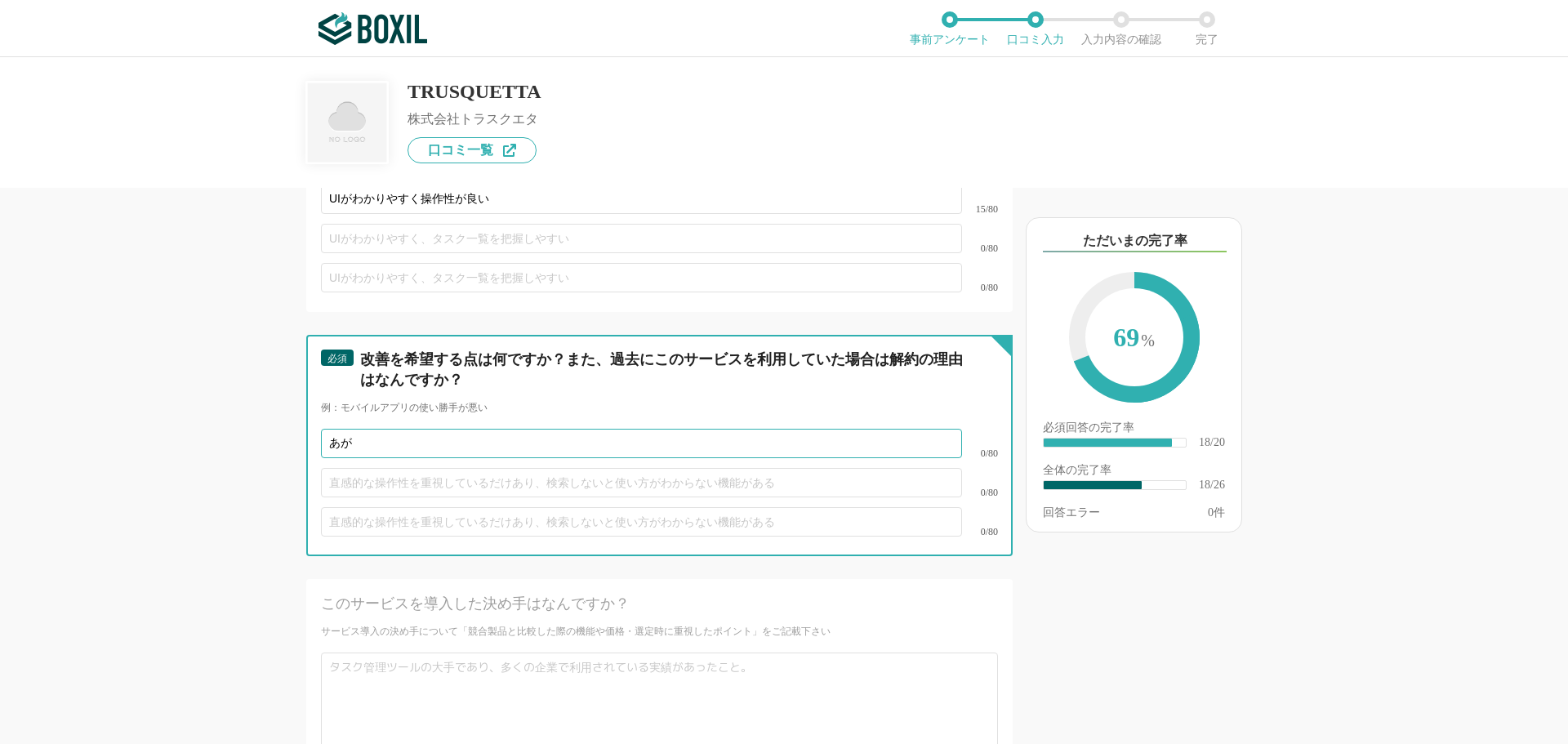 type on "あ" 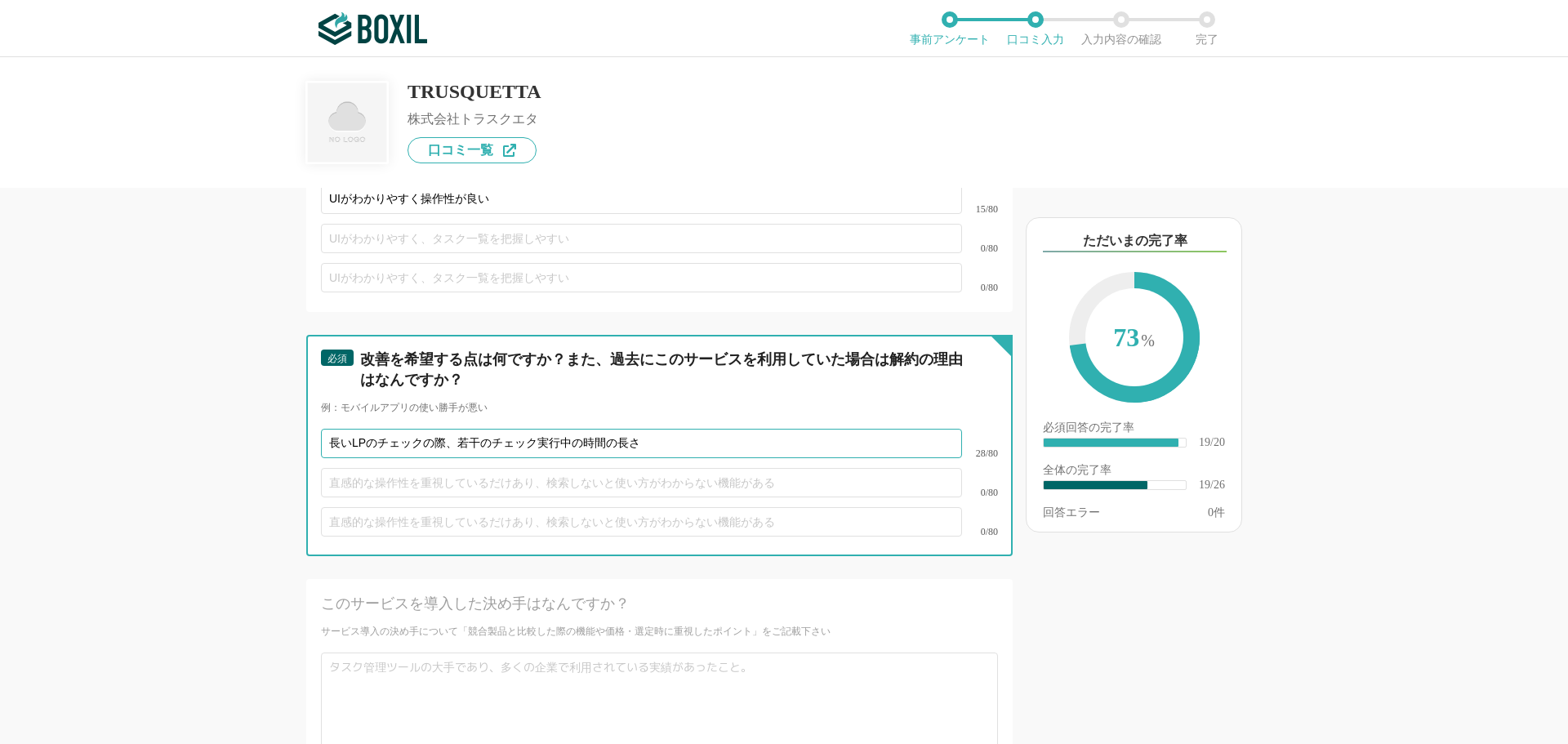 click on "長いLPのチェックの際、若干のチェック実行中の時間の長さ" at bounding box center (641, 443) 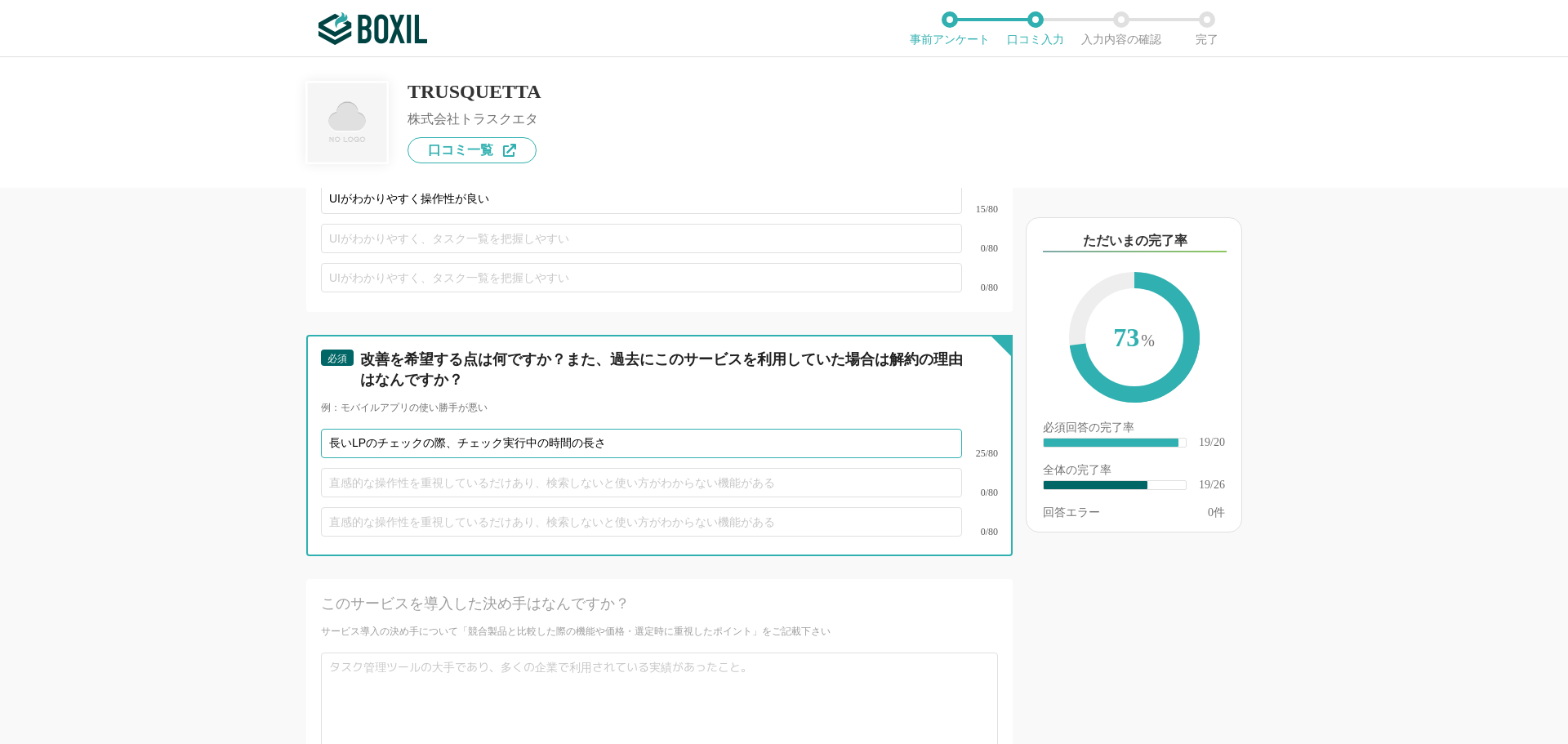 click on "長いLPのチェックの際、チェック実行中の時間の長さ" at bounding box center [641, 443] 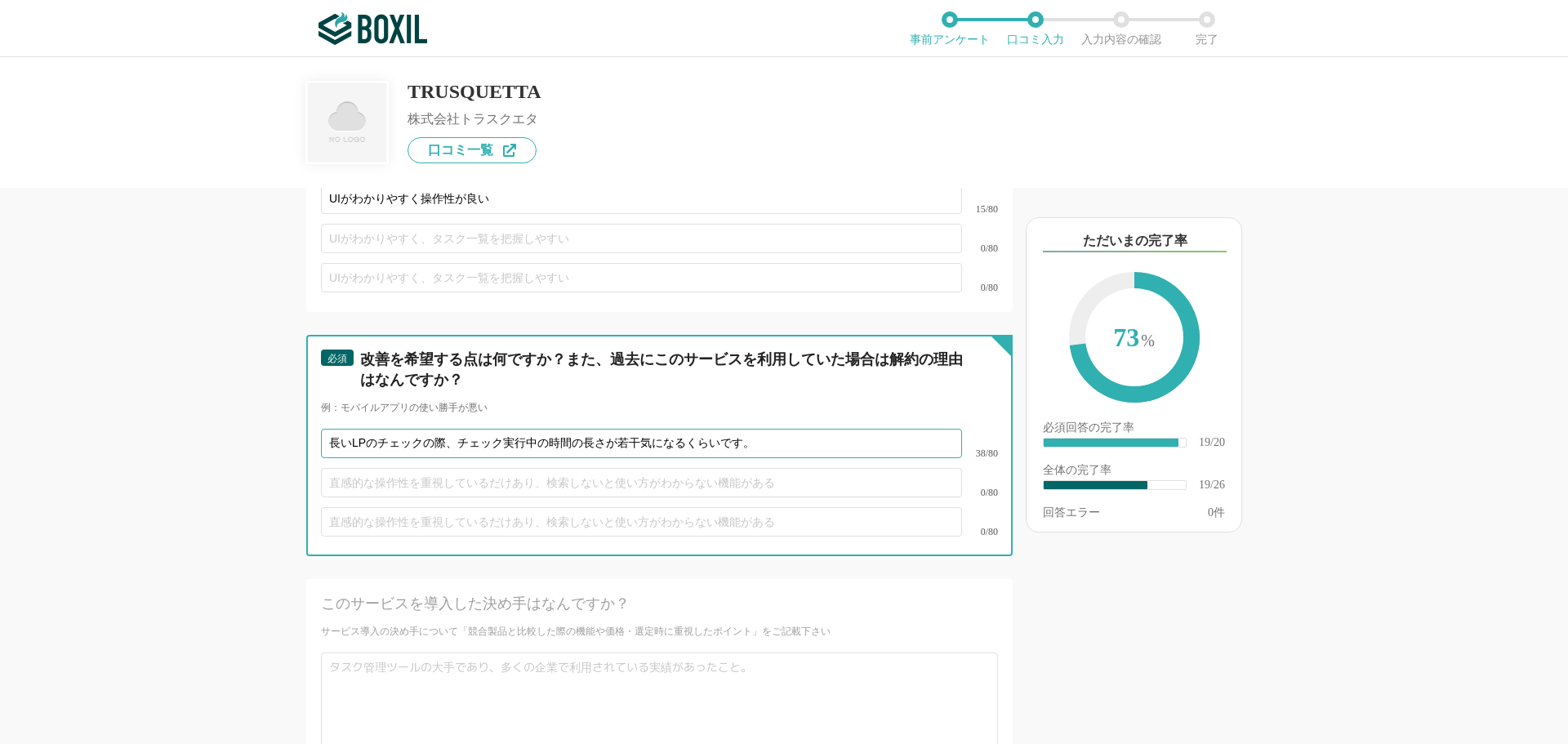 type on "長いLPのチェックの際、チェック実行中の時間の長さが若干気になるくらいです。" 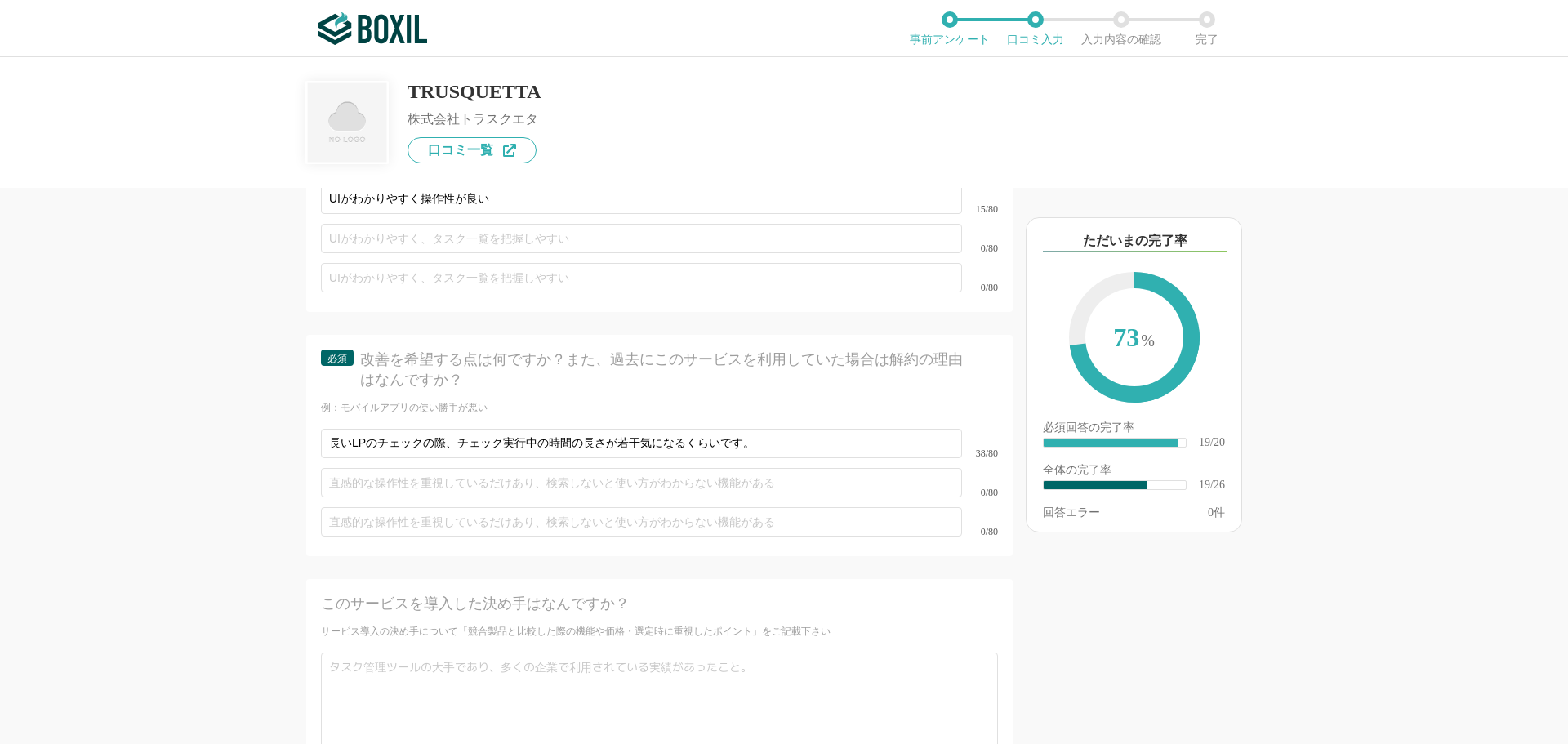 click on "他のサービス・ツールと連携していますか？ ※複数選択可 例：Slack、Salesforce 選択したサービス 未選択 必須 サービス導入が完了するまでどれくらいの時間を要しましたか？ 導入サービス決定後から導入完了までの期間を記入してください 即日 1週間以内 2〜3週間 1ヶ月 2〜3ヶ月 3〜6ヶ月 6〜12ヶ月 1年以上 わからない 他に検討したサービスはありますか？ 選択したサービス 未選択 必須 推定投資回収期間（推定ROI） 支払ったコストはおおよそどのくらいの期間で回収できましたか？ ※不明な場合は未記入 1ヶ月 2〜3ヶ月 4〜6ヶ月 6〜12ヶ月 1年以上 わからない 必須 使いやすさ（５点満点） 直感的に操作できますか？ 1 2 3 4 5 わからない 必須 お役立ち度（５点満点） 組織への貢献度はいかがですか？ 1 2 3 4 5 わからない 必須 カスタマイズ性（５点満点） 1 2" at bounding box center [784, 400] 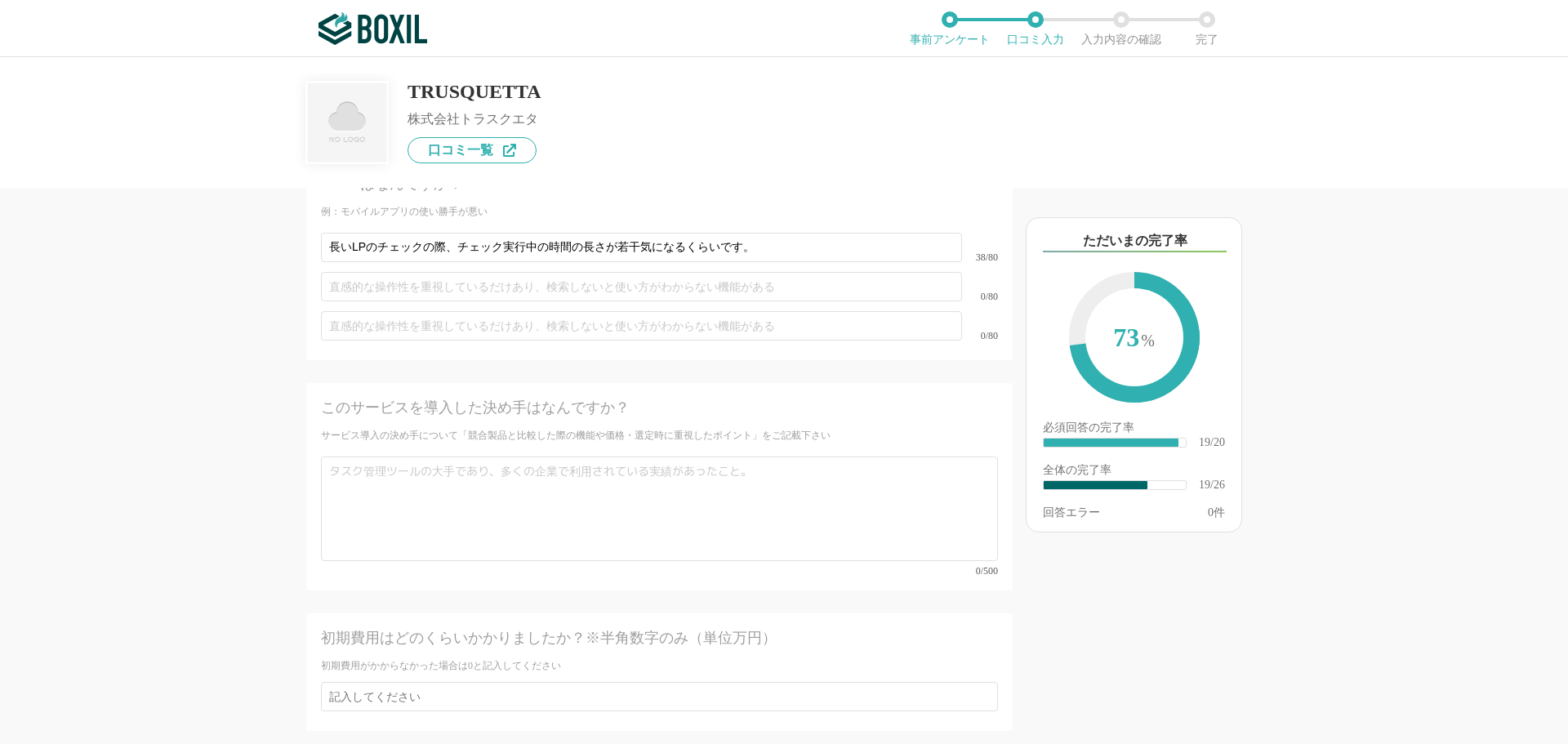 scroll, scrollTop: 3547, scrollLeft: 0, axis: vertical 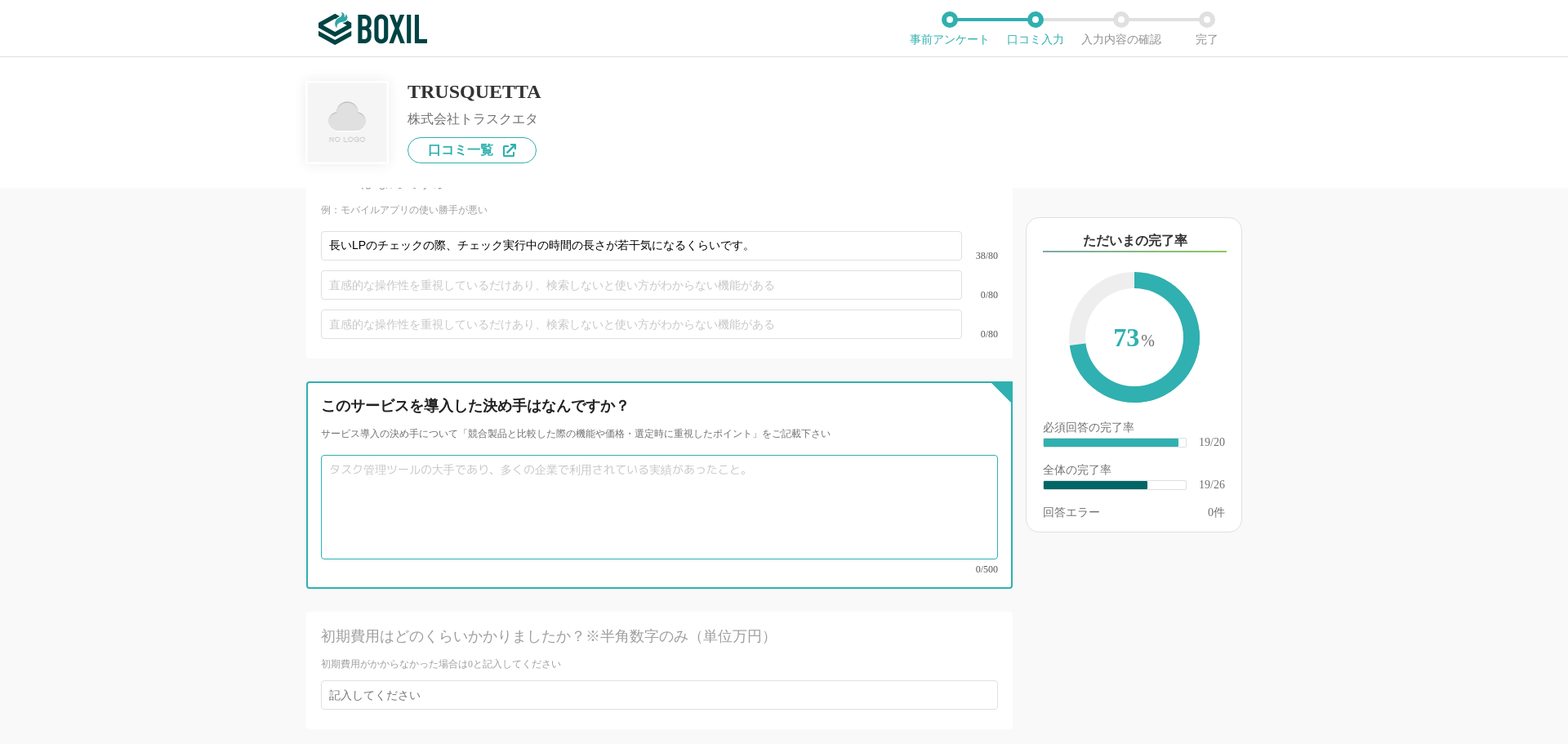 click at bounding box center (659, 507) 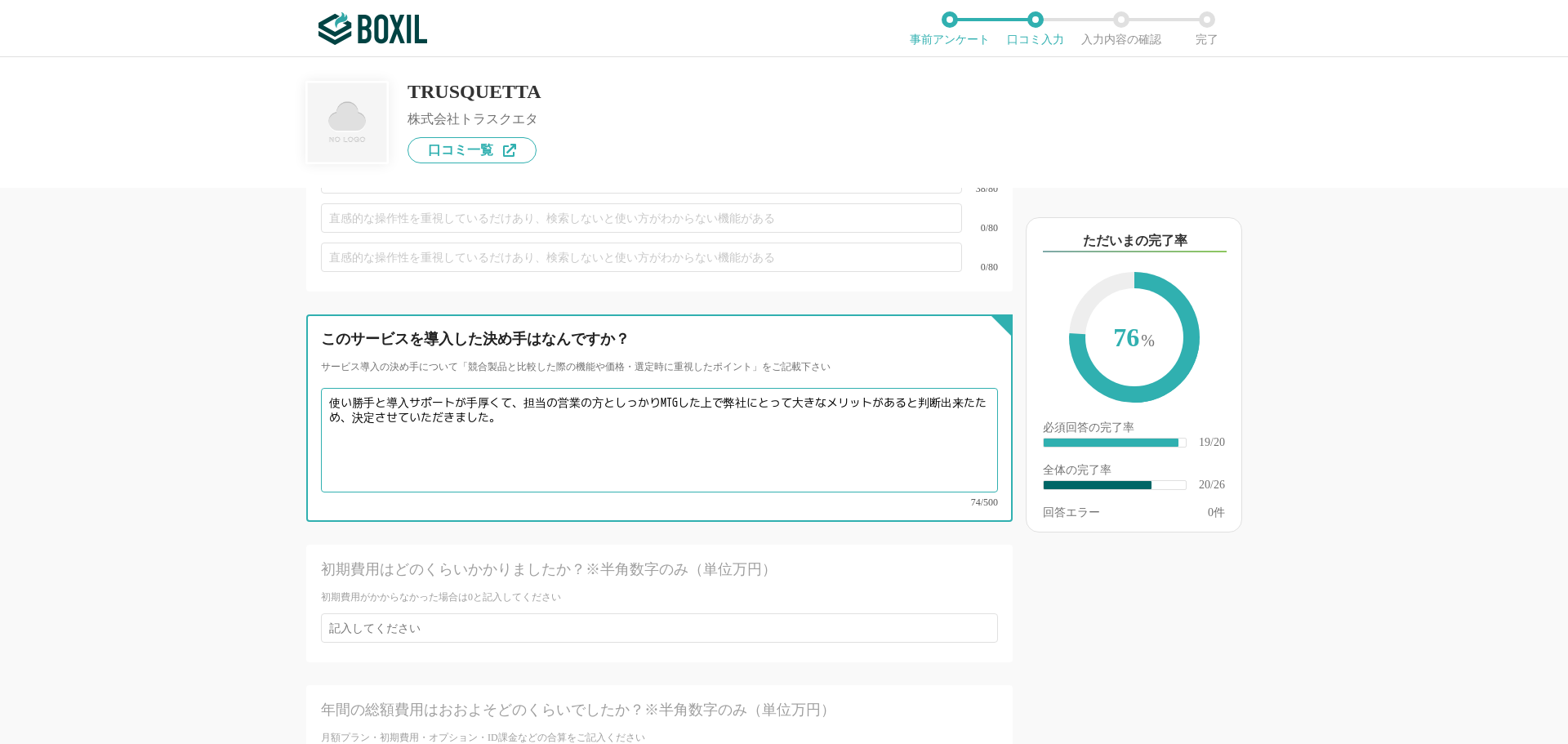 scroll, scrollTop: 3617, scrollLeft: 0, axis: vertical 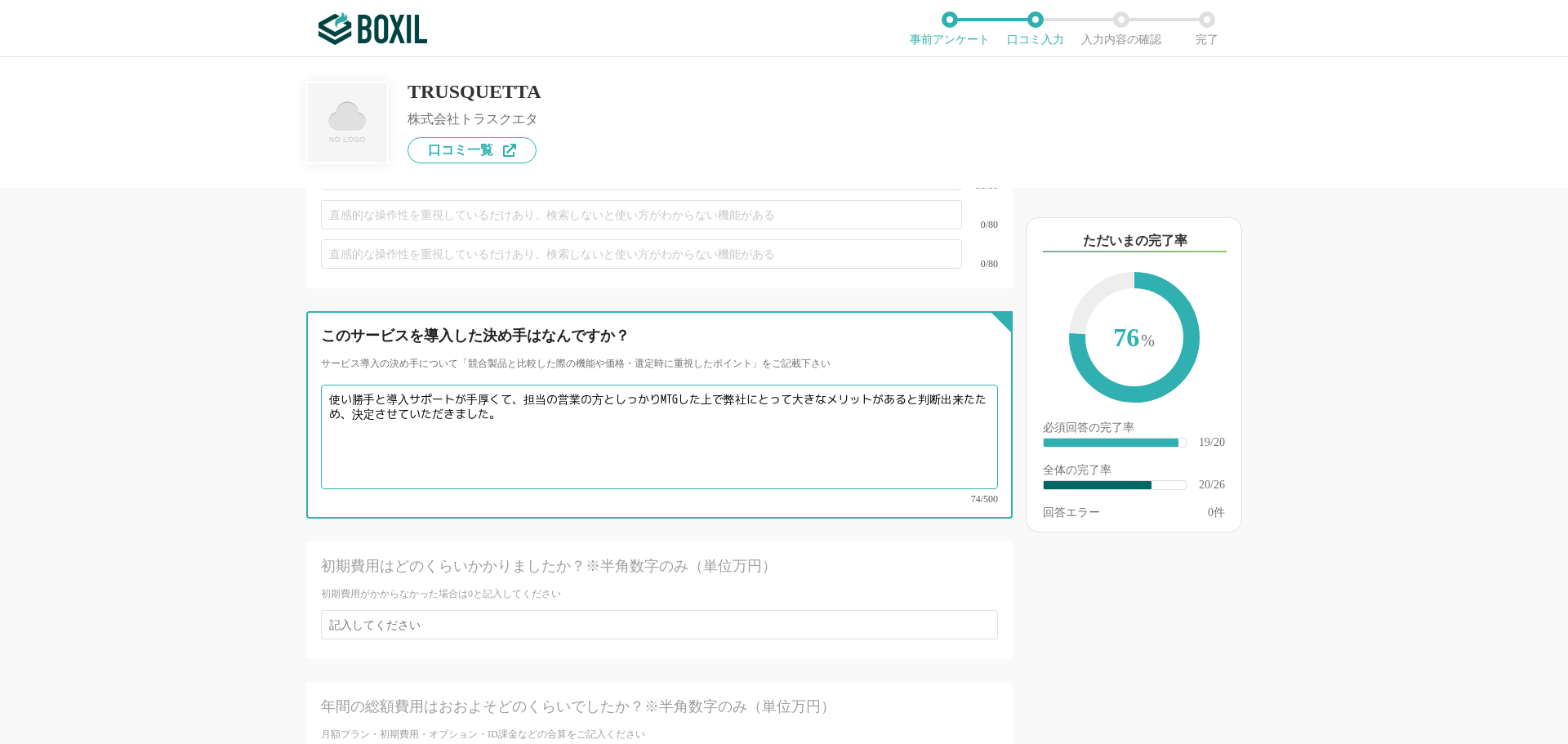 type on "使い勝手と導入サポートが手厚くて、担当の営業の方としっかりMTGした上で弊社にとって大きなメリットがあると判断出来たため、決定させていただきました。" 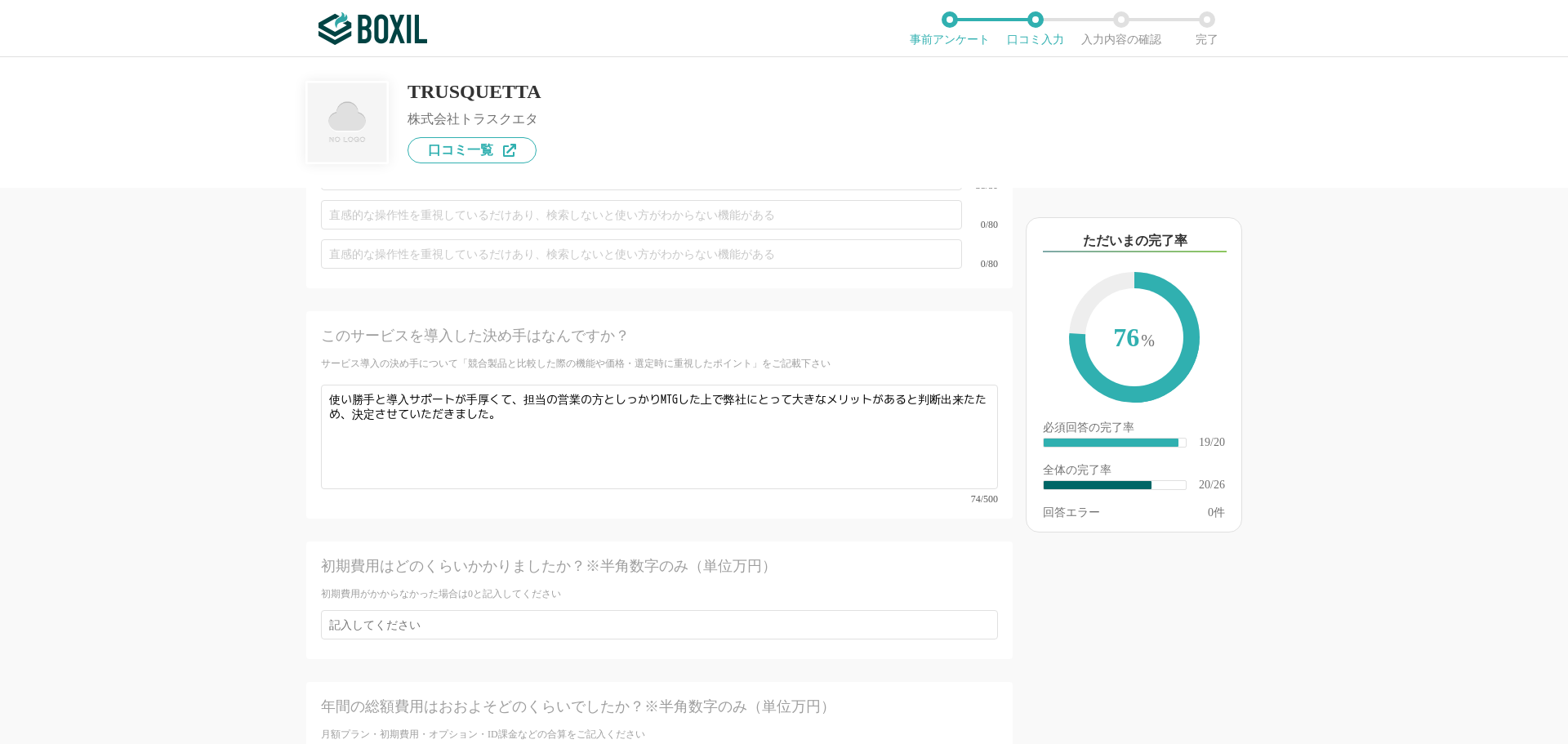 click on "他のサービス・ツールと連携していますか？ ※複数選択可 例：Slack、Salesforce 選択したサービス 未選択 必須 サービス導入が完了するまでどれくらいの時間を要しましたか？ 導入サービス決定後から導入完了までの期間を記入してください 即日 1週間以内 2〜3週間 1ヶ月 2〜3ヶ月 3〜6ヶ月 6〜12ヶ月 1年以上 わからない 他に検討したサービスはありますか？ 選択したサービス 未選択 必須 推定投資回収期間（推定ROI） 支払ったコストはおおよそどのくらいの期間で回収できましたか？ ※不明な場合は未記入 1ヶ月 2〜3ヶ月 4〜6ヶ月 6〜12ヶ月 1年以上 わからない 必須 使いやすさ（５点満点） 直感的に操作できますか？ 1 2 3 4 5 わからない 必須 お役立ち度（５点満点） 組織への貢献度はいかがですか？ 1 2 3 4 5 わからない 必須 カスタマイズ性（５点満点） 1 2" at bounding box center [604, 466] 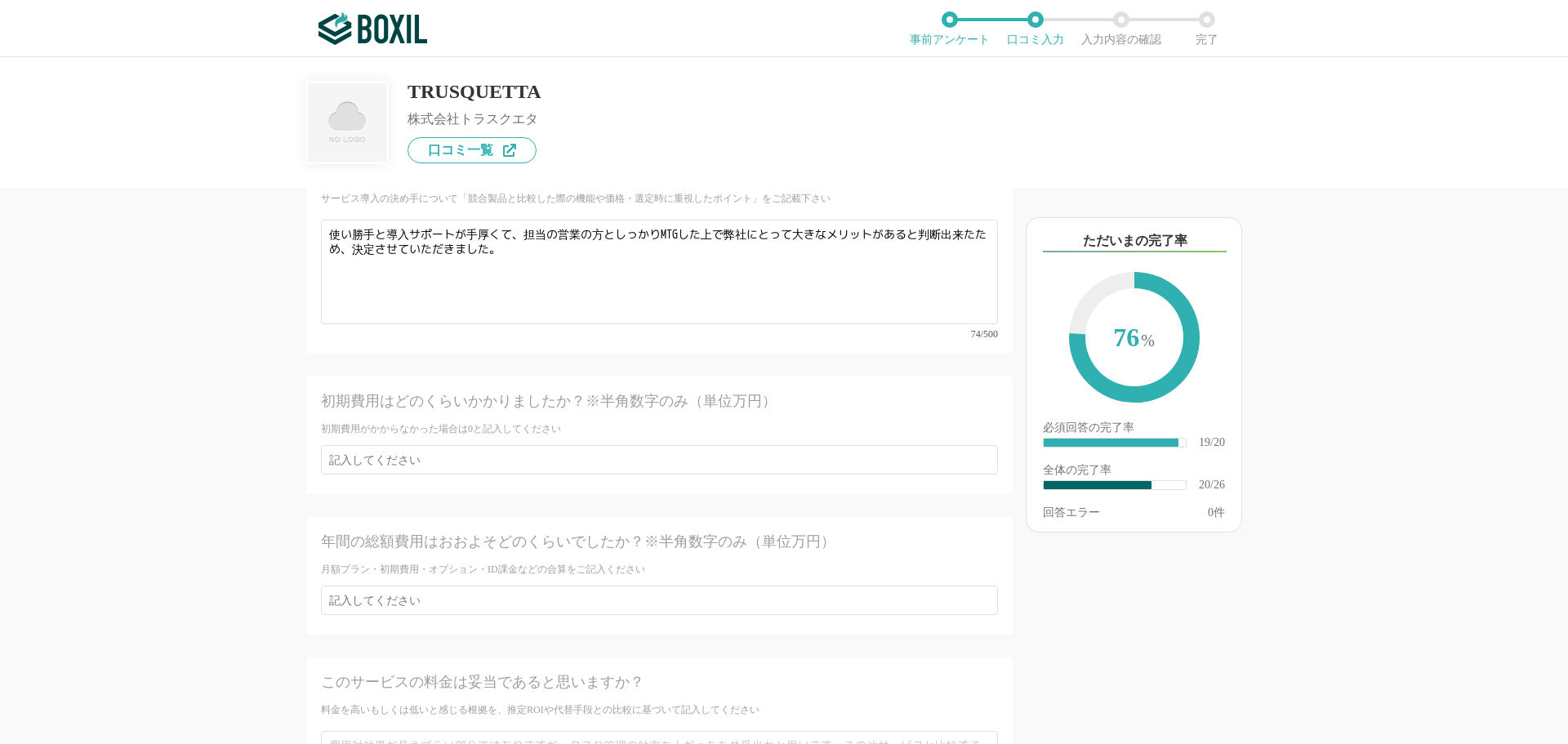 scroll, scrollTop: 3784, scrollLeft: 0, axis: vertical 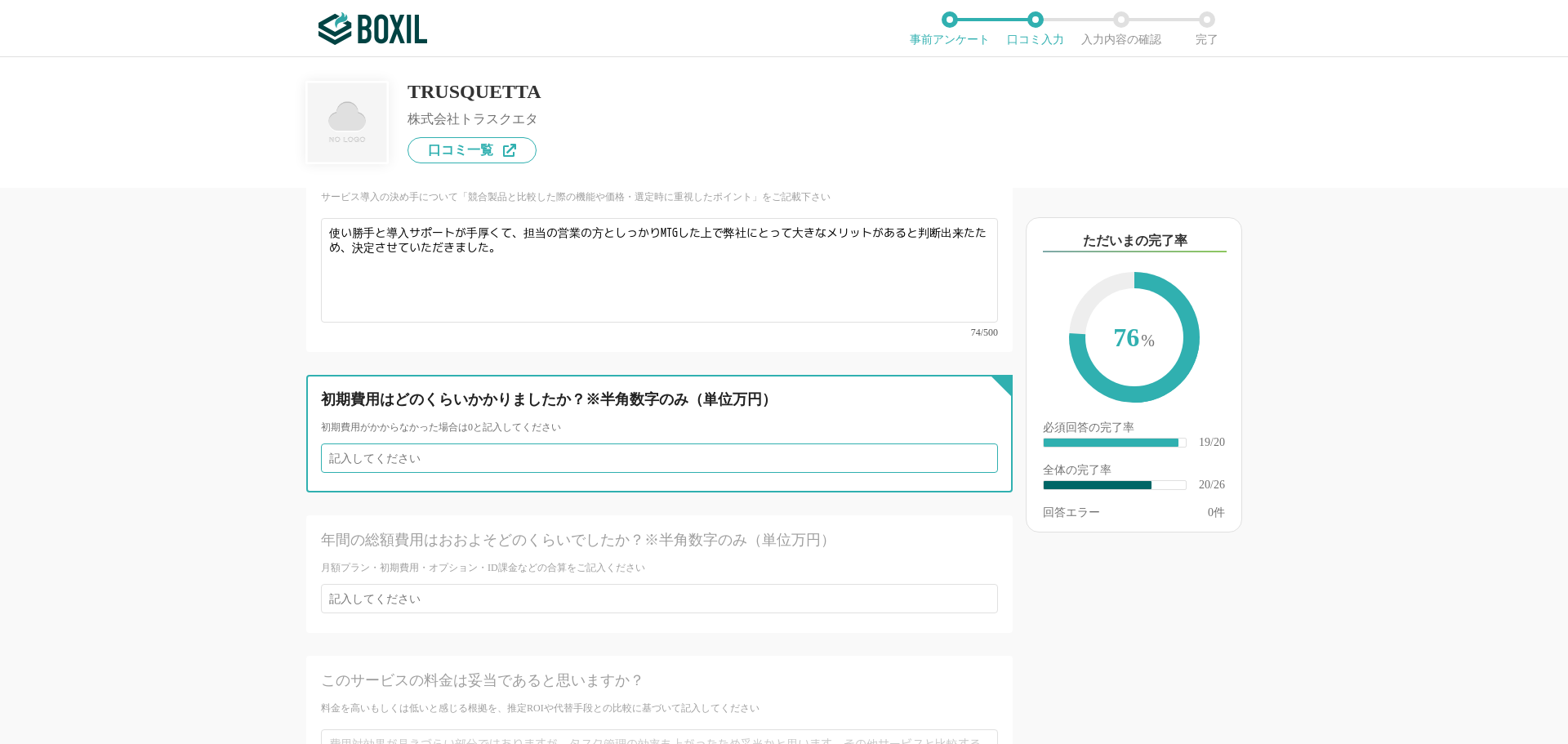 click at bounding box center (659, 458) 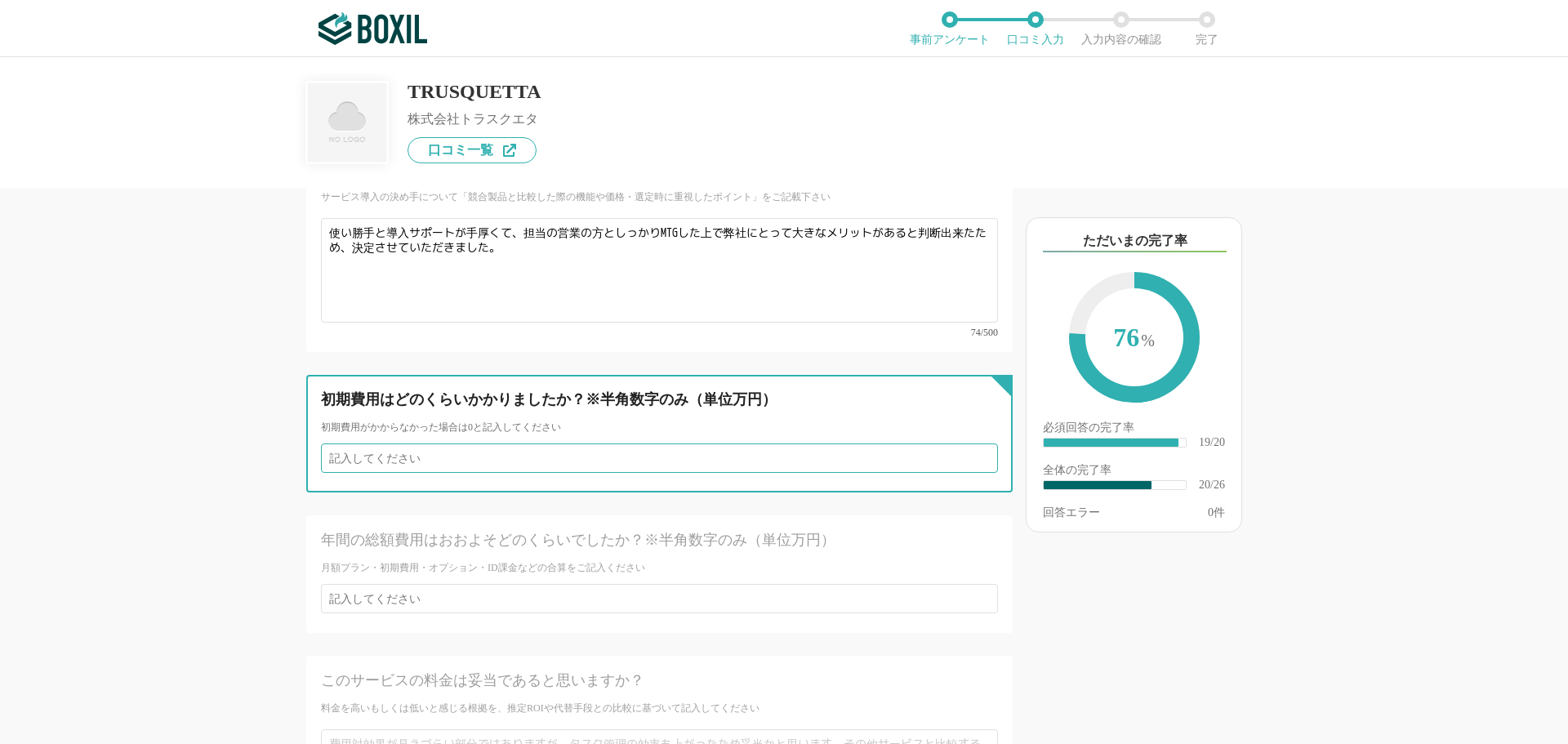 click at bounding box center [659, 458] 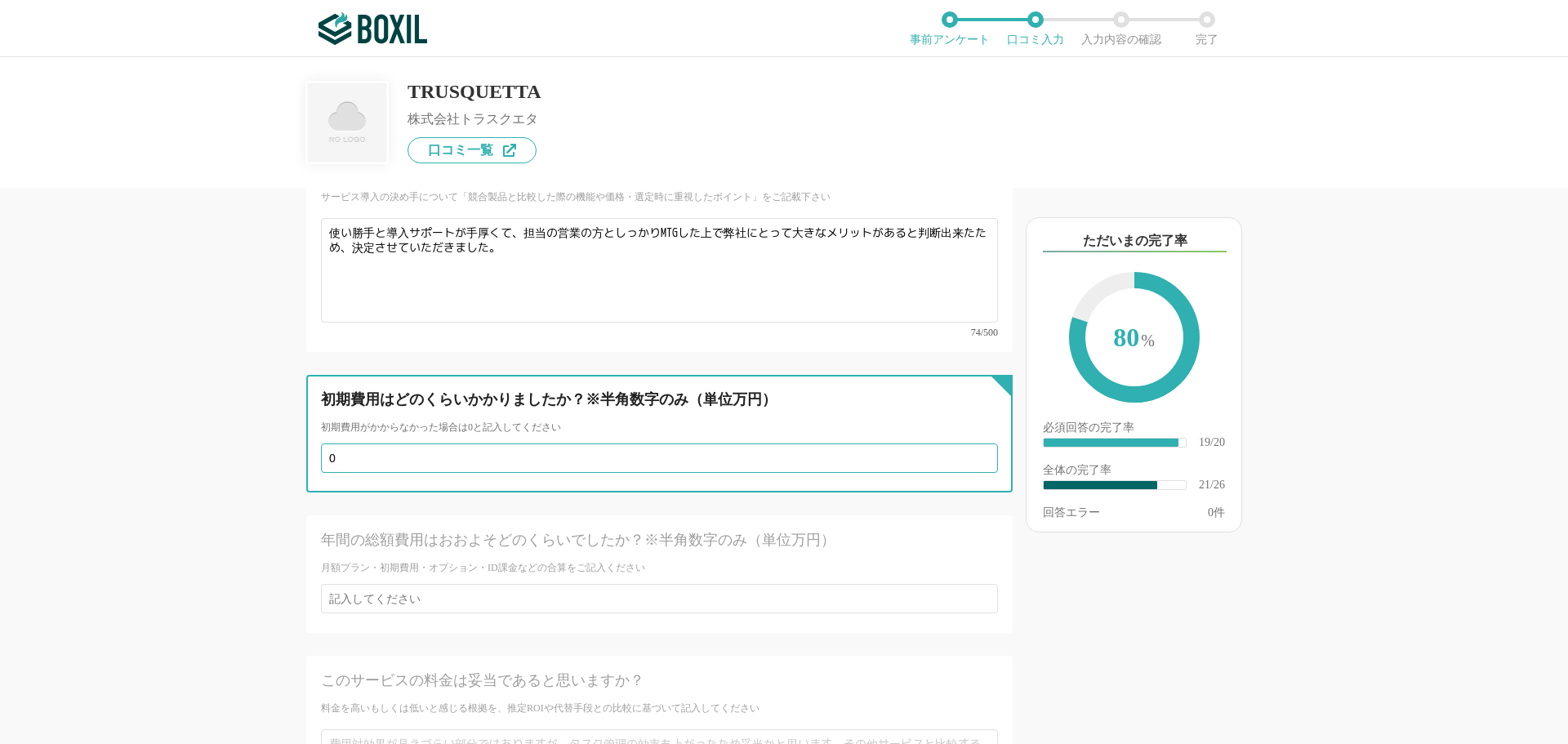 type on "0" 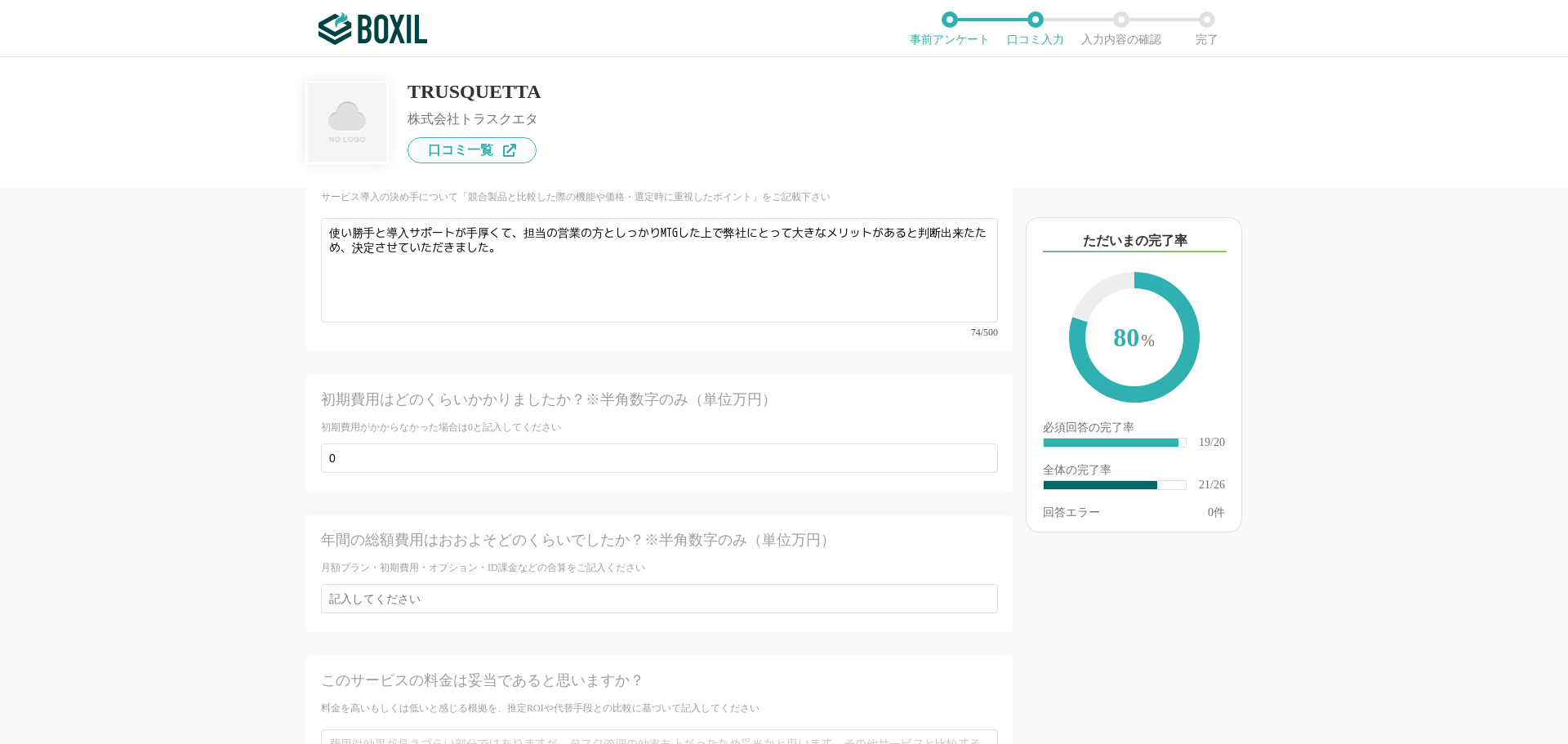 click on "他のサービス・ツールと連携していますか？ ※複数選択可 例：Slack、Salesforce 選択したサービス 未選択 必須 サービス導入が完了するまでどれくらいの時間を要しましたか？ 導入サービス決定後から導入完了までの期間を記入してください 即日 1週間以内 2〜3週間 1ヶ月 2〜3ヶ月 3〜6ヶ月 6〜12ヶ月 1年以上 わからない 他に検討したサービスはありますか？ 選択したサービス 未選択 必須 推定投資回収期間（推定ROI） 支払ったコストはおおよそどのくらいの期間で回収できましたか？ ※不明な場合は未記入 1ヶ月 2〜3ヶ月 4〜6ヶ月 6〜12ヶ月 1年以上 わからない 必須 使いやすさ（５点満点） 直感的に操作できますか？ 1 2 3 4 5 わからない 必須 お役立ち度（５点満点） 組織への貢献度はいかがですか？ 1 2 3 4 5 わからない 必須 カスタマイズ性（５点満点） 1 2" at bounding box center (784, 400) 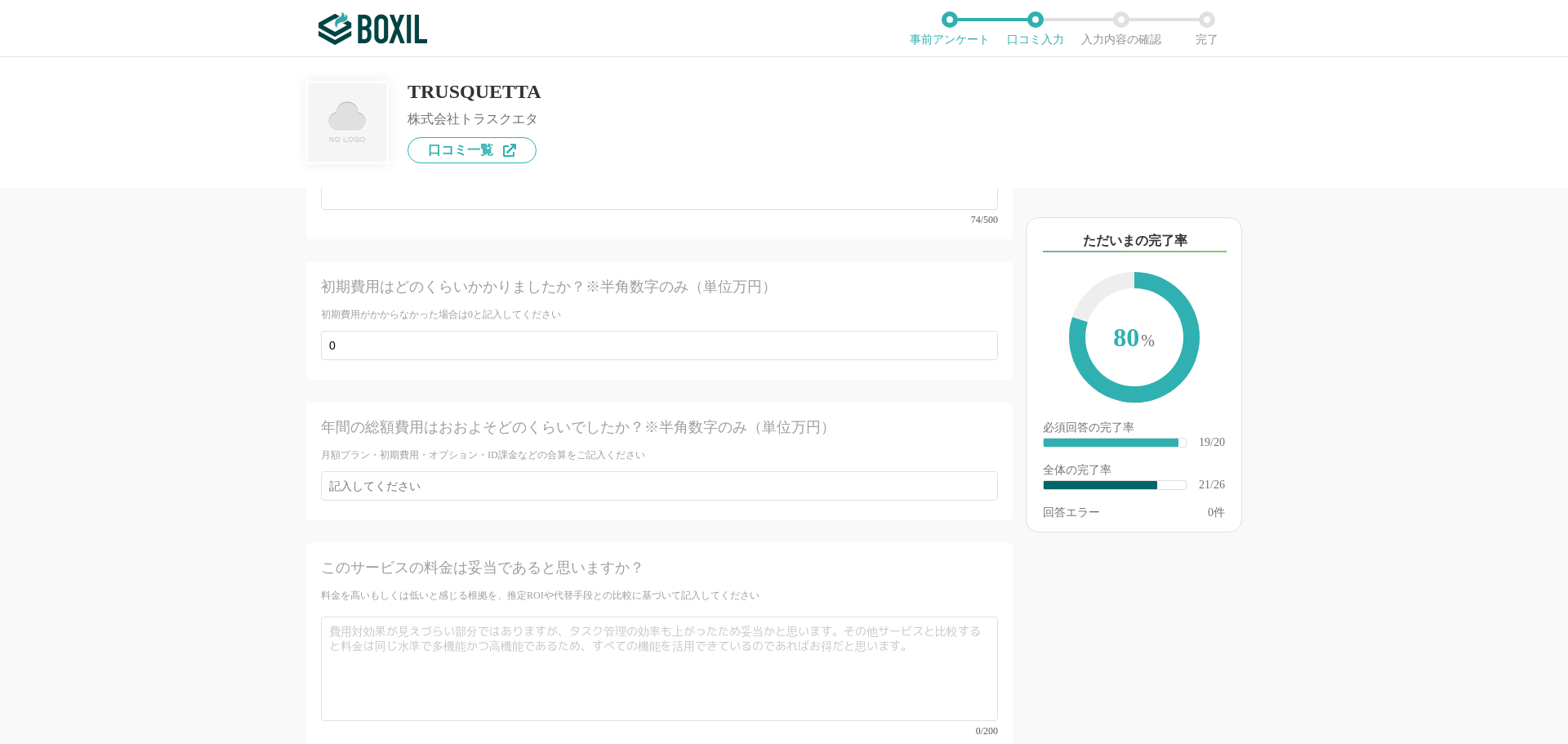 scroll, scrollTop: 3897, scrollLeft: 0, axis: vertical 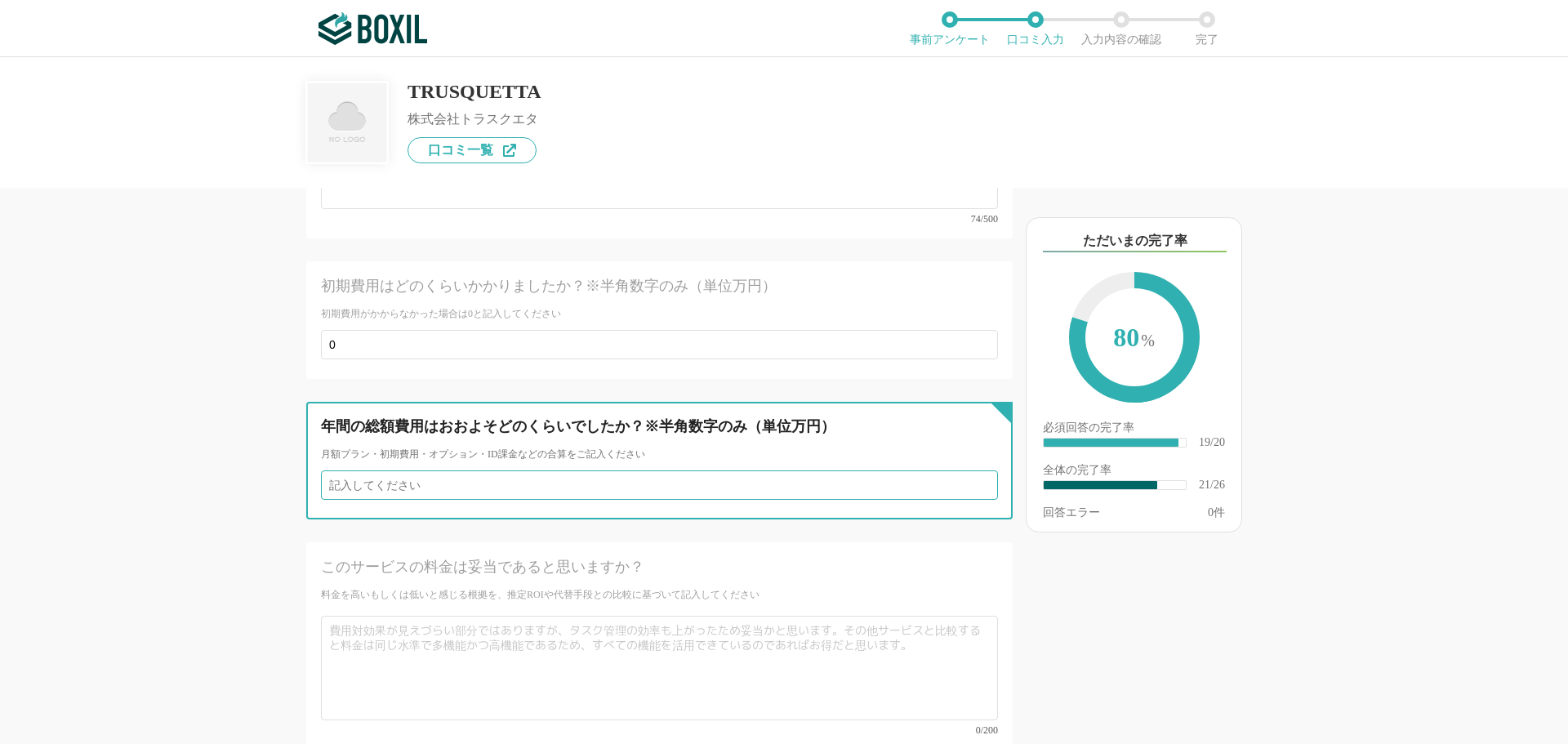 click at bounding box center (659, 485) 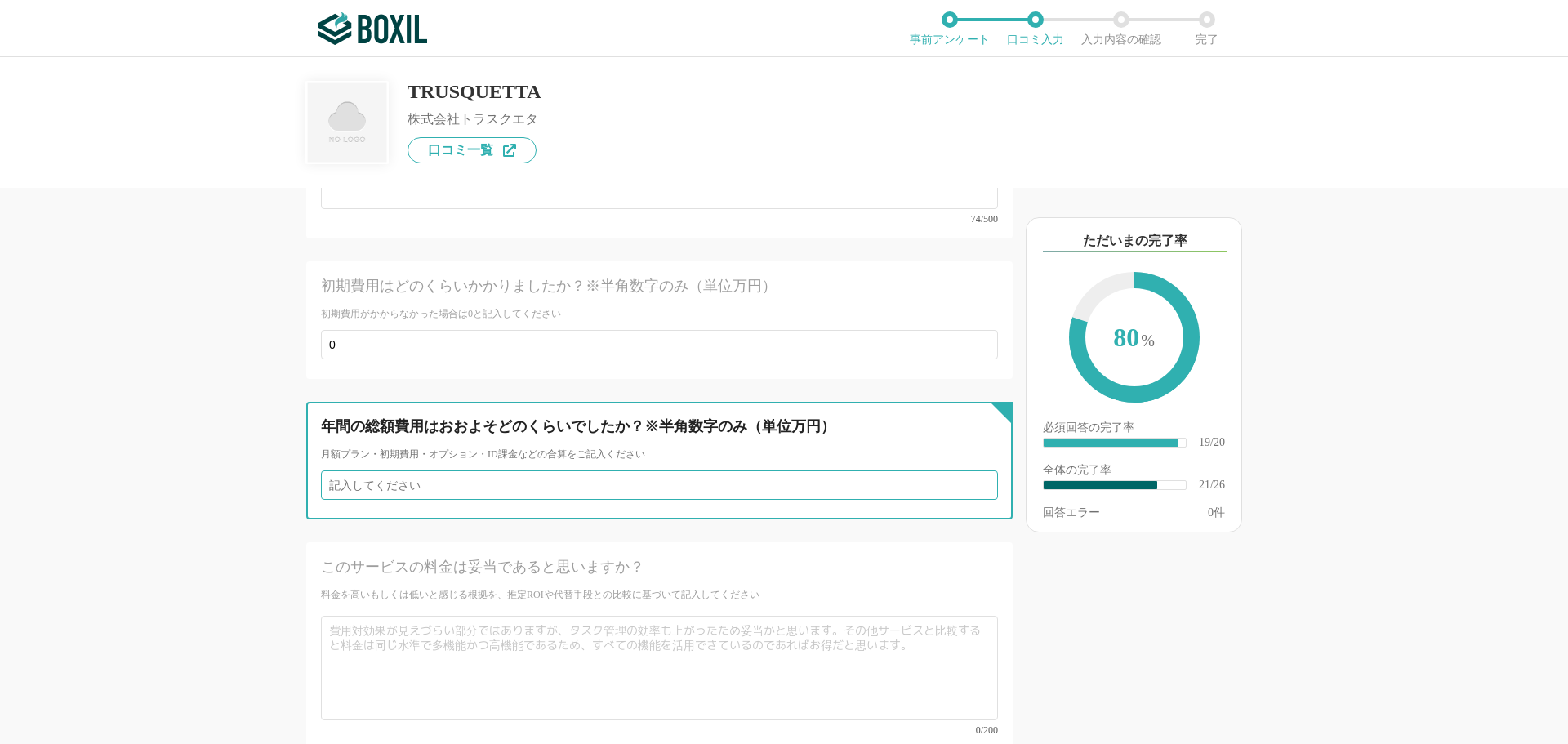 paste on "1320000" 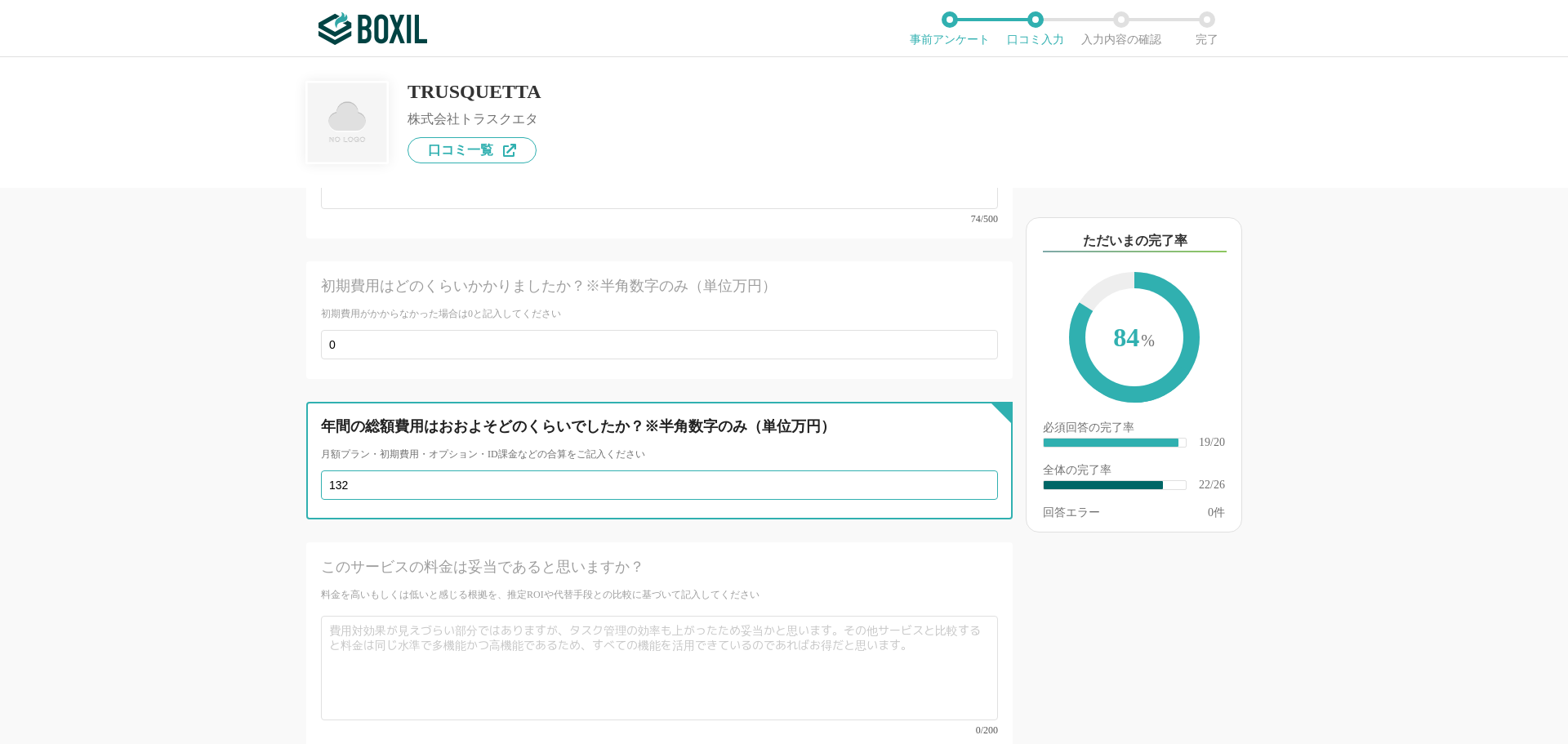 type on "132" 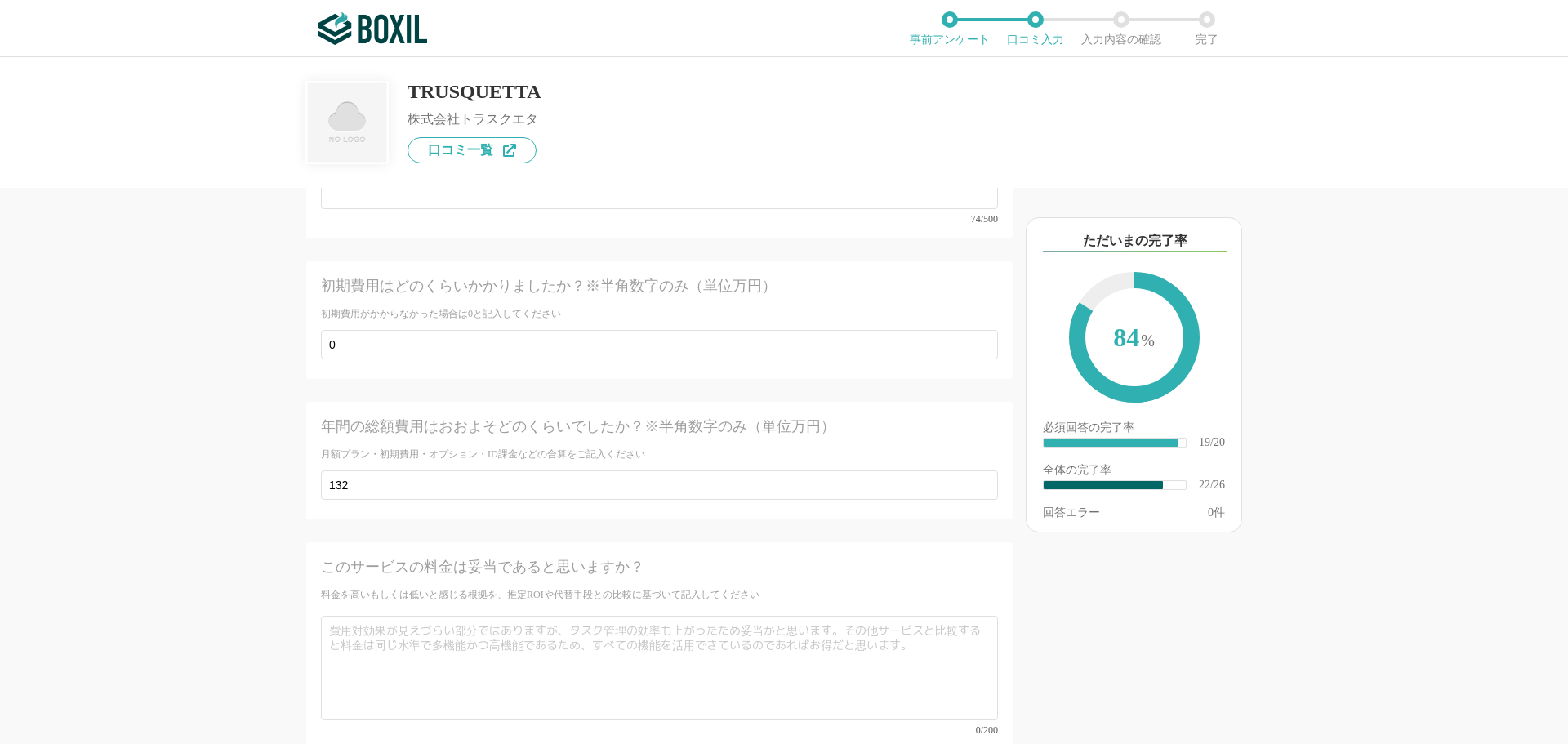click on "他のサービス・ツールと連携していますか？ ※複数選択可 例：Slack、Salesforce 選択したサービス 未選択 必須 サービス導入が完了するまでどれくらいの時間を要しましたか？ 導入サービス決定後から導入完了までの期間を記入してください 即日 1週間以内 2〜3週間 1ヶ月 2〜3ヶ月 3〜6ヶ月 6〜12ヶ月 1年以上 わからない 他に検討したサービスはありますか？ 選択したサービス 未選択 必須 推定投資回収期間（推定ROI） 支払ったコストはおおよそどのくらいの期間で回収できましたか？ ※不明な場合は未記入 1ヶ月 2〜3ヶ月 4〜6ヶ月 6〜12ヶ月 1年以上 わからない 必須 使いやすさ（５点満点） 直感的に操作できますか？ 1 2 3 4 5 わからない 必須 お役立ち度（５点満点） 組織への貢献度はいかがですか？ 1 2 3 4 5 わからない 必須 カスタマイズ性（５点満点） 1 2" at bounding box center [604, 466] 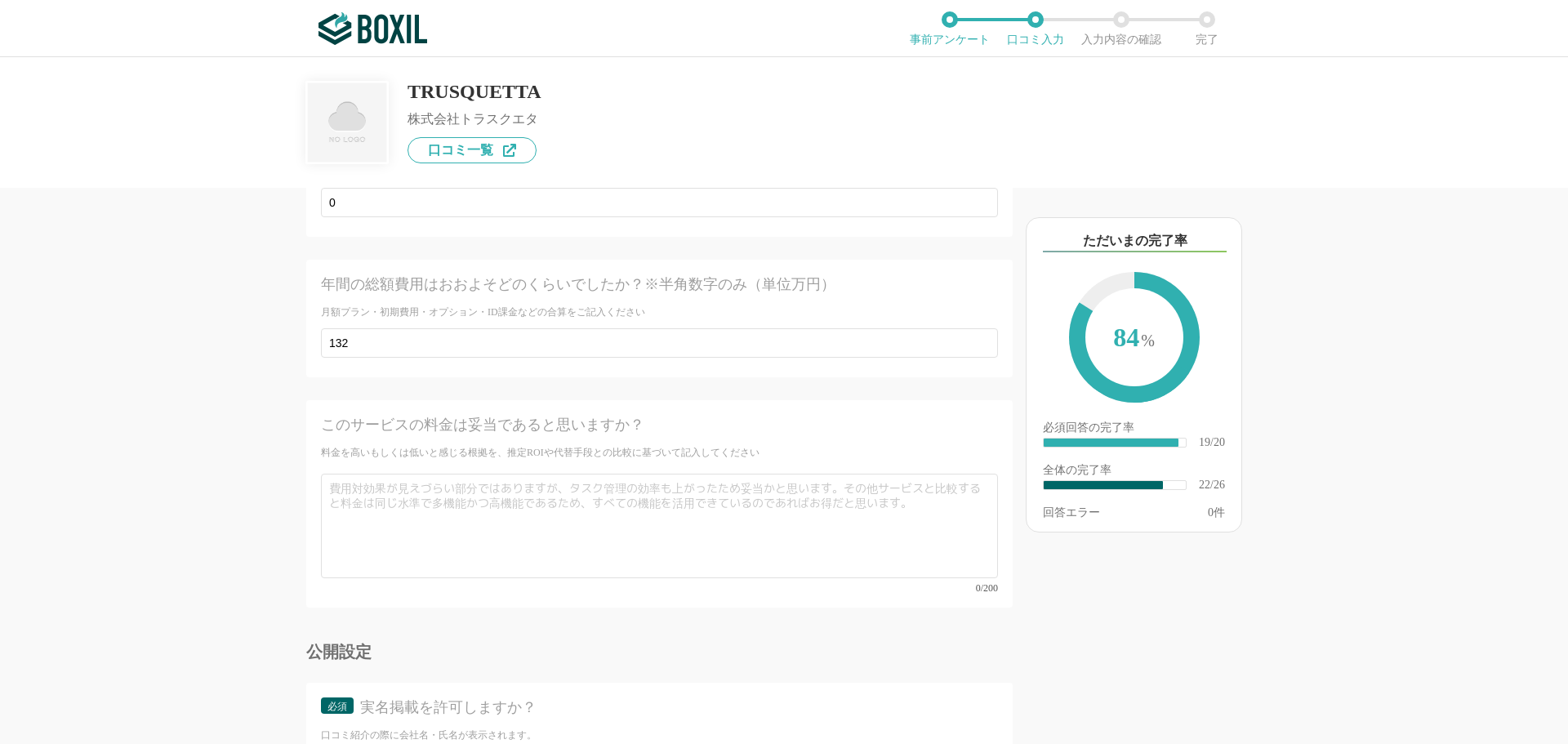 scroll, scrollTop: 4040, scrollLeft: 0, axis: vertical 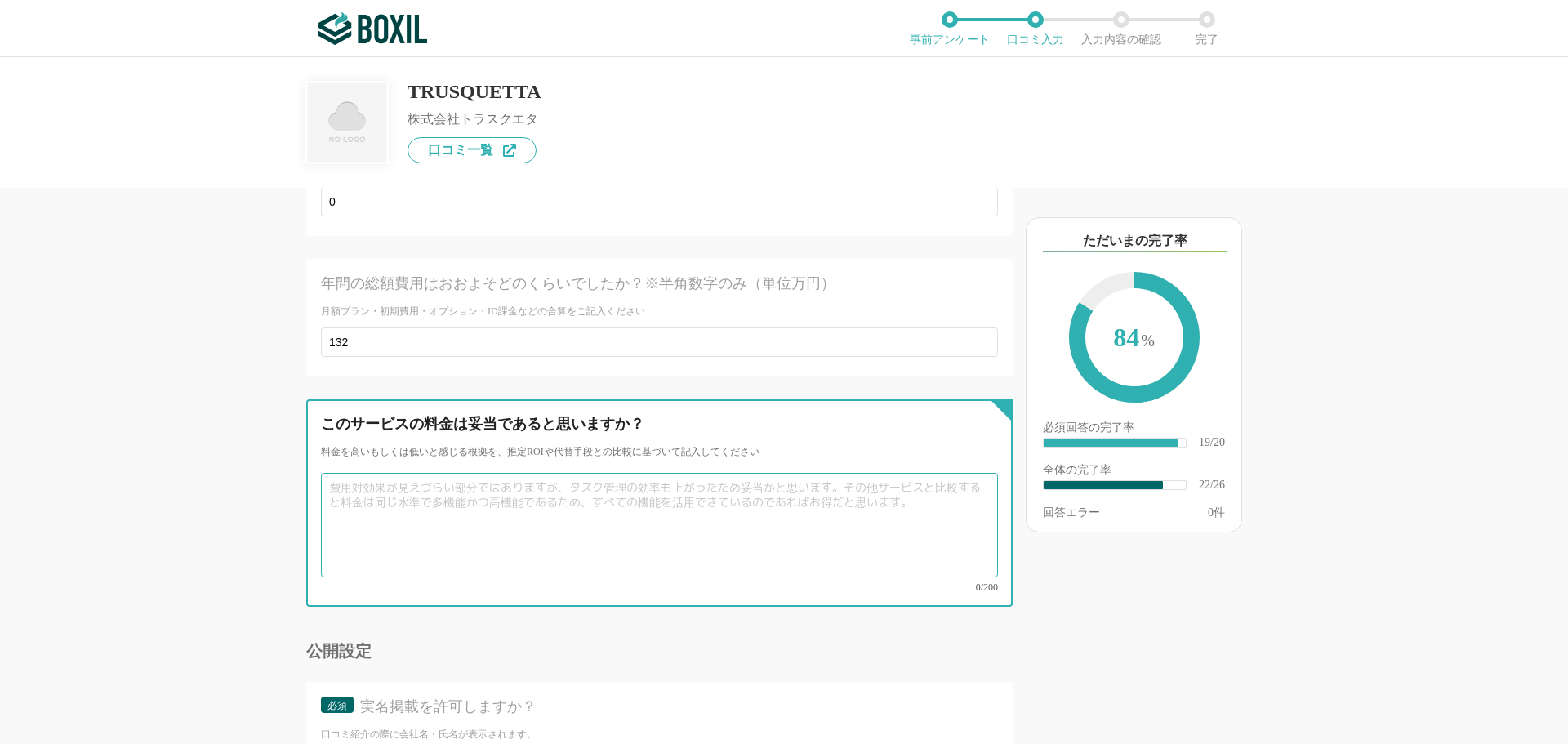 click at bounding box center (659, 525) 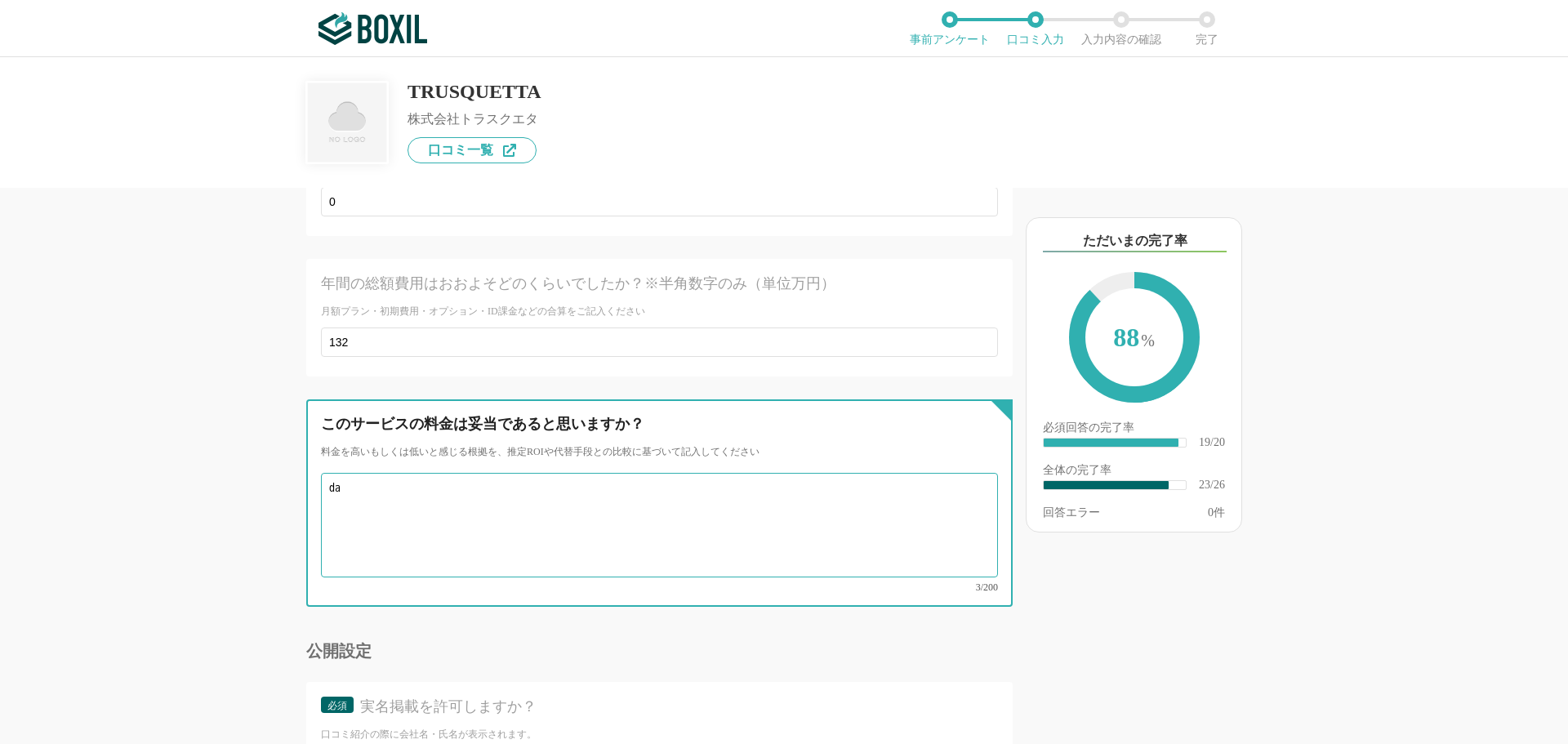 type on "d" 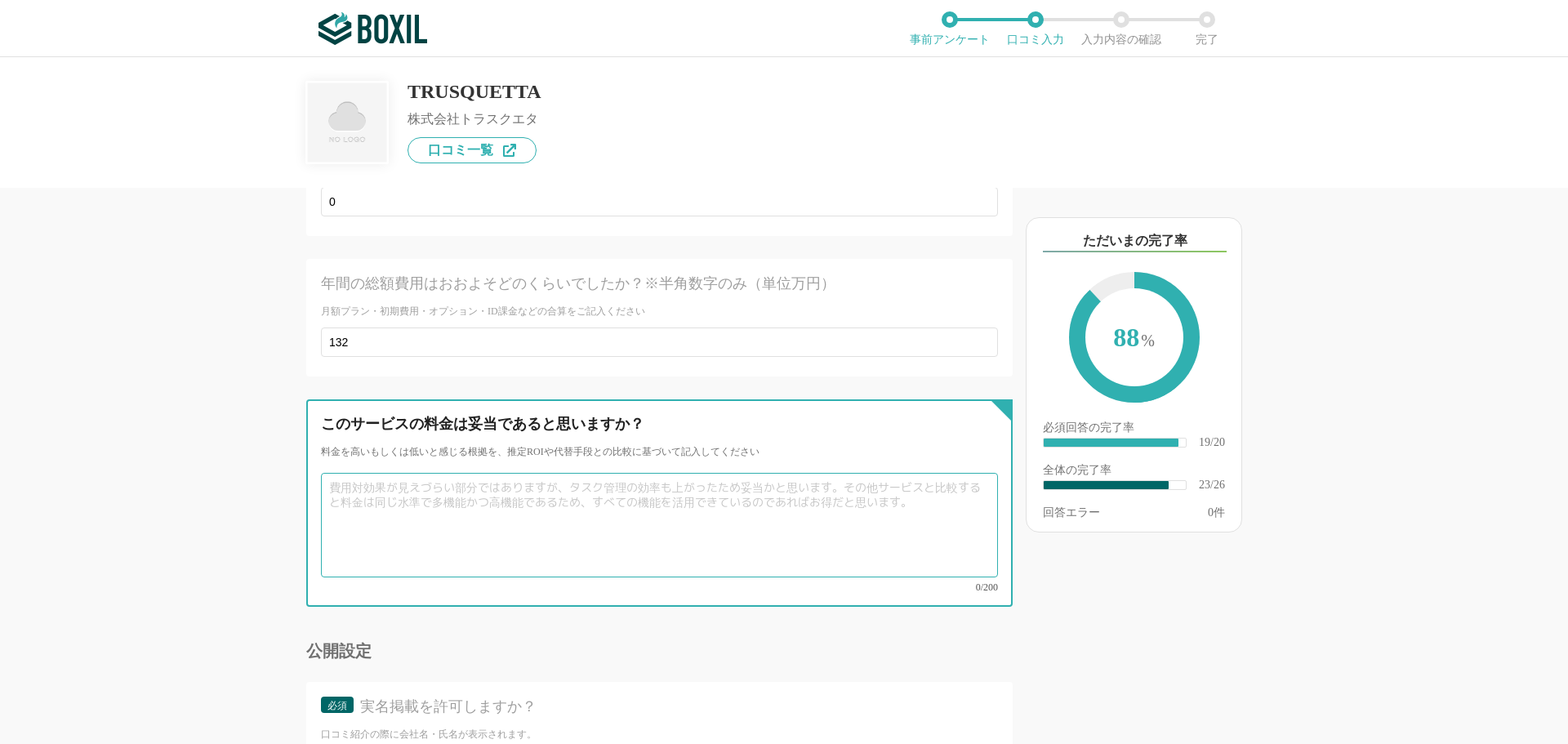 type on "ｄ" 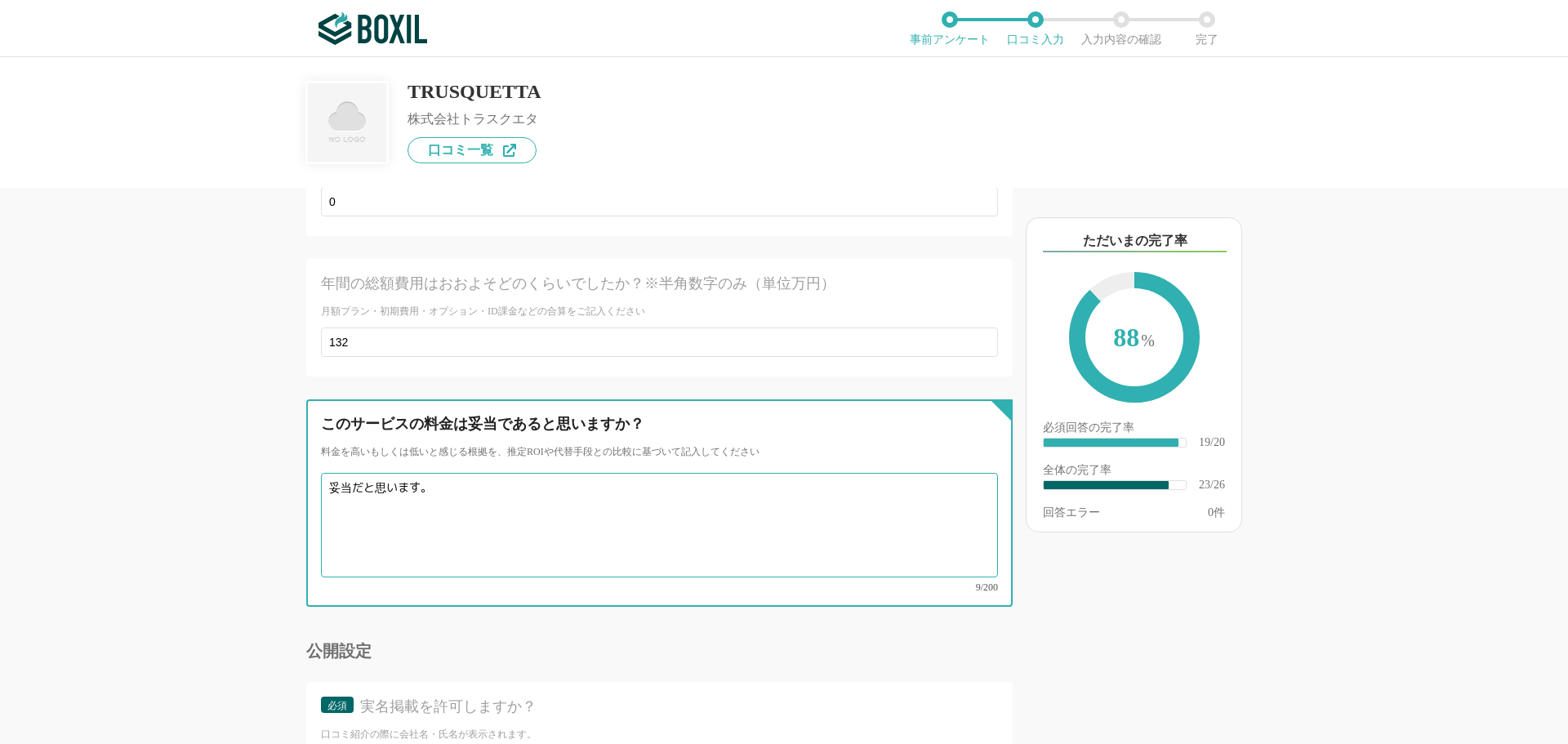 type on "妥当だと思います。" 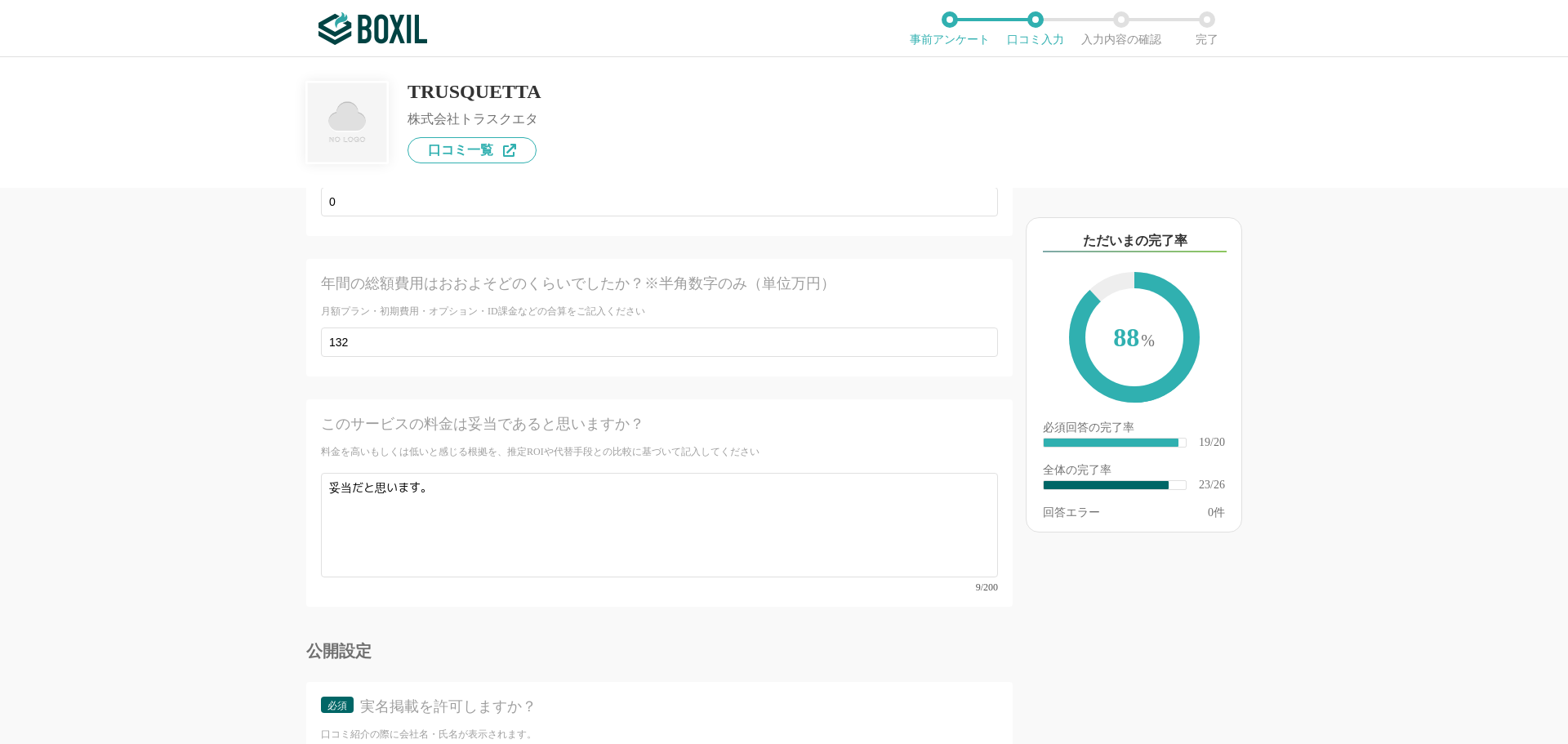 click on "他のサービス・ツールと連携していますか？ ※複数選択可 例：Slack、Salesforce 選択したサービス 未選択 必須 サービス導入が完了するまでどれくらいの時間を要しましたか？ 導入サービス決定後から導入完了までの期間を記入してください 即日 1週間以内 2〜3週間 1ヶ月 2〜3ヶ月 3〜6ヶ月 6〜12ヶ月 1年以上 わからない 他に検討したサービスはありますか？ 選択したサービス 未選択 必須 推定投資回収期間（推定ROI） 支払ったコストはおおよそどのくらいの期間で回収できましたか？ ※不明な場合は未記入 1ヶ月 2〜3ヶ月 4〜6ヶ月 6〜12ヶ月 1年以上 わからない 必須 使いやすさ（５点満点） 直感的に操作できますか？ 1 2 3 4 5 わからない 必須 お役立ち度（５点満点） 組織への貢献度はいかがですか？ 1 2 3 4 5 わからない 必須 カスタマイズ性（５点満点） 1 2" at bounding box center [784, 400] 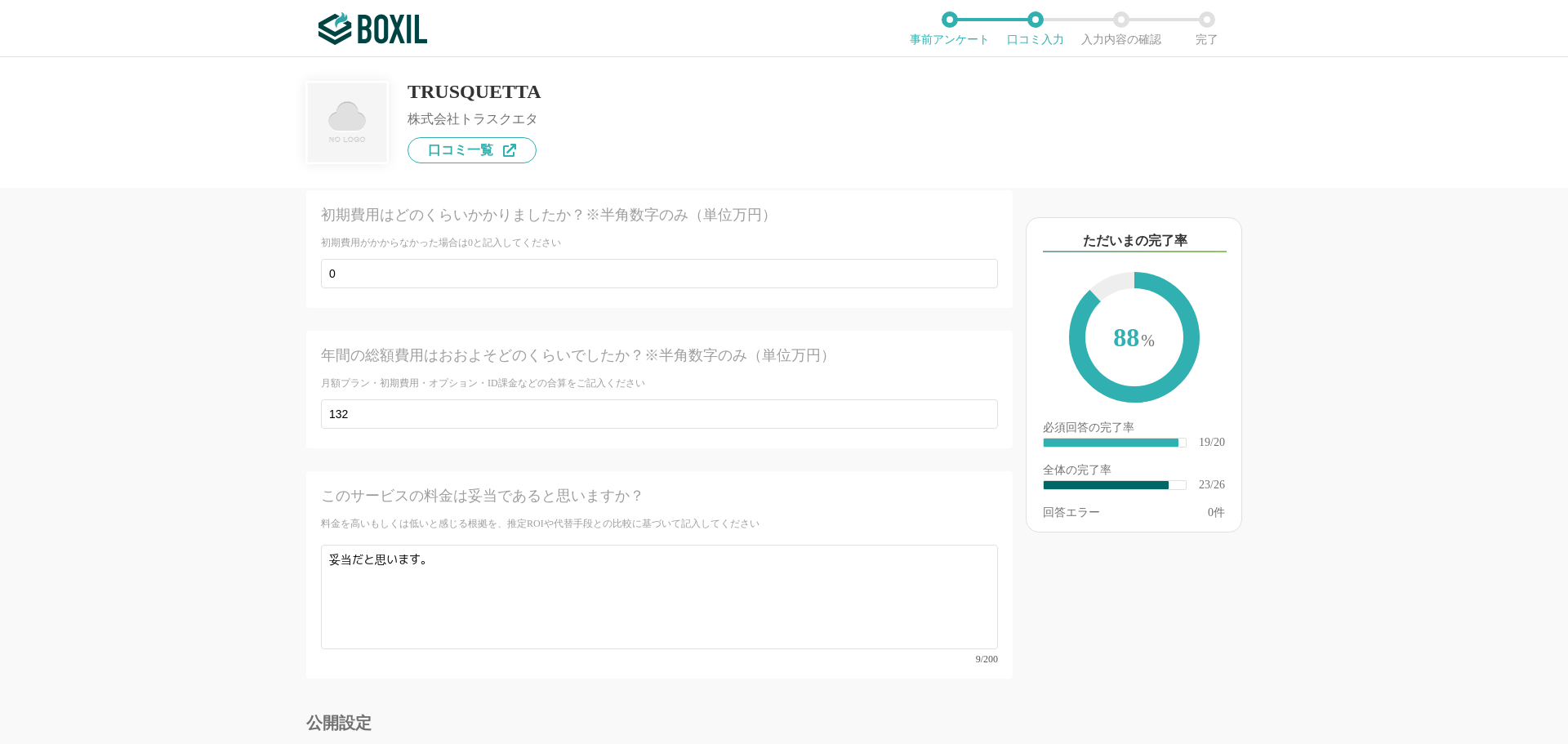 scroll, scrollTop: 4110, scrollLeft: 0, axis: vertical 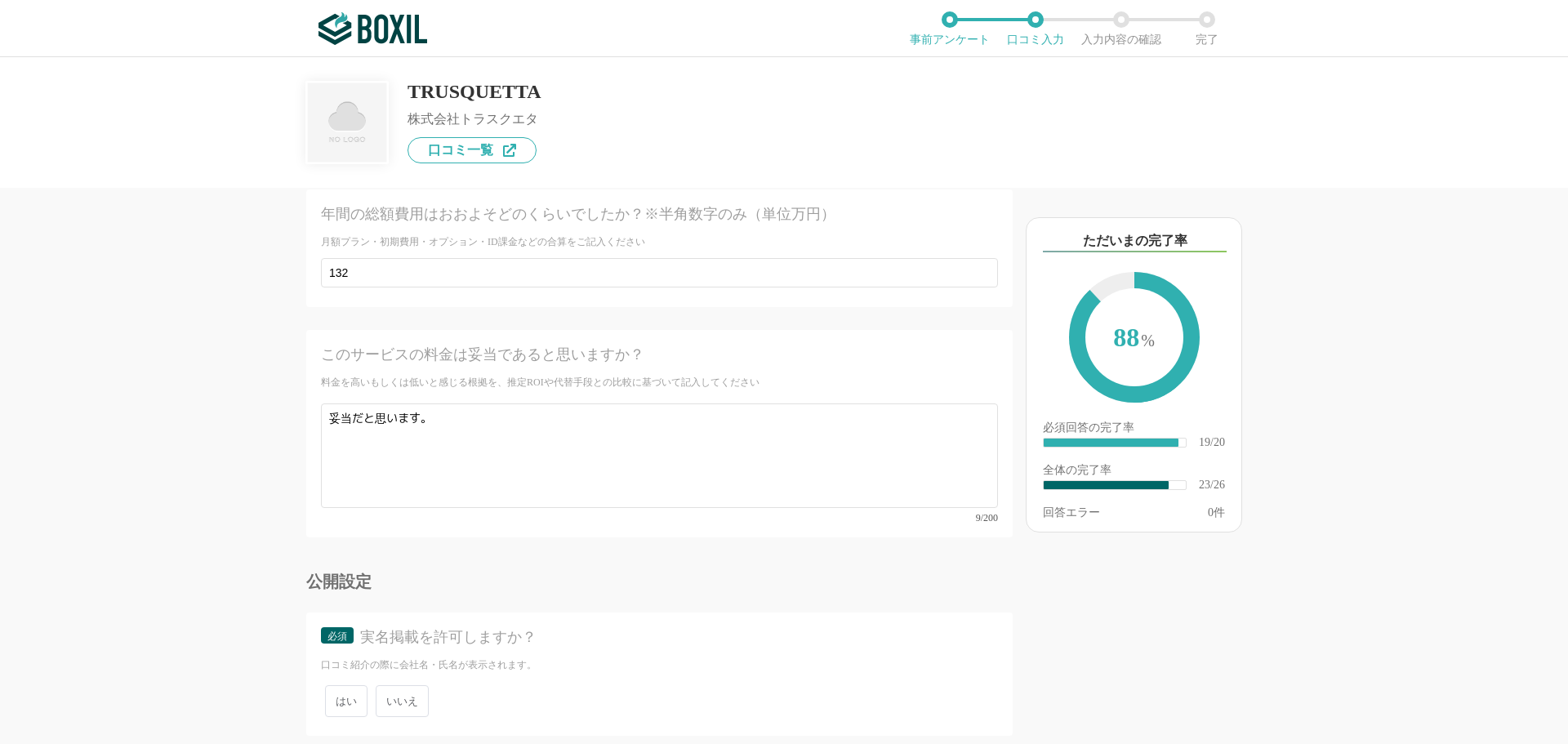 click on "いいえ" at bounding box center (402, 701) 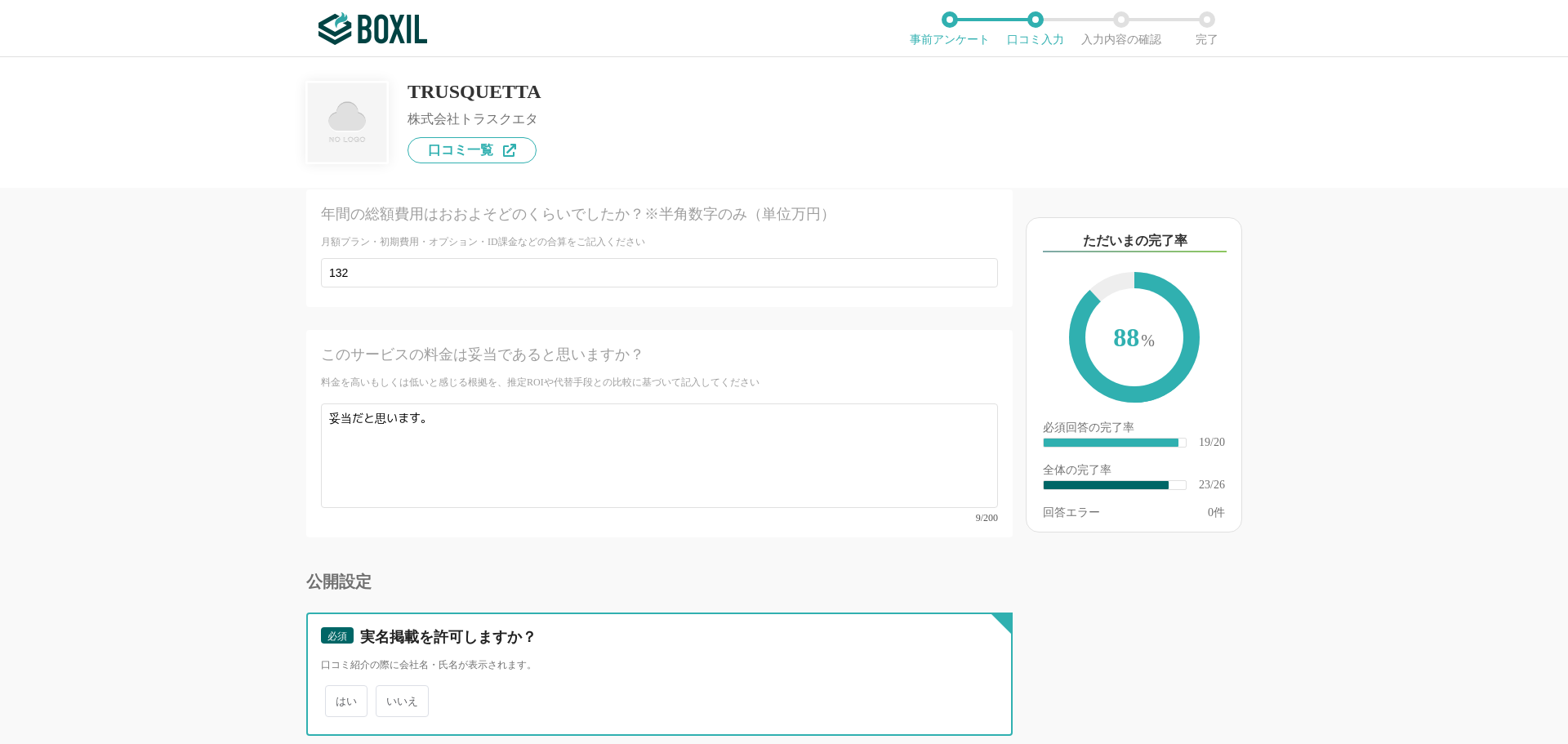 click on "いいえ" at bounding box center [385, 693] 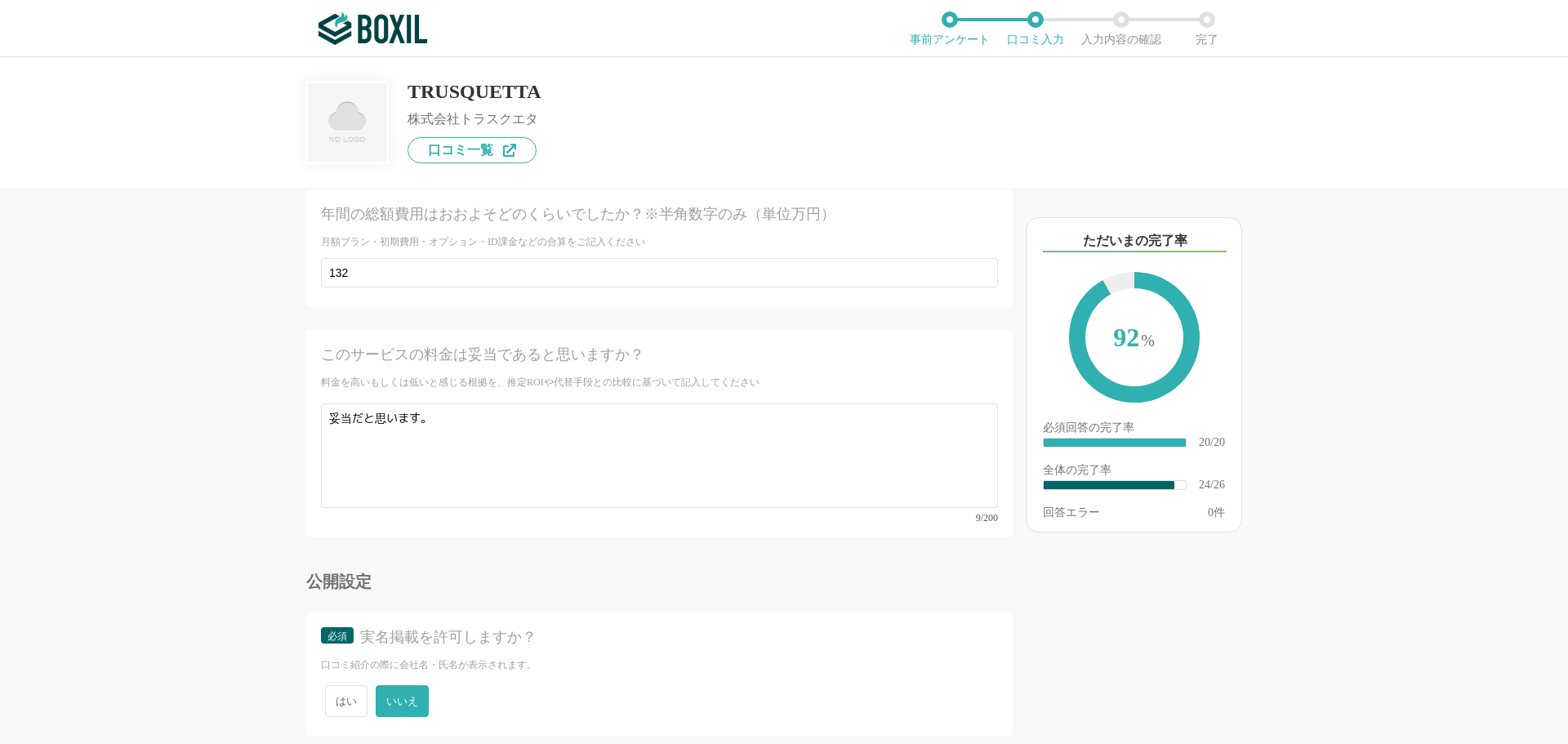 click on "確認画面に進む" at bounding box center (915, 780) 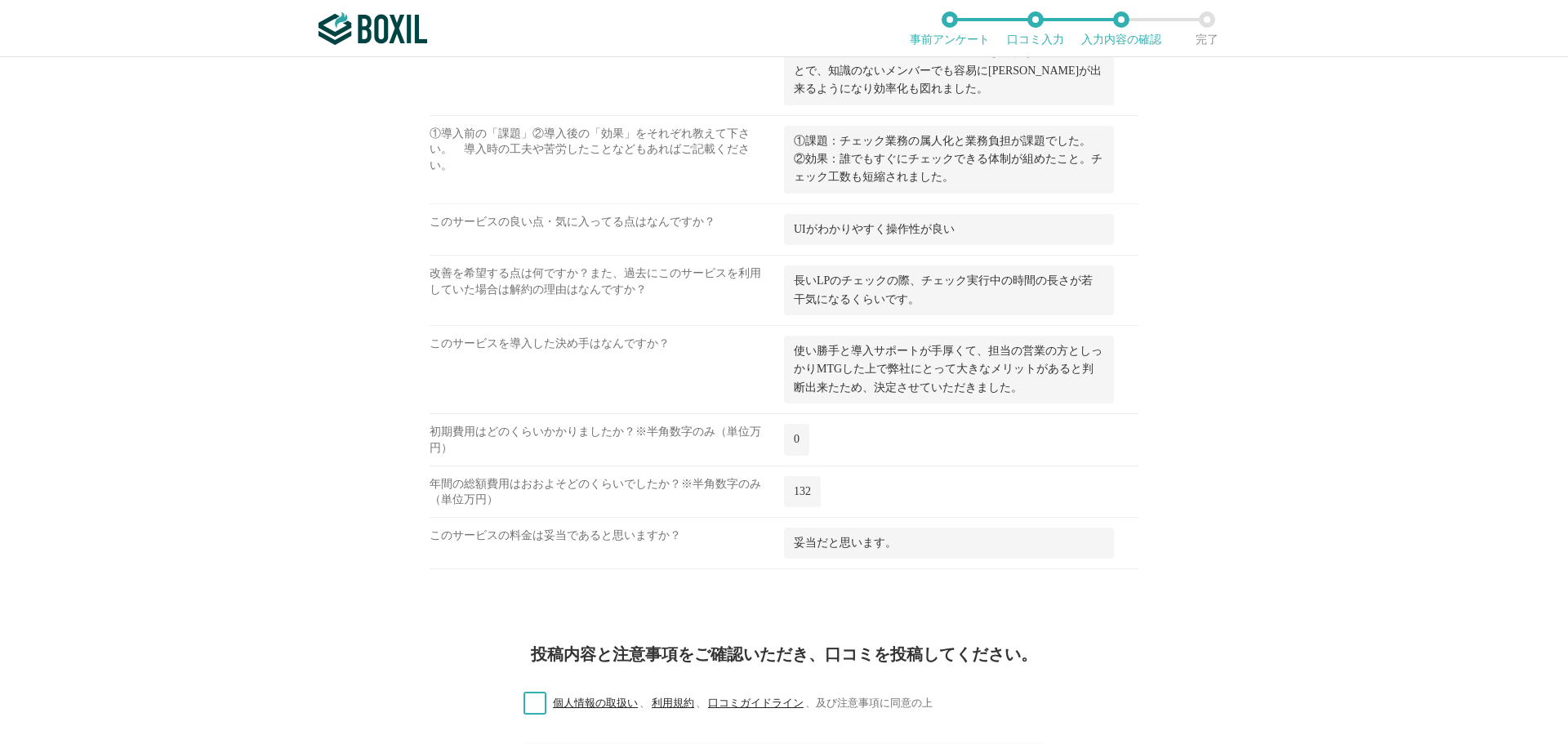 scroll, scrollTop: 1587, scrollLeft: 0, axis: vertical 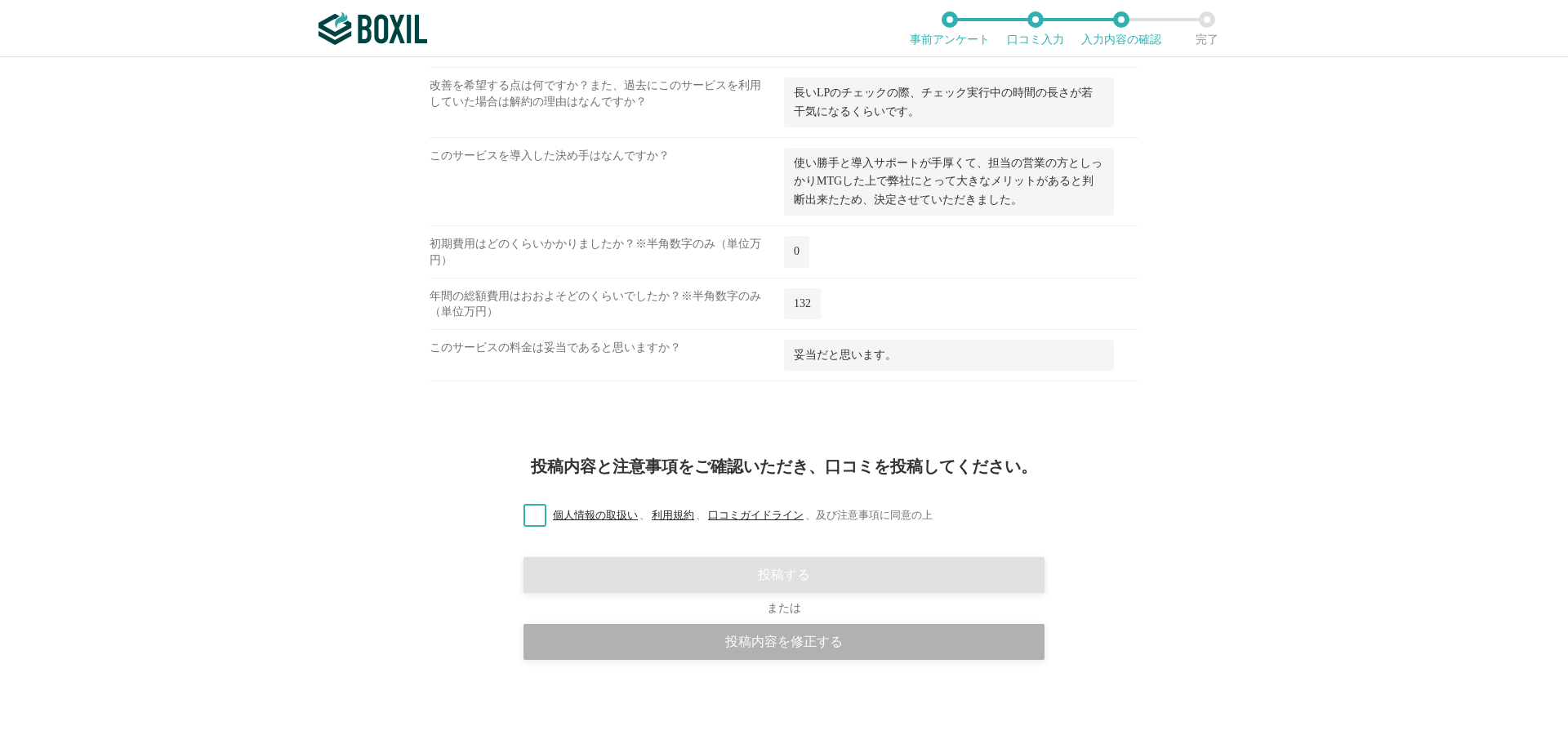 click on "投稿内容を修正する" at bounding box center [784, 642] 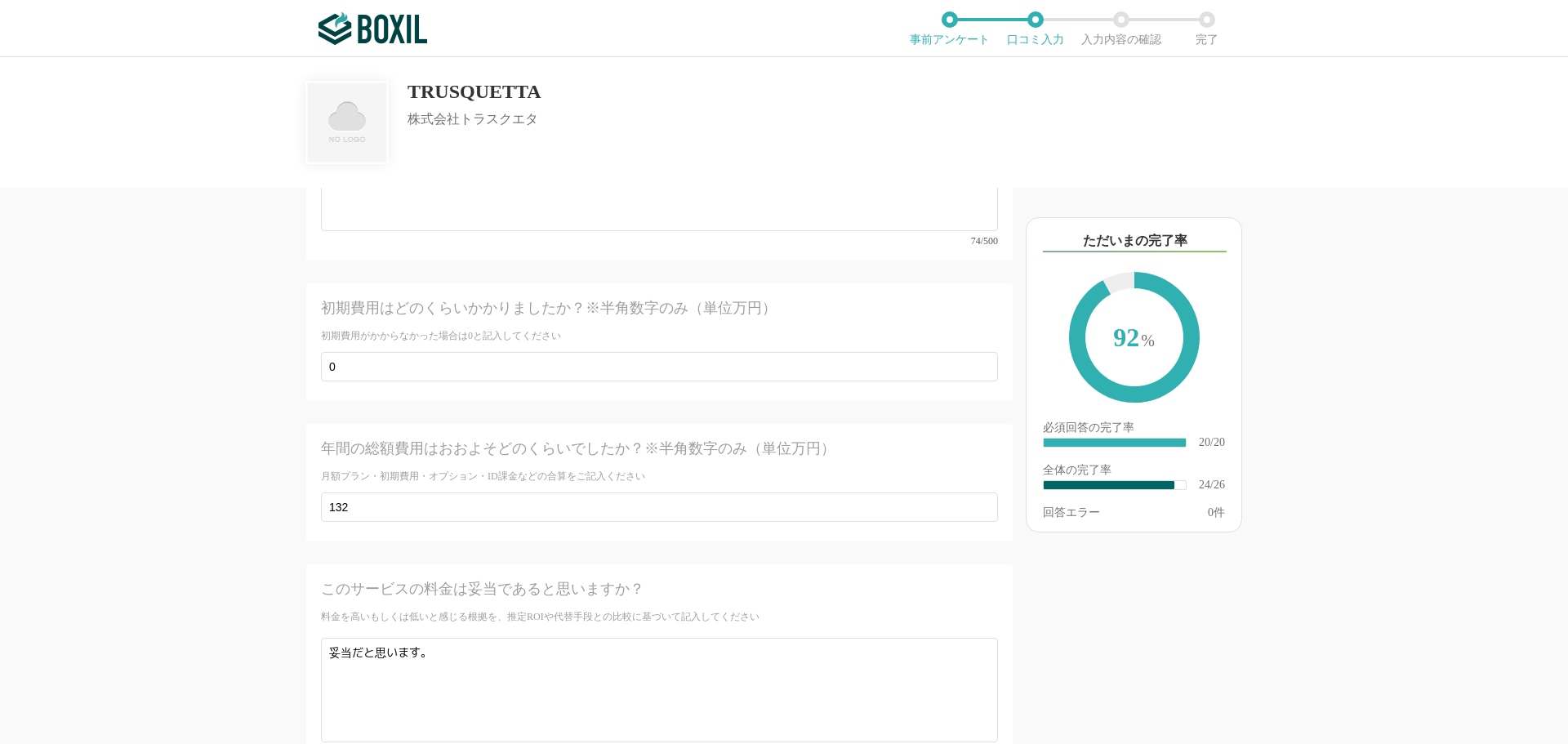 scroll, scrollTop: 3876, scrollLeft: 0, axis: vertical 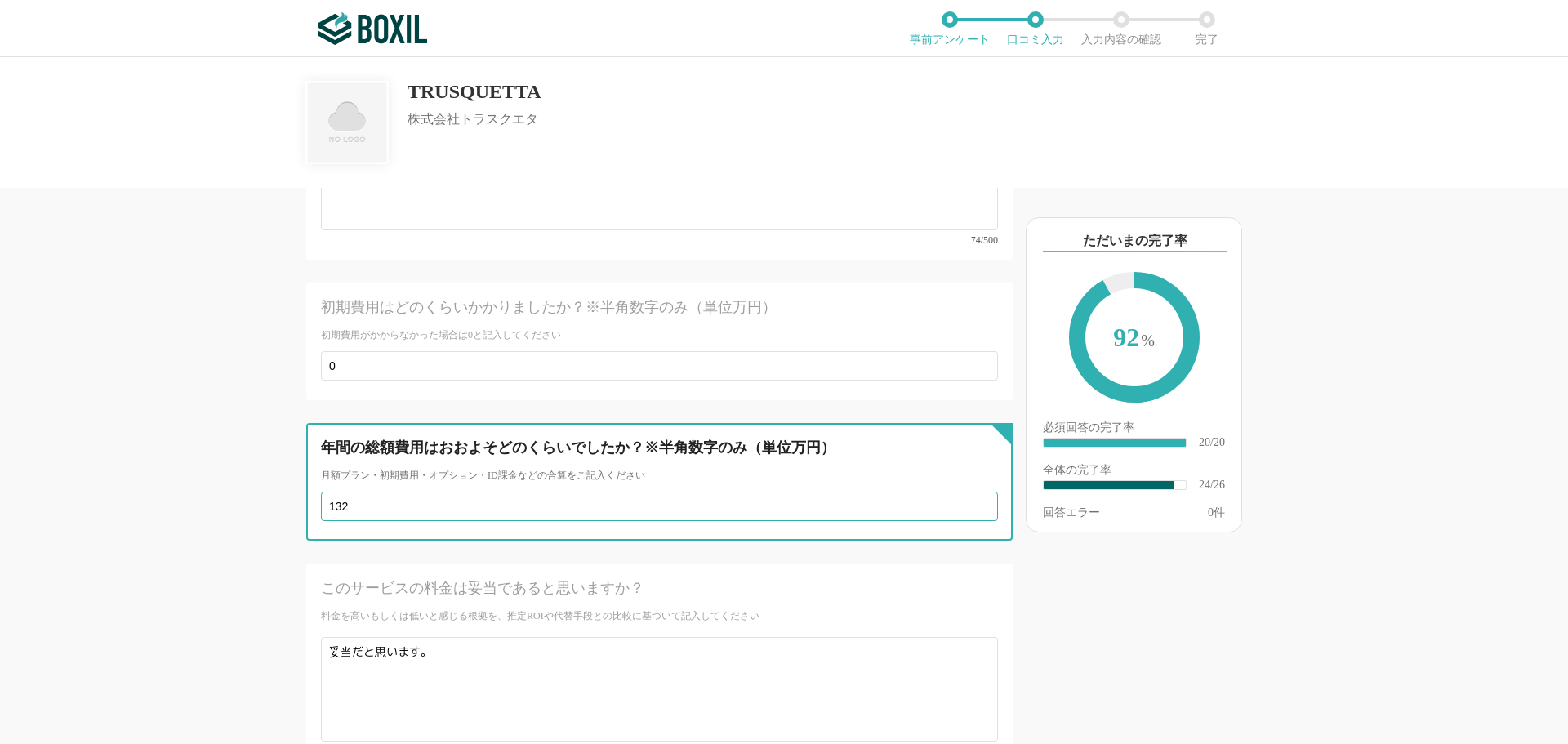 click on "132" at bounding box center [659, 506] 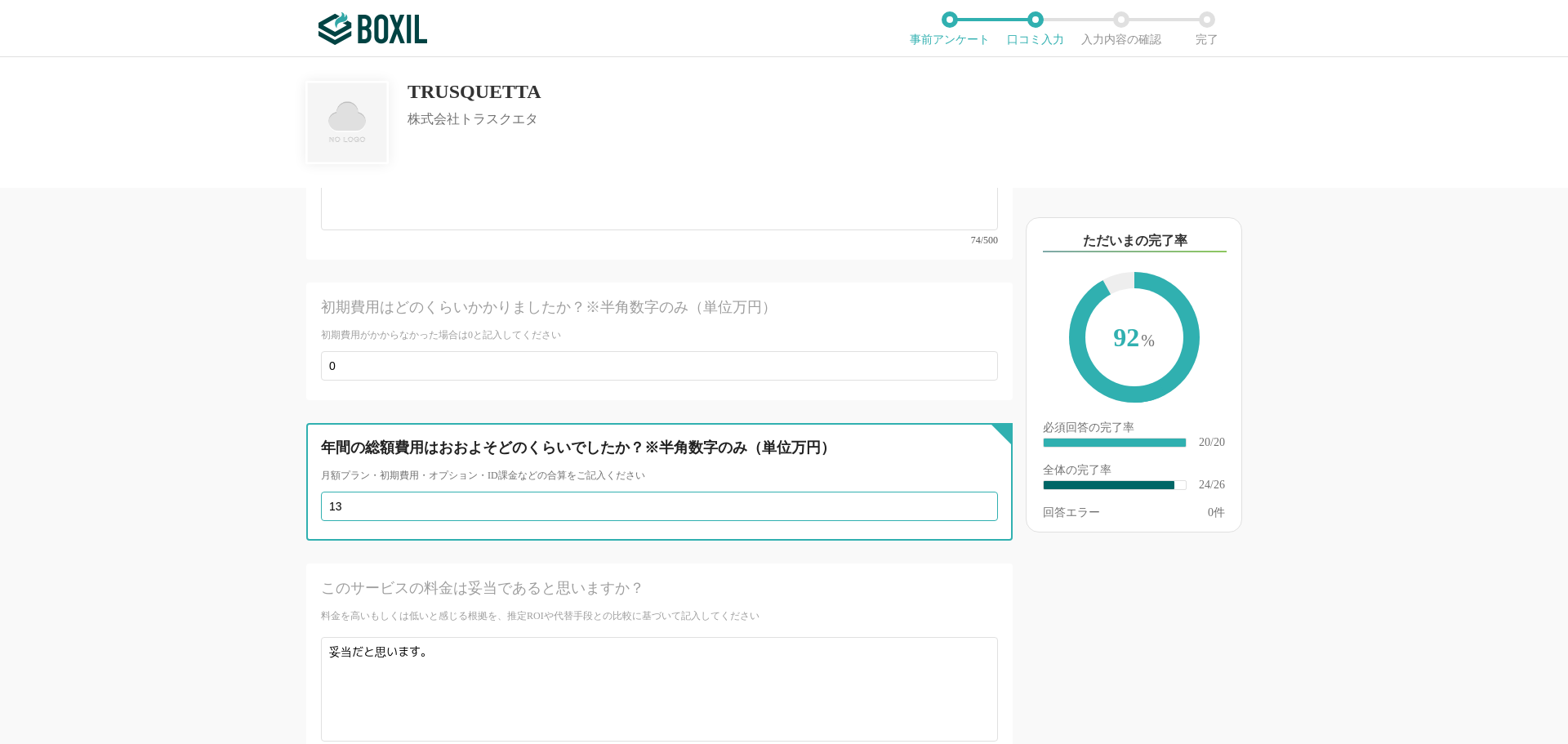 type on "1" 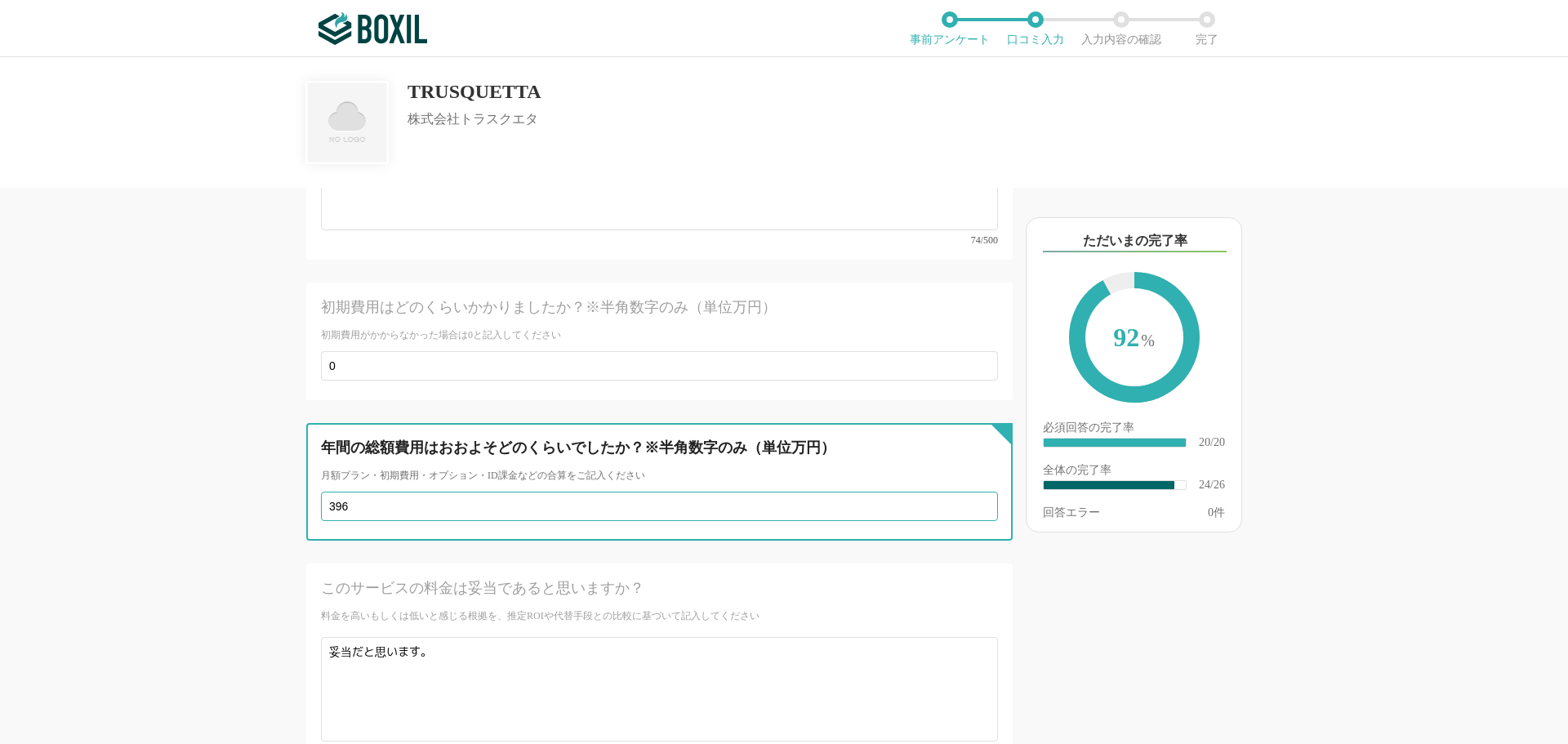 type on "396" 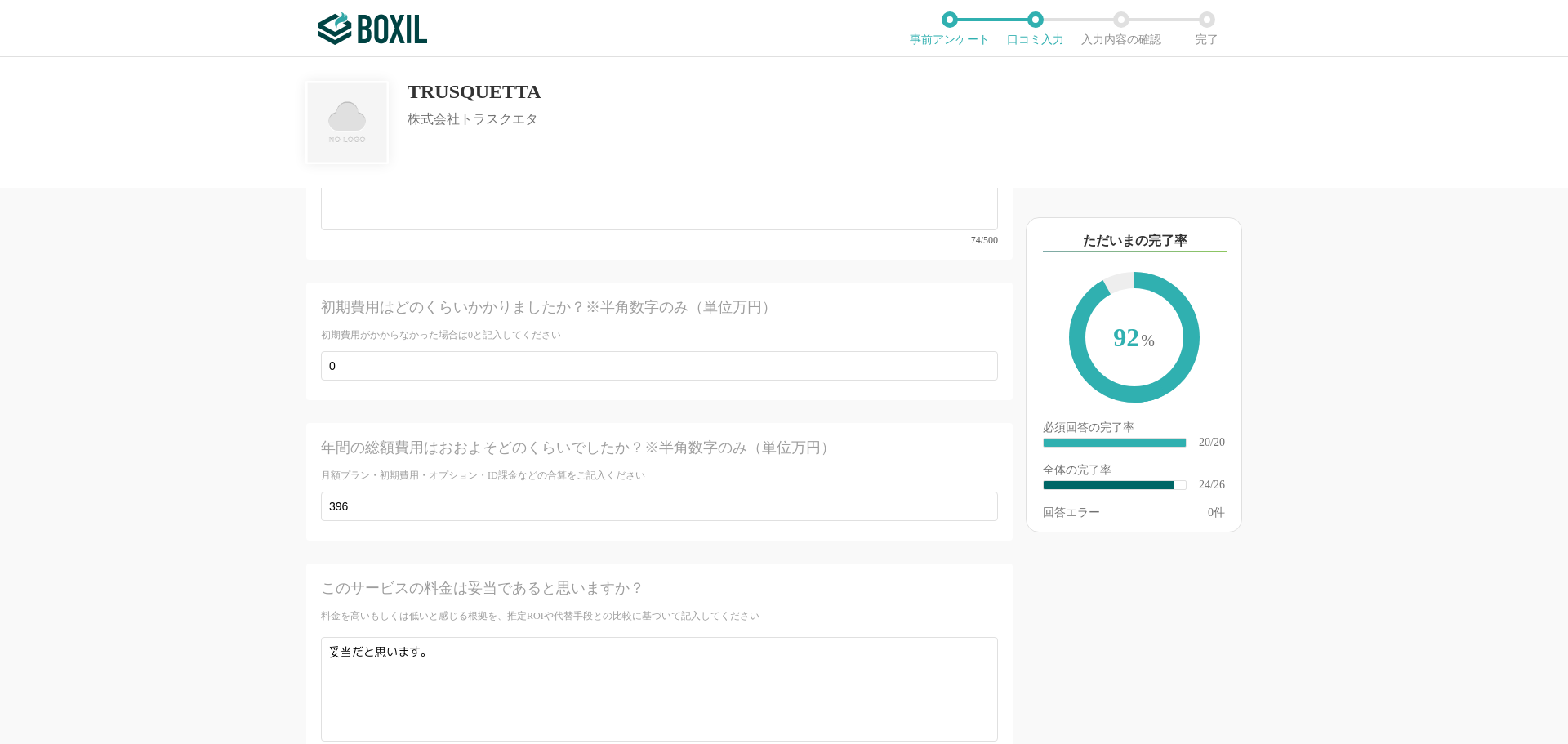 click on "他のサービス・ツールと連携していますか？ ※複数選択可 例：Slack、Salesforce 選択したサービス 未選択 必須 サービス導入が完了するまでどれくらいの時間を要しましたか？ 導入サービス決定後から導入完了までの期間を記入してください 即日 1週間以内 2〜3週間 1ヶ月 2〜3ヶ月 3〜6ヶ月 6〜12ヶ月 1年以上 わからない 他に検討したサービスはありますか？ 選択したサービス 未選択 必須 推定投資回収期間（推定ROI） 支払ったコストはおおよそどのくらいの期間で回収できましたか？ ※不明な場合は未記入 1ヶ月 2〜3ヶ月 4〜6ヶ月 6〜12ヶ月 1年以上 わからない 必須 使いやすさ（５点満点） 直感的に操作できますか？ 1 2 3 4 5 わからない 必須 お役立ち度（５点満点） 組織への貢献度はいかがですか？ 1 2 3 4 5 わからない 必須 カスタマイズ性（５点満点） 1 2" at bounding box center (784, 400) 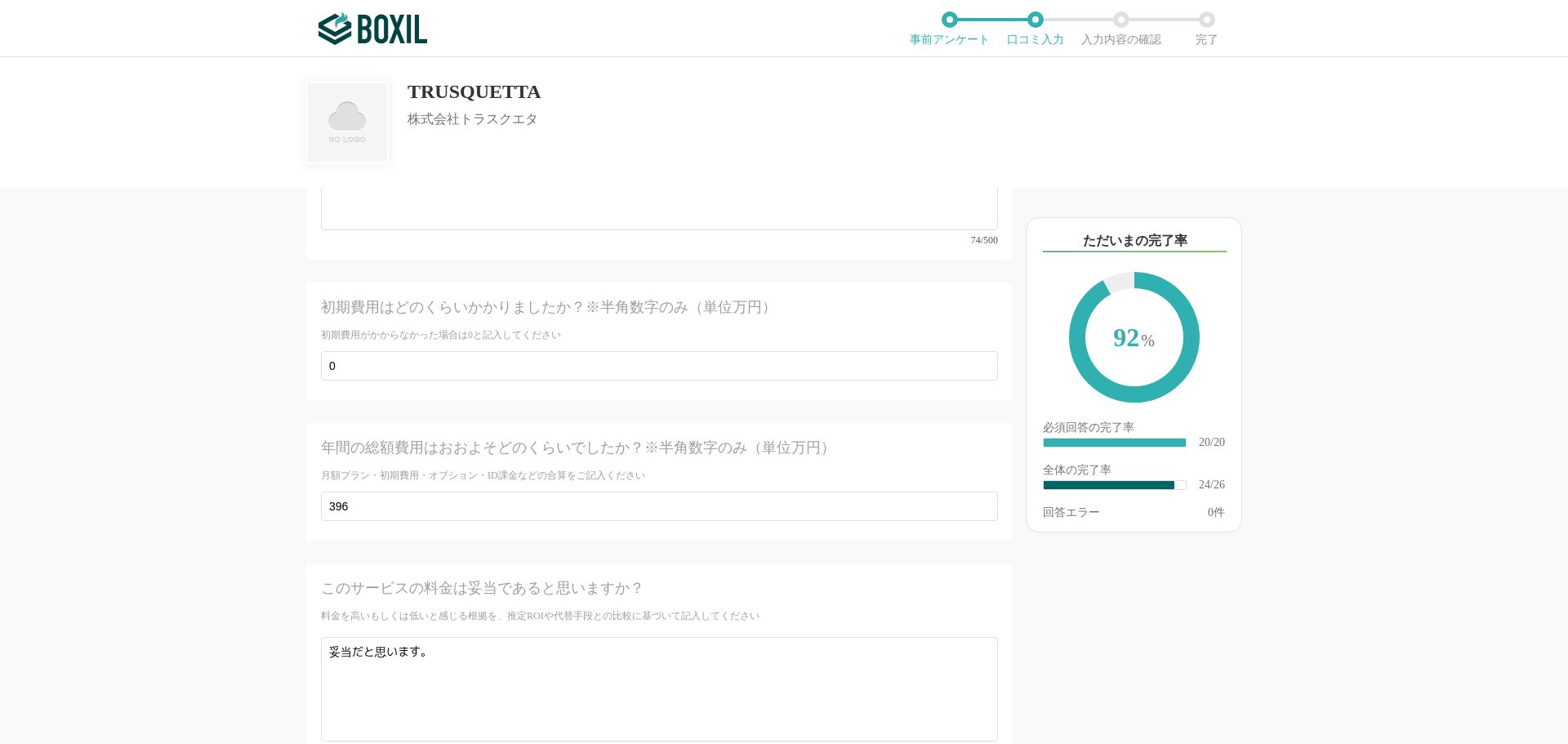 scroll, scrollTop: 4110, scrollLeft: 0, axis: vertical 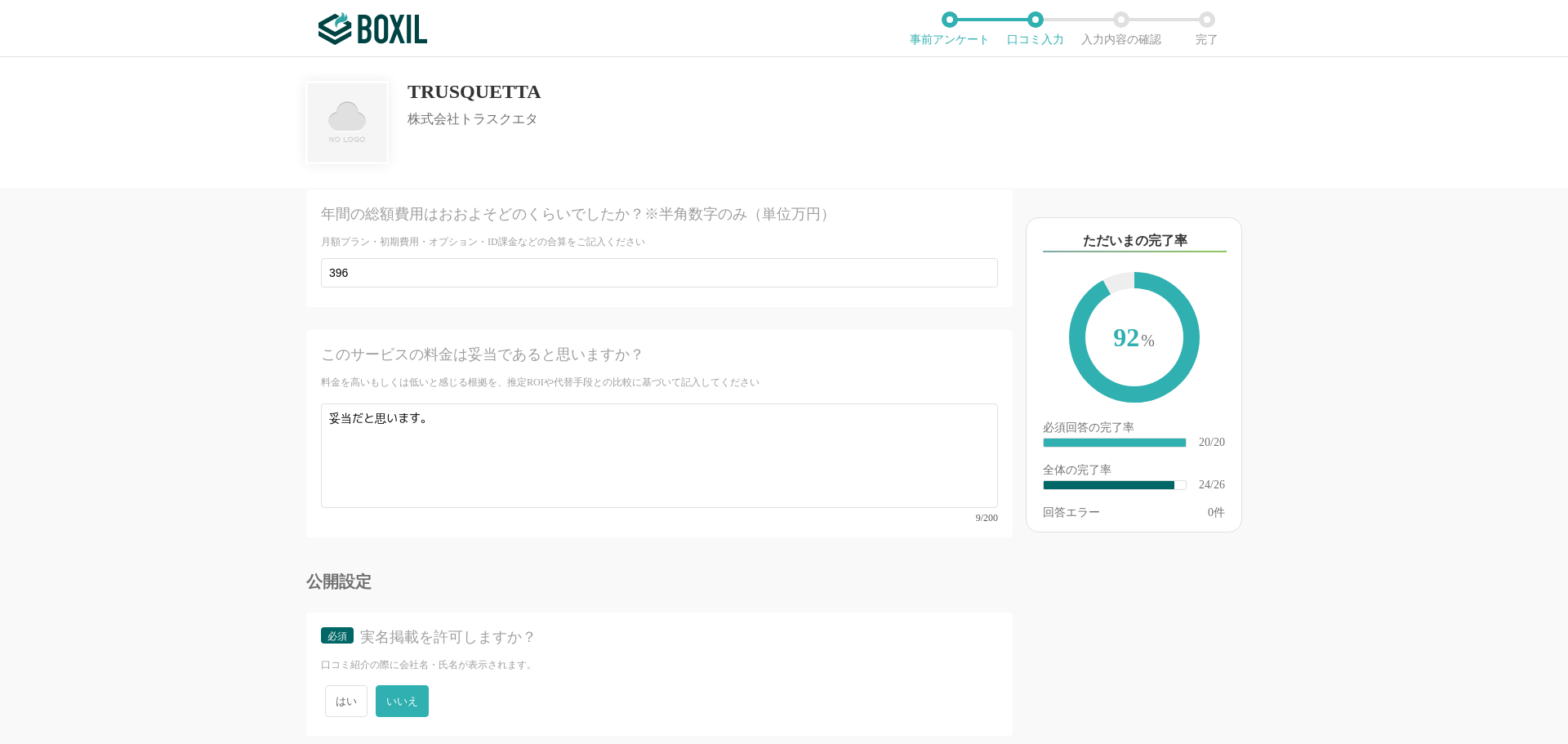 click on "確認画面に進む" at bounding box center [915, 780] 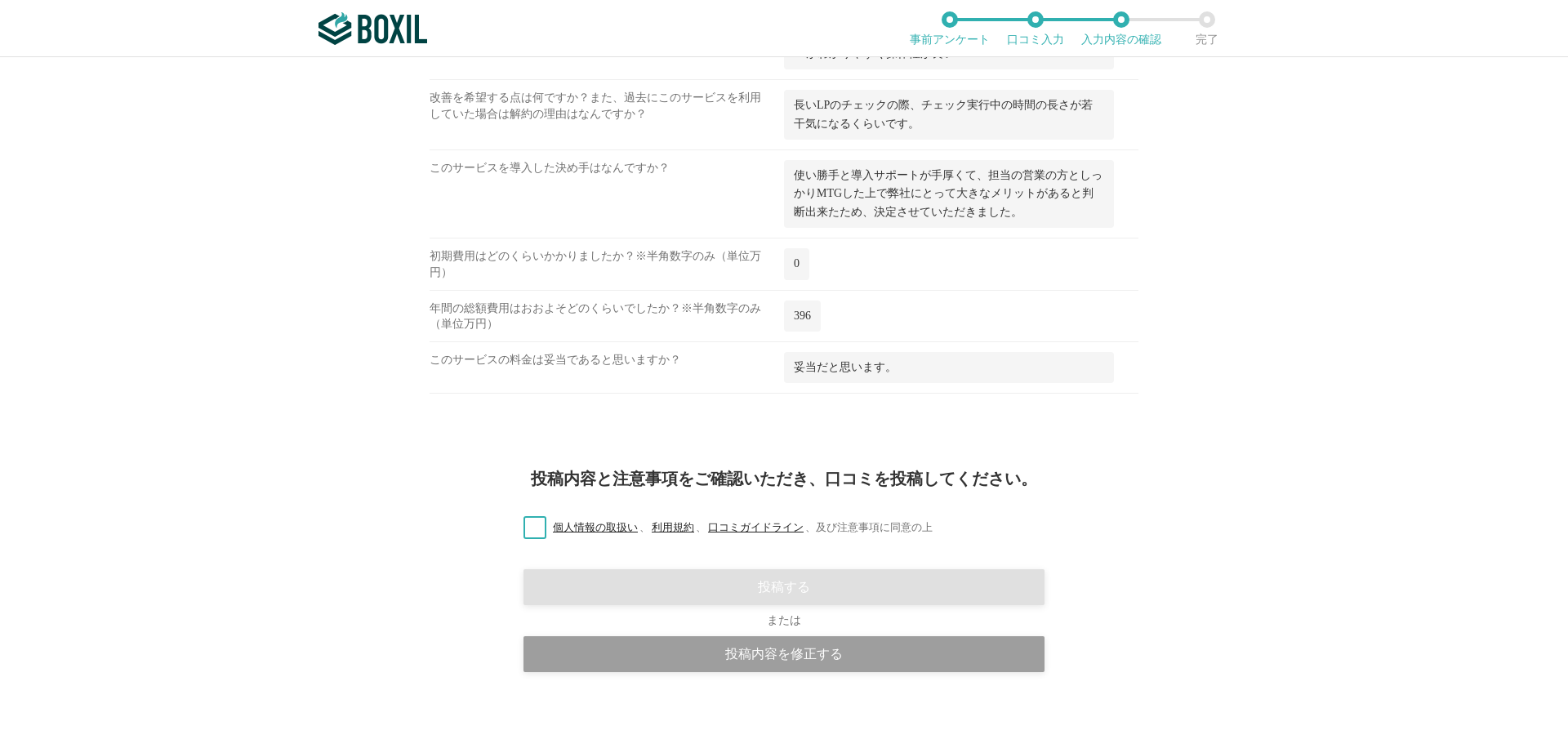 scroll, scrollTop: 1587, scrollLeft: 0, axis: vertical 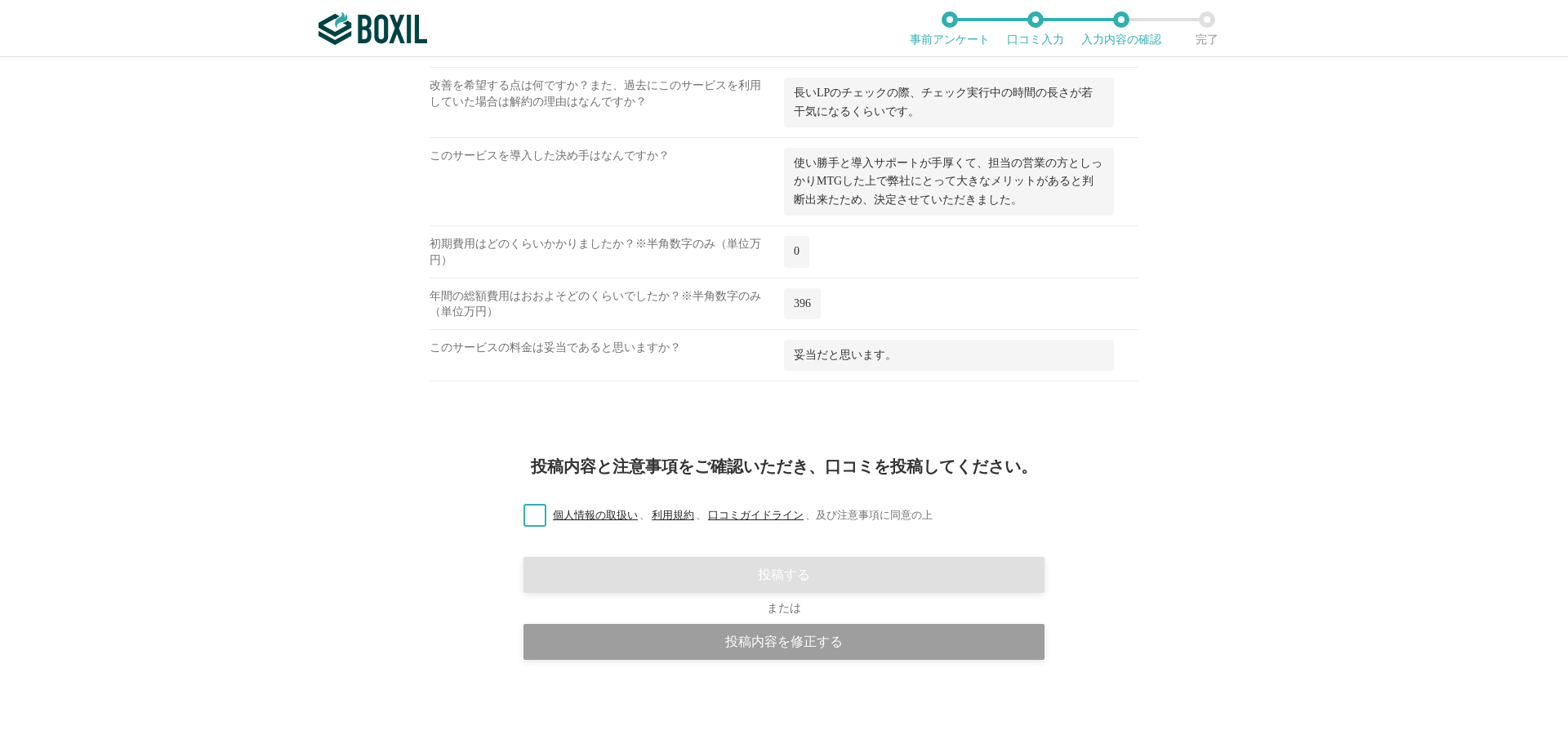 click on "個人情報の取扱い 、 利用規約 、 口コミガイドライン 、 及び注意事項に同意の上" at bounding box center [721, 515] 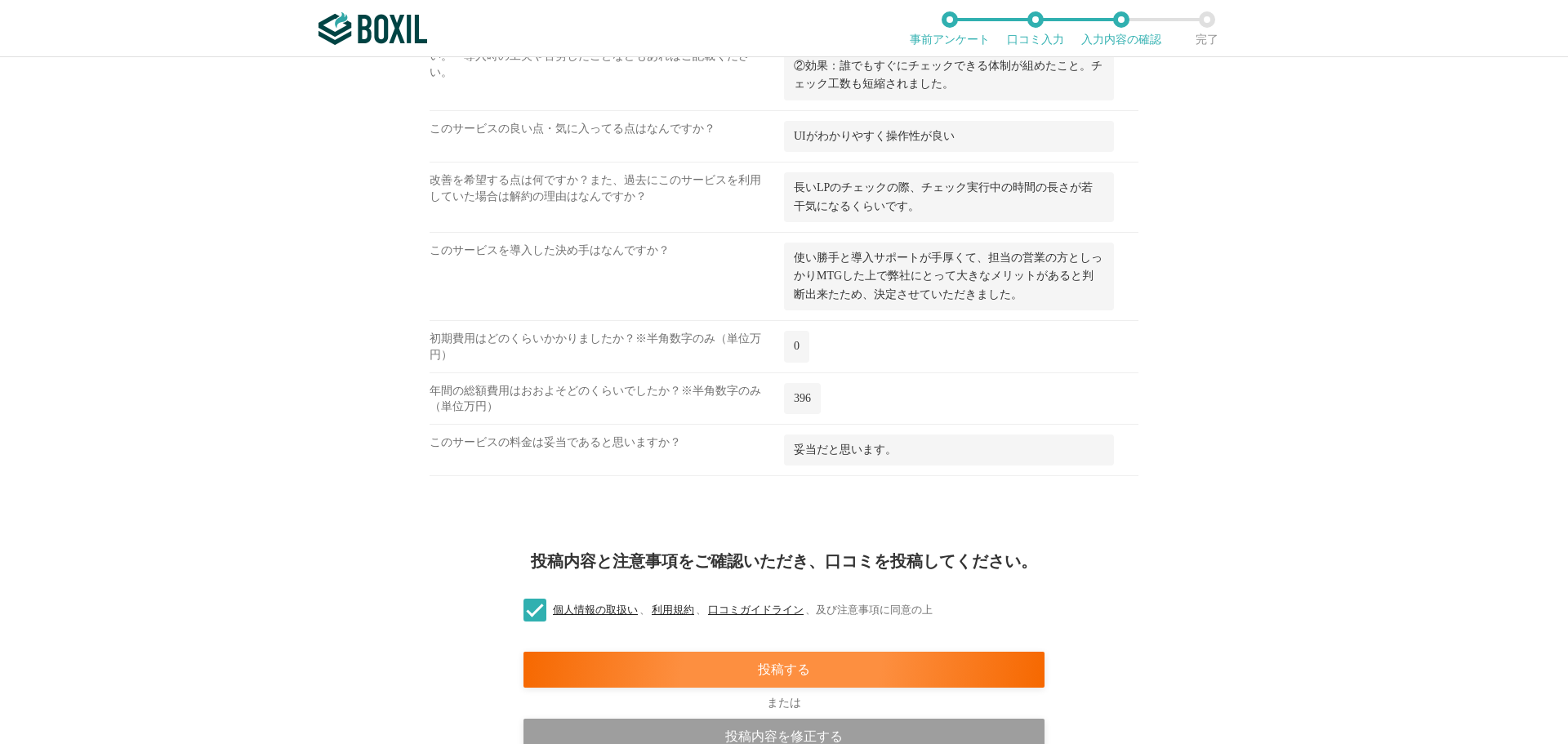 scroll, scrollTop: 1587, scrollLeft: 0, axis: vertical 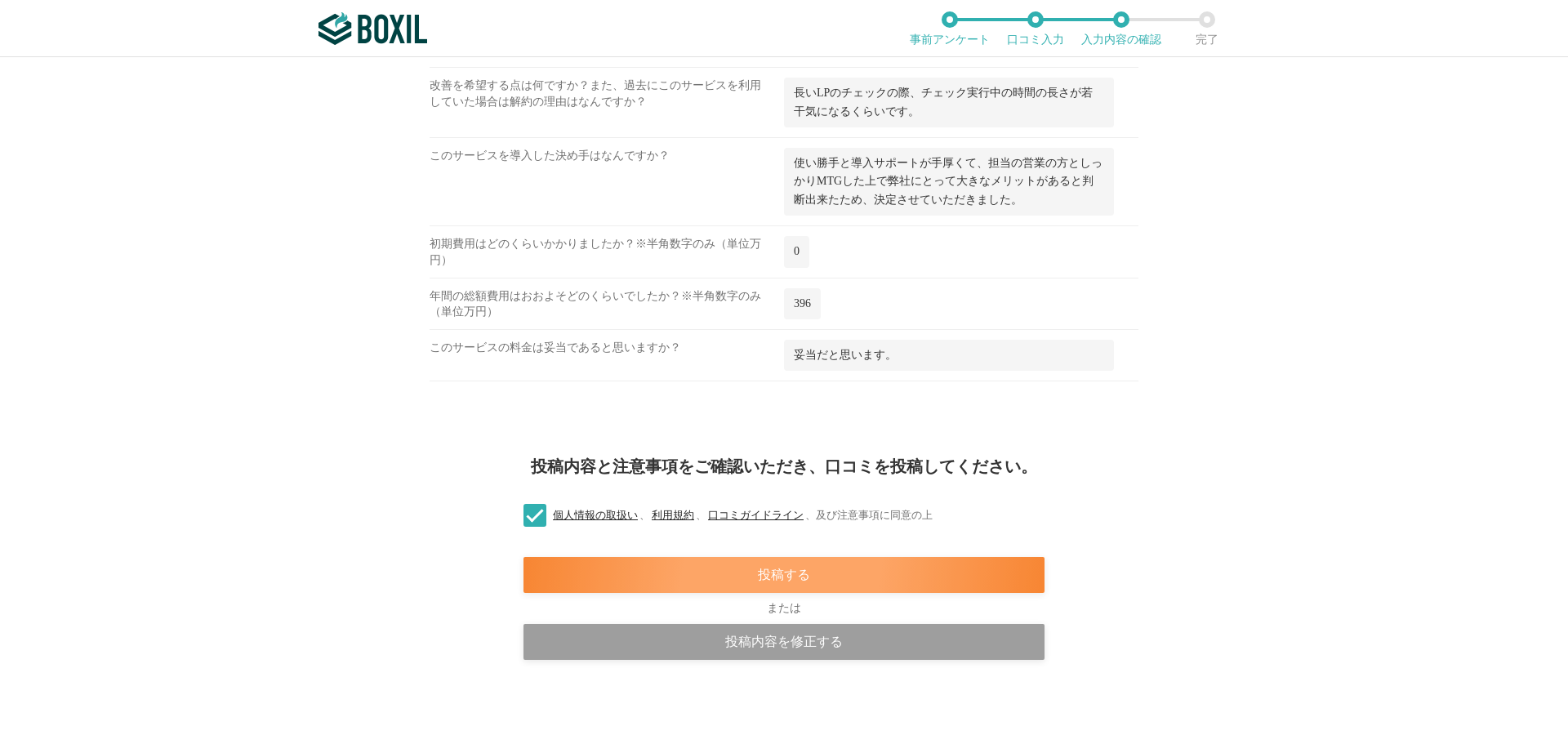 click on "投稿する" at bounding box center [784, 575] 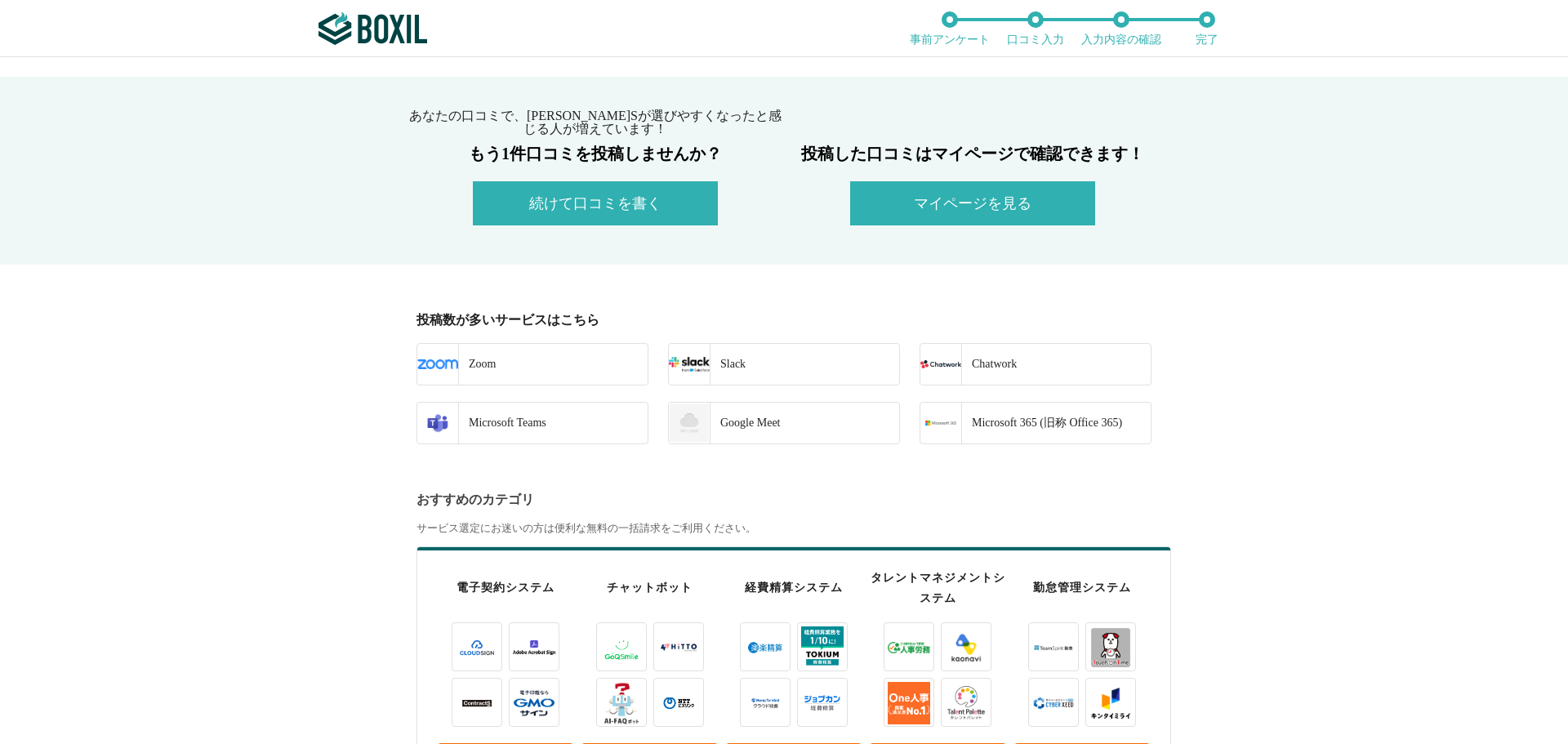 scroll, scrollTop: 146, scrollLeft: 0, axis: vertical 